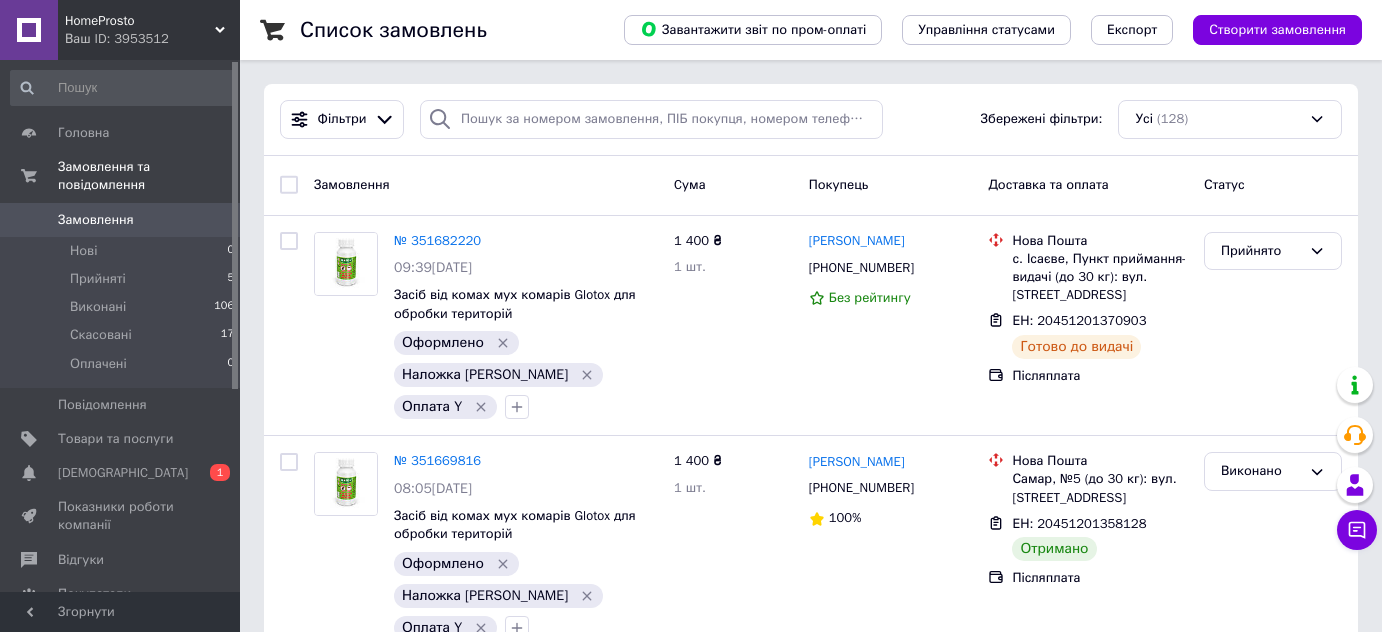 scroll, scrollTop: 0, scrollLeft: 0, axis: both 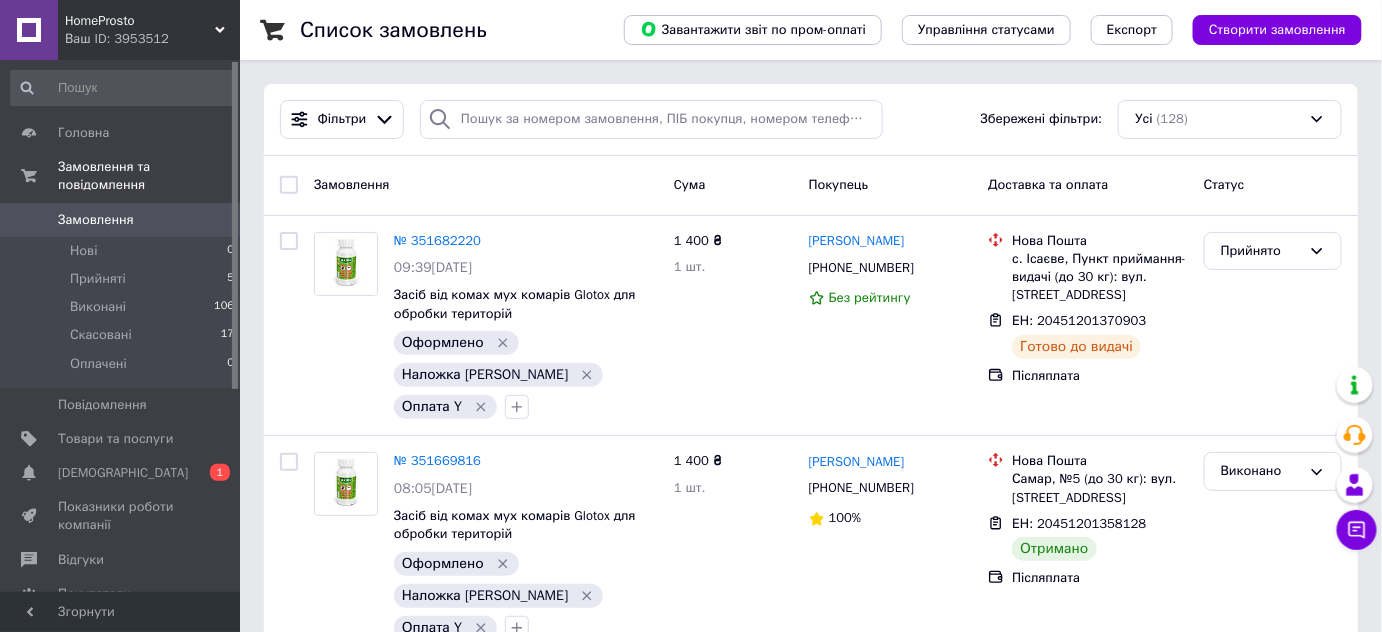 click 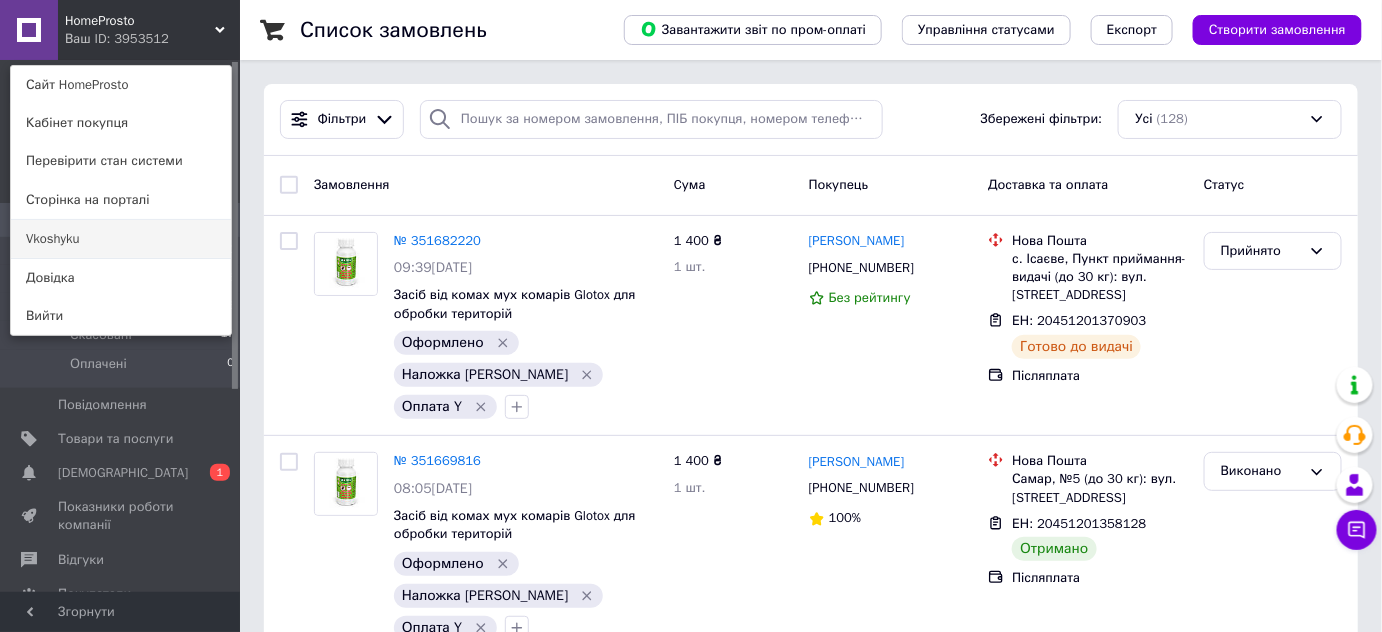 click on "Vkoshyku" at bounding box center [121, 239] 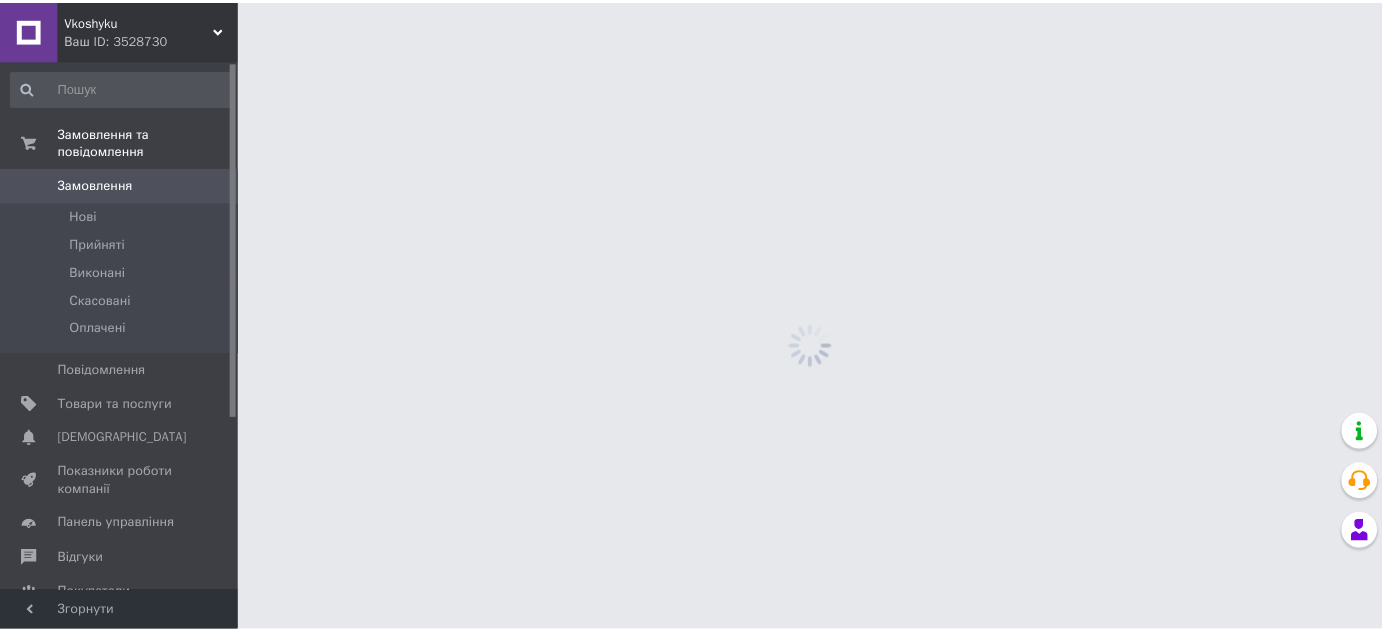 scroll, scrollTop: 0, scrollLeft: 0, axis: both 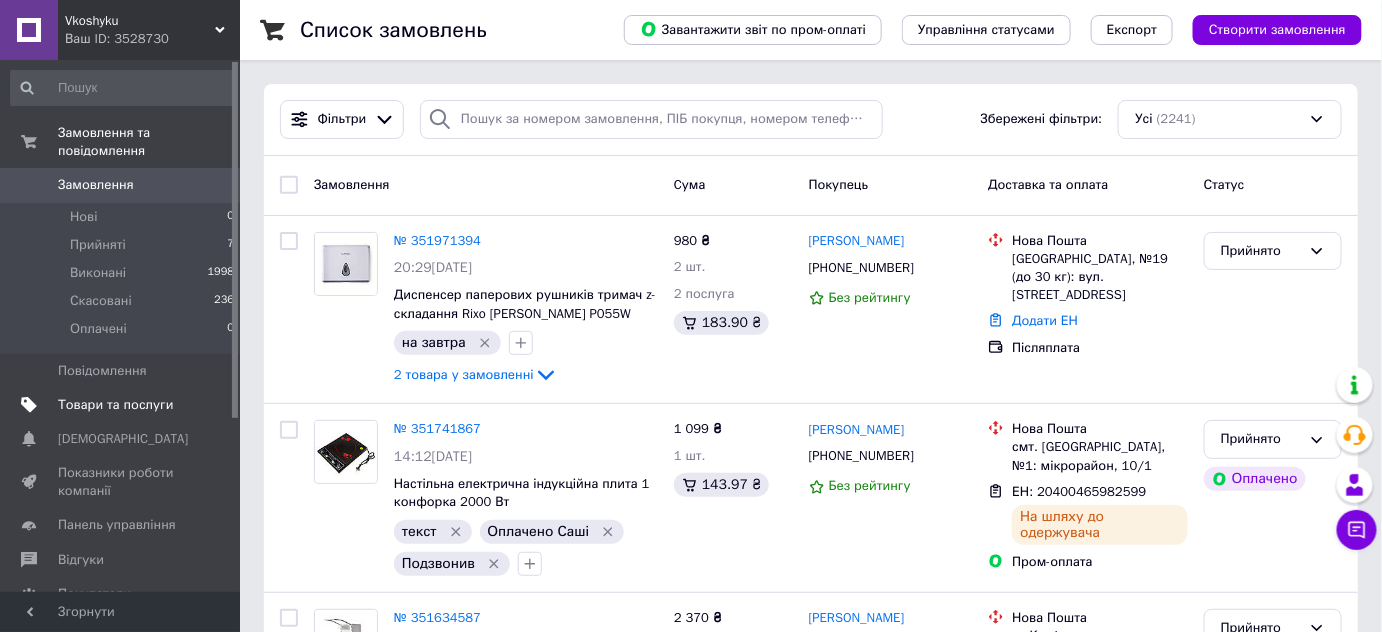 click on "Товари та послуги" at bounding box center [115, 405] 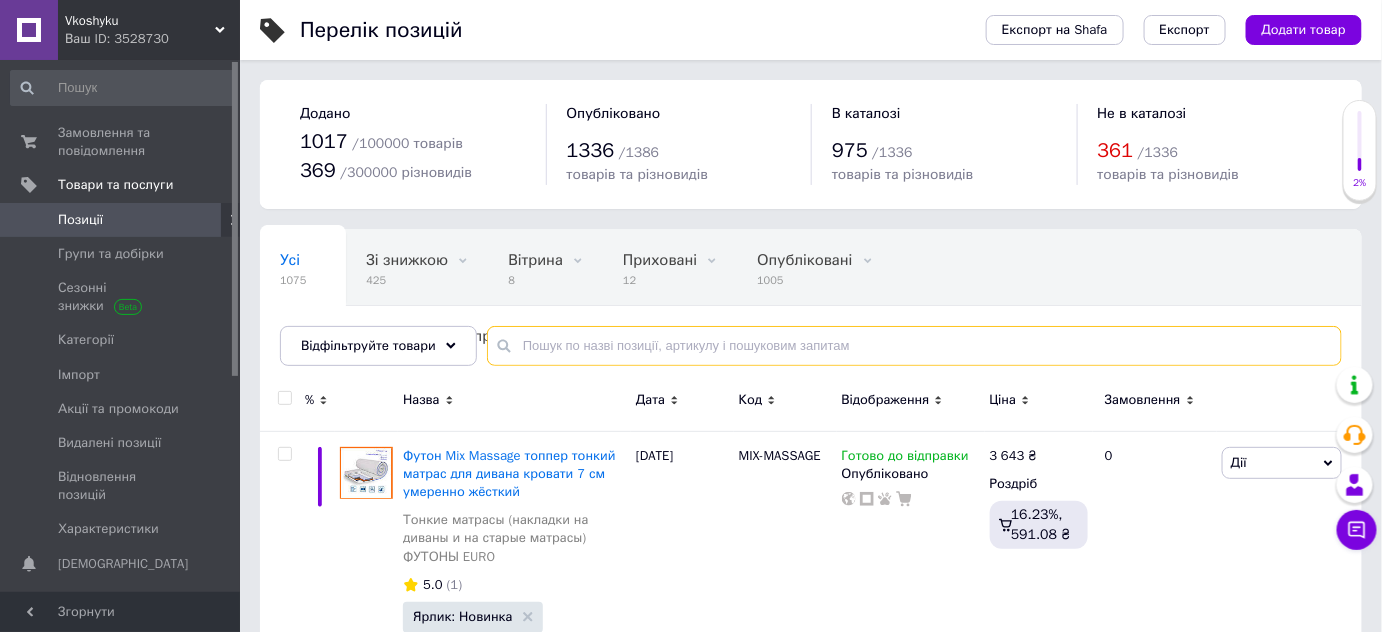 click at bounding box center (914, 346) 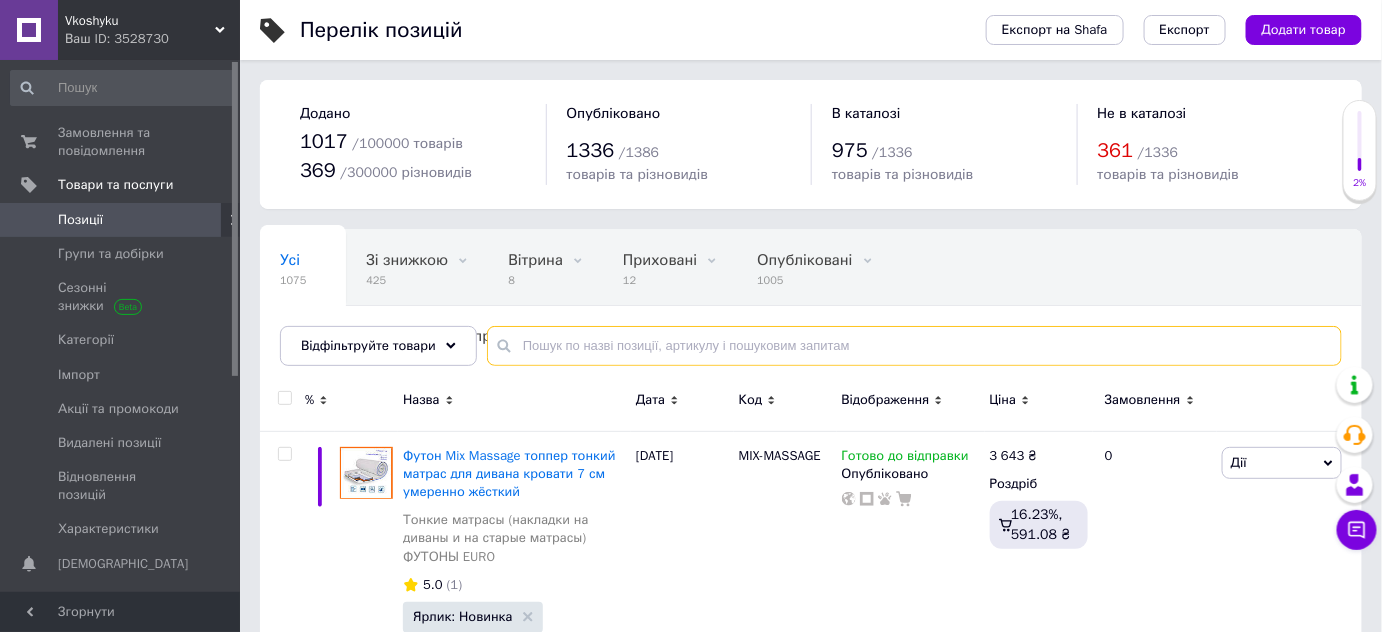 paste on "P255W" 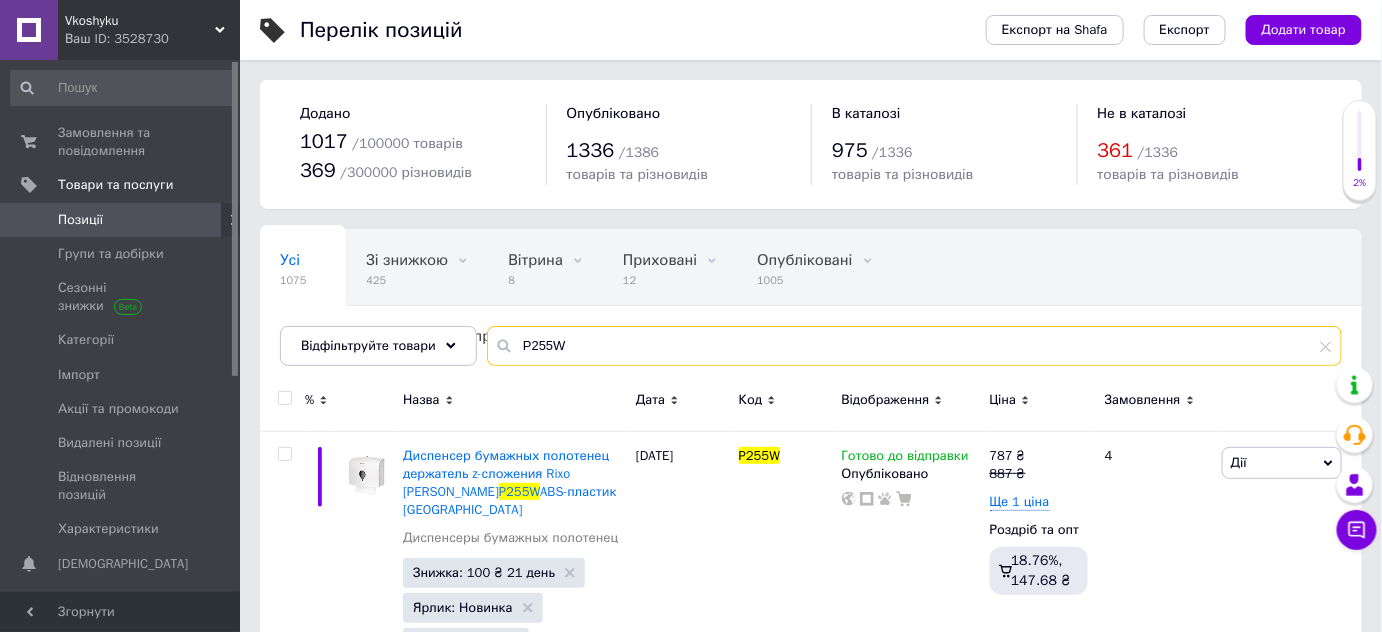 drag, startPoint x: 568, startPoint y: 351, endPoint x: 494, endPoint y: 337, distance: 75.31268 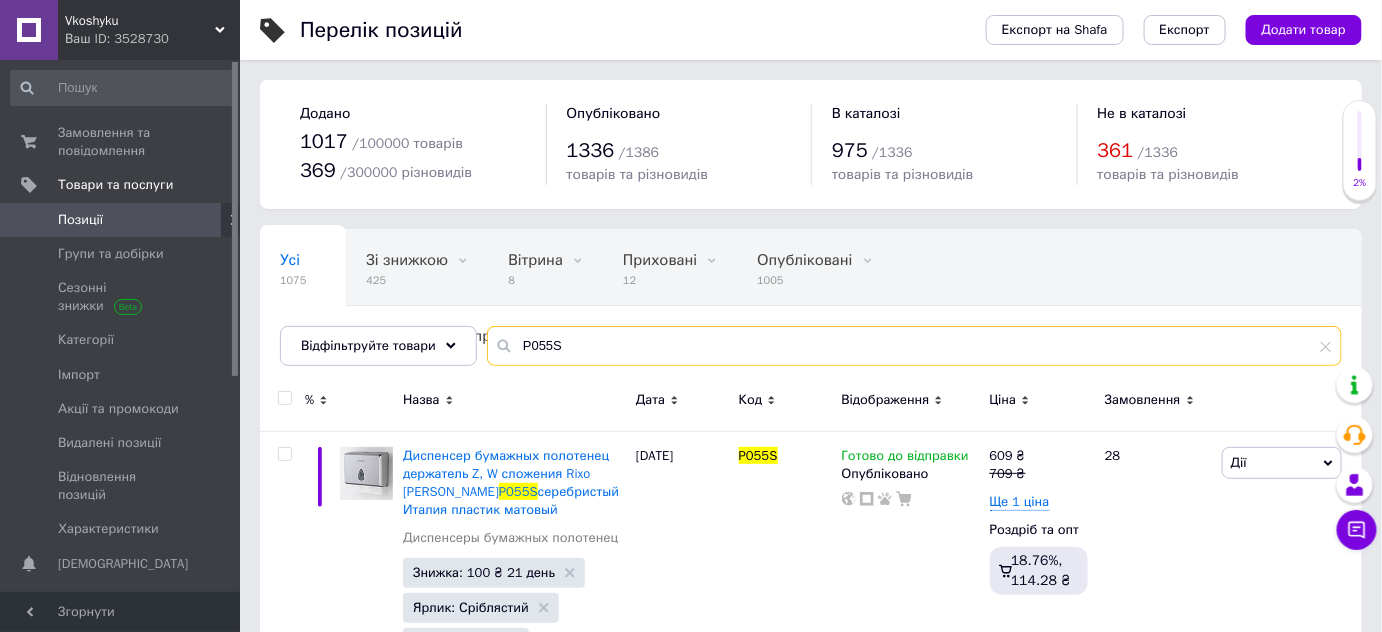 drag, startPoint x: 544, startPoint y: 347, endPoint x: 504, endPoint y: 347, distance: 40 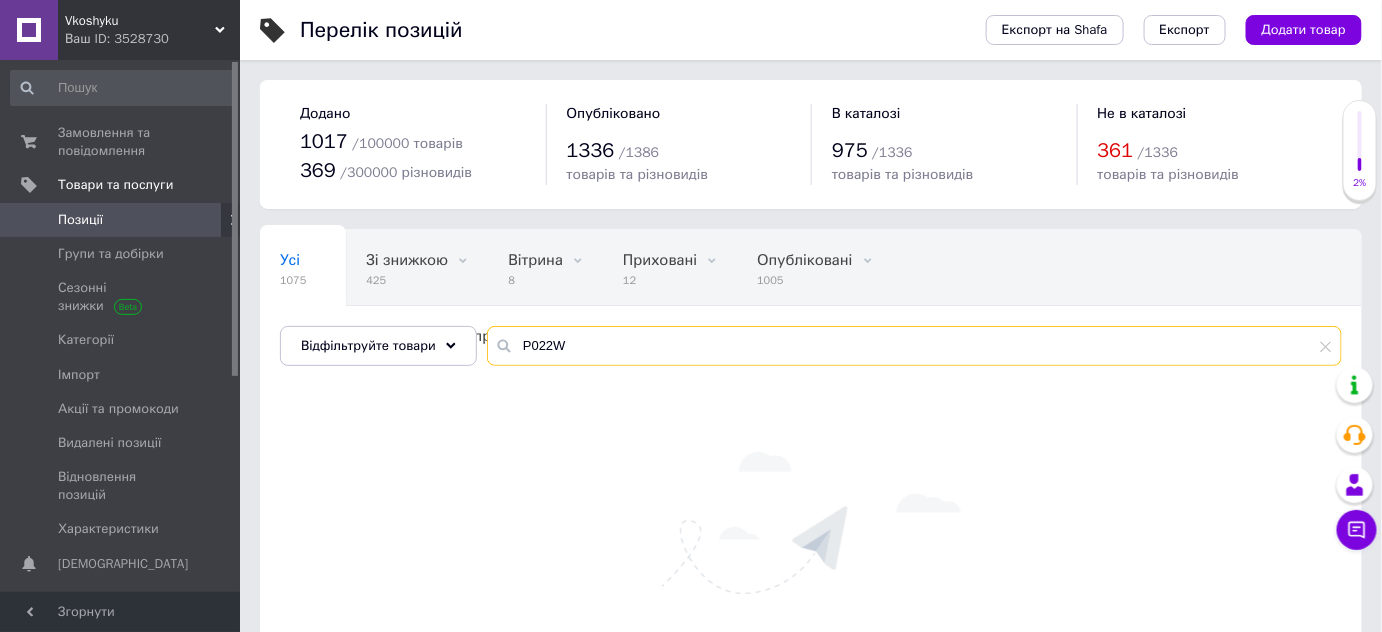 drag, startPoint x: 596, startPoint y: 339, endPoint x: 498, endPoint y: 343, distance: 98.0816 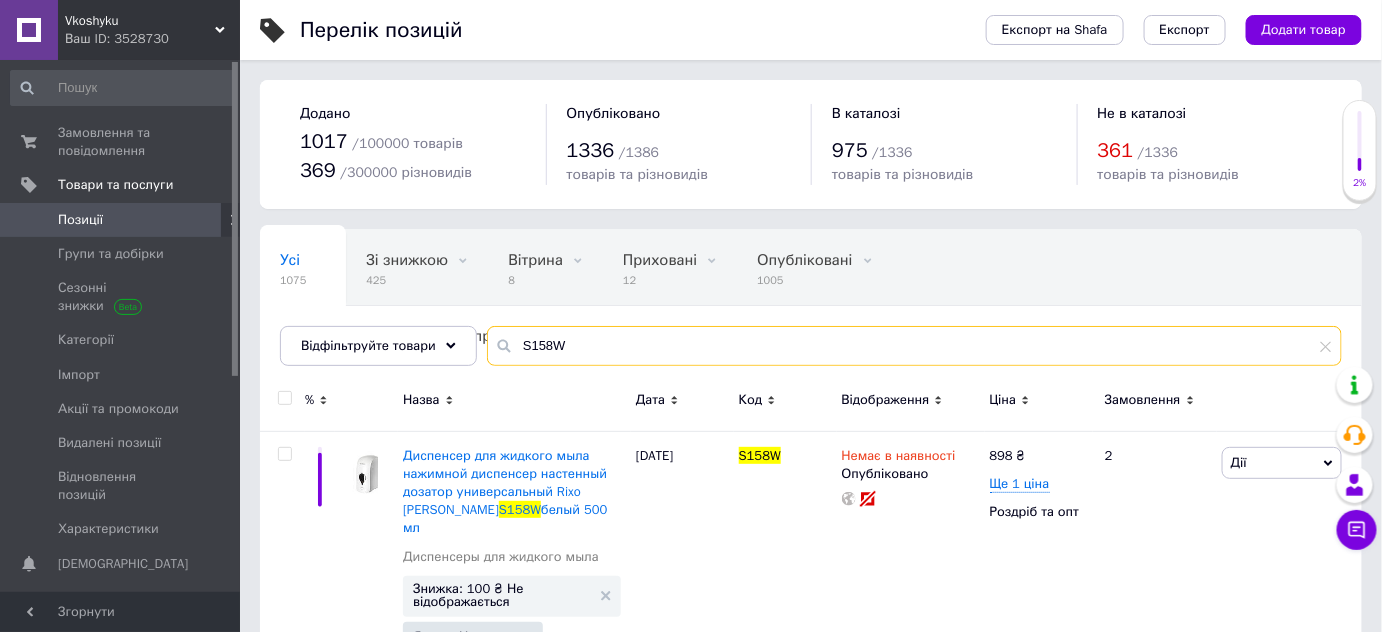 type on "S158W" 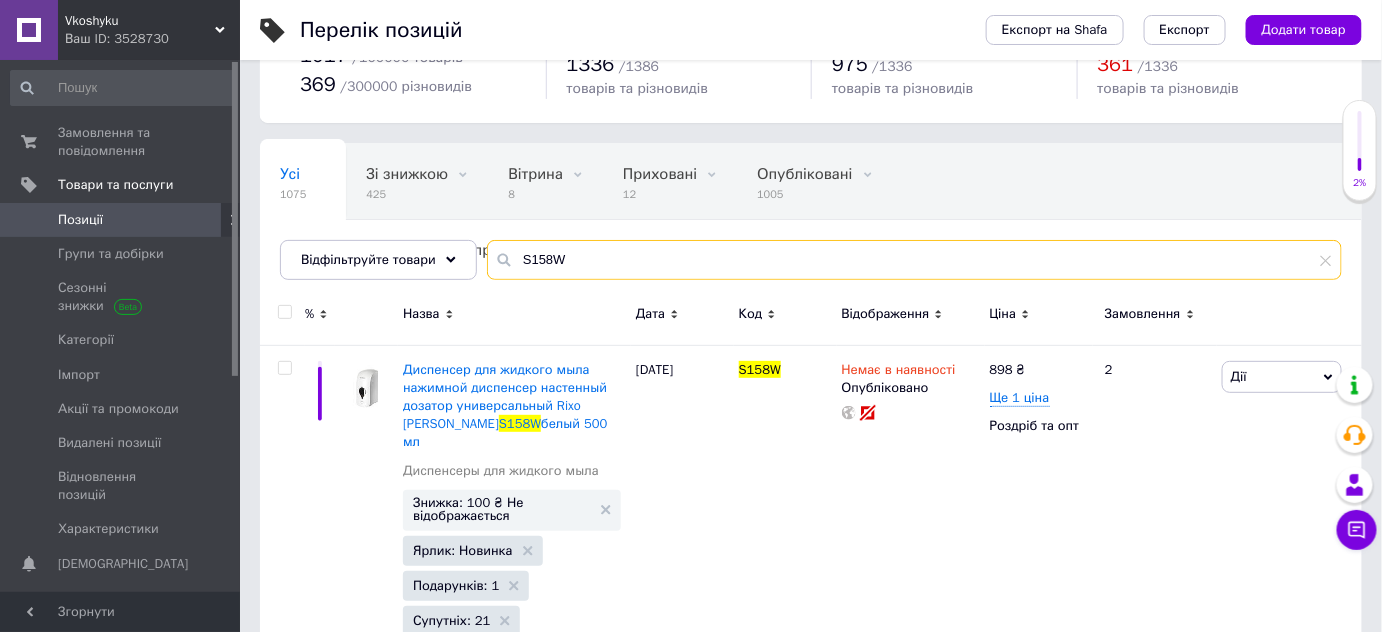 scroll, scrollTop: 90, scrollLeft: 0, axis: vertical 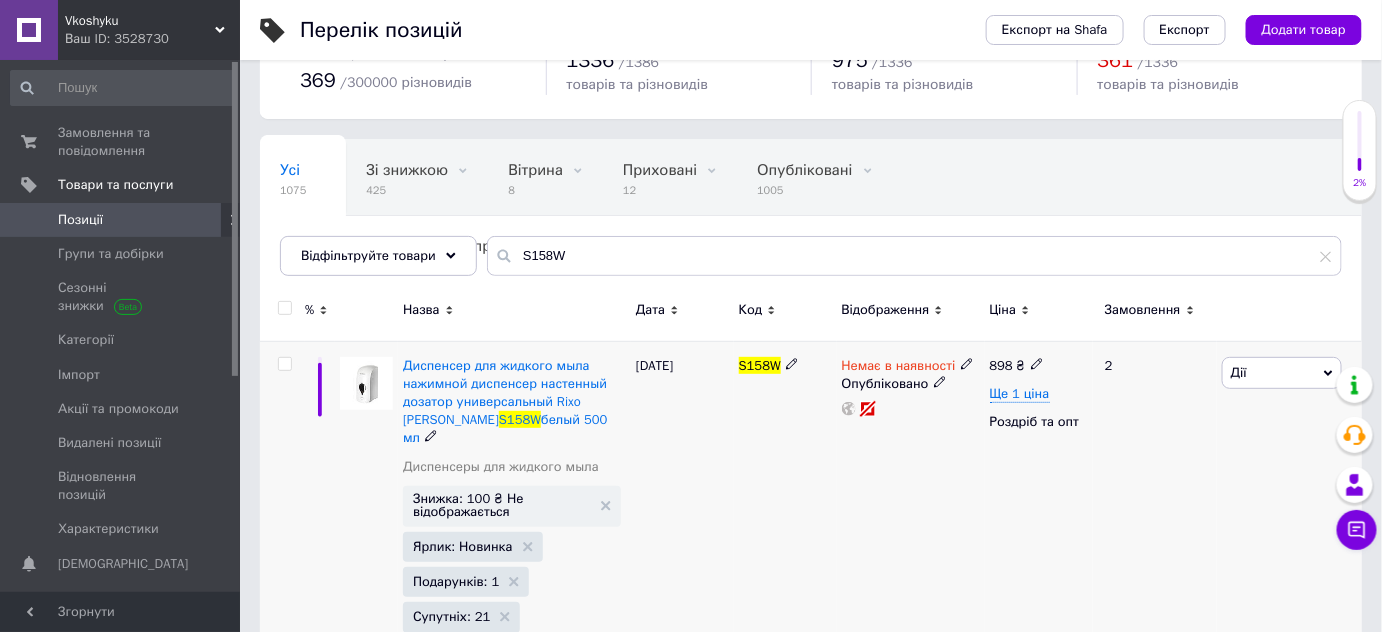 click 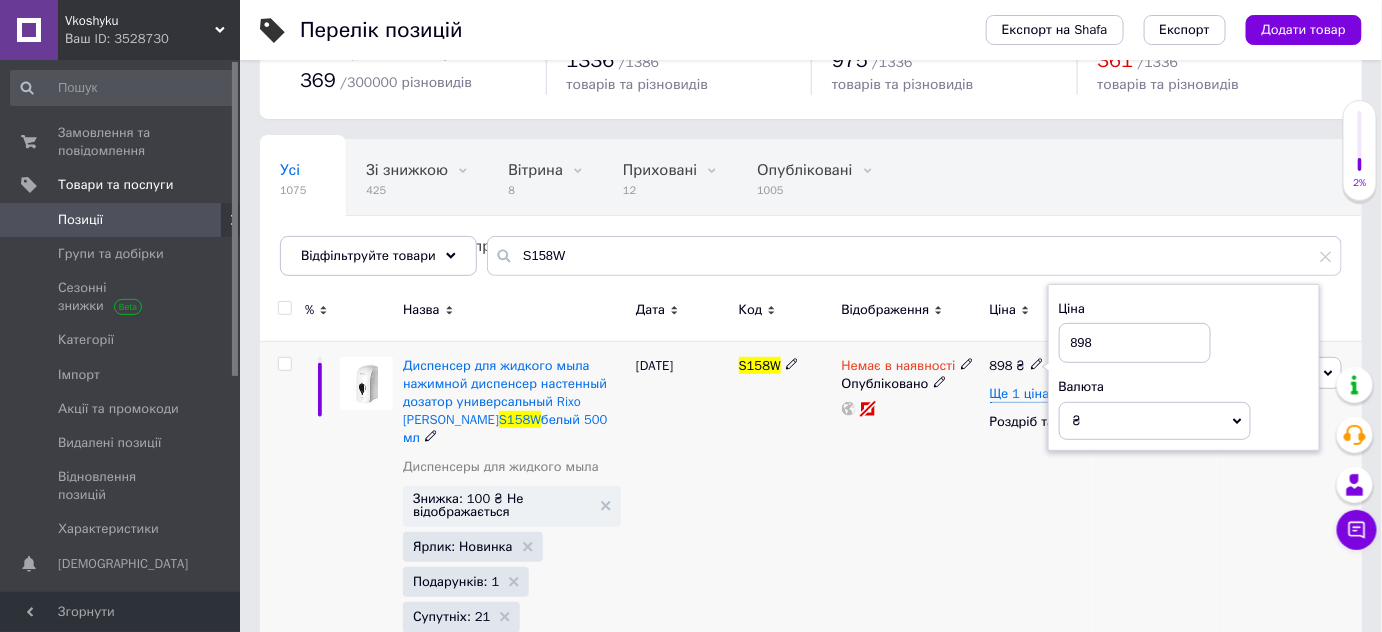 drag, startPoint x: 1101, startPoint y: 336, endPoint x: 1071, endPoint y: 335, distance: 30.016663 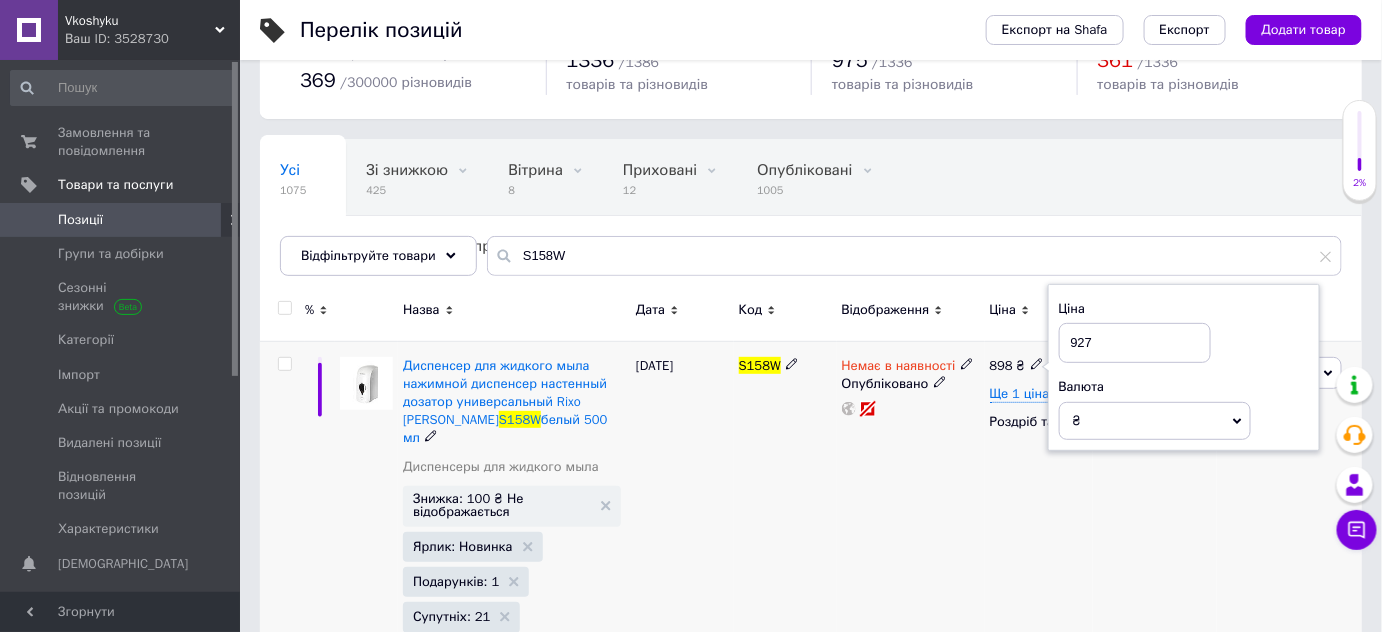 type on "927" 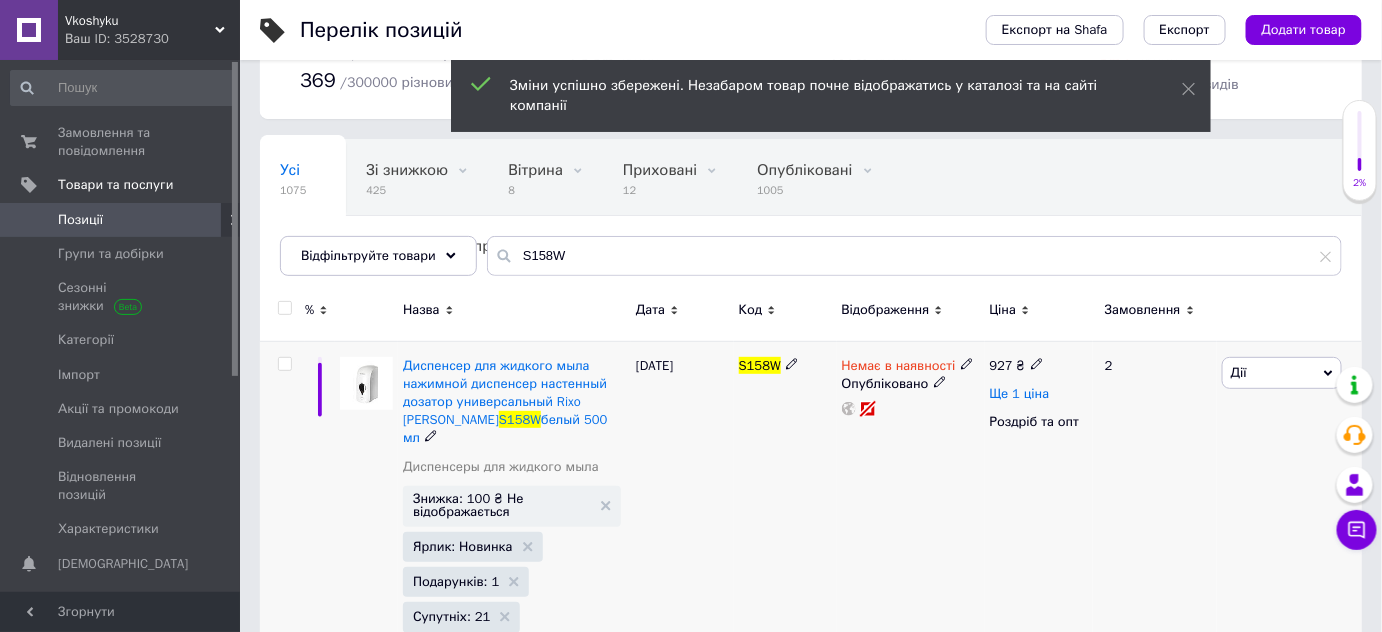 click on "Ще 1 ціна" at bounding box center [1020, 394] 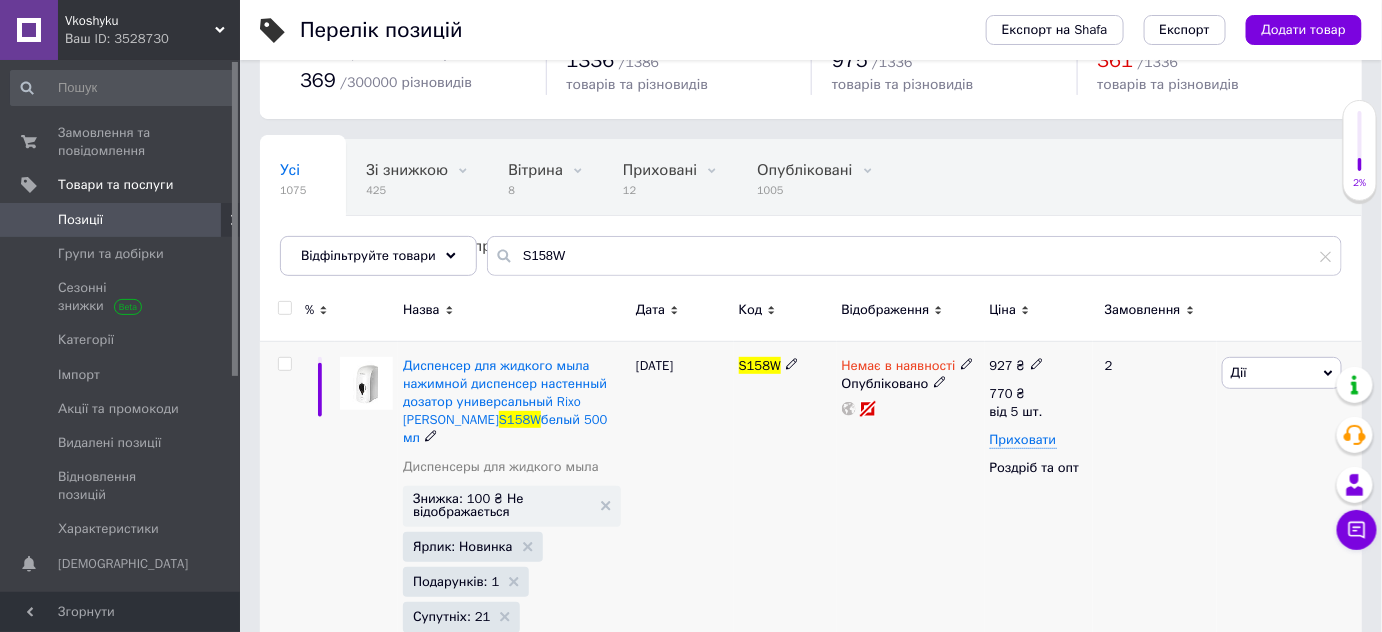 click 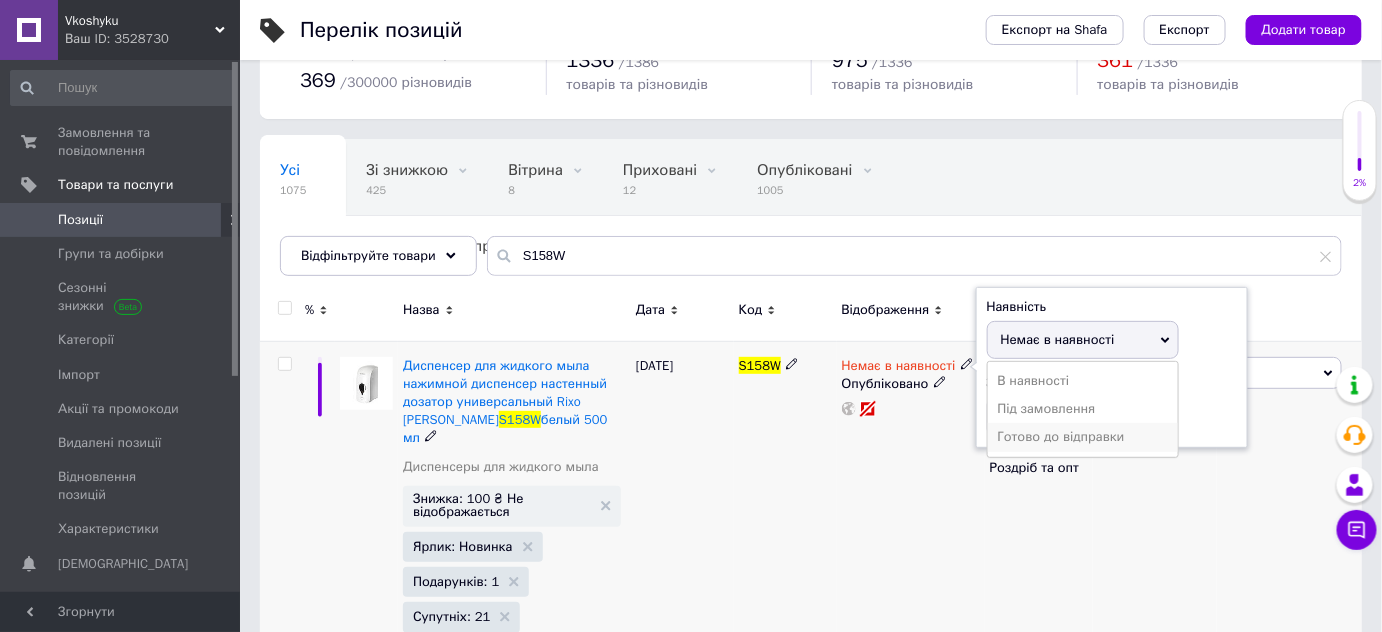 click on "Готово до відправки" at bounding box center (1083, 437) 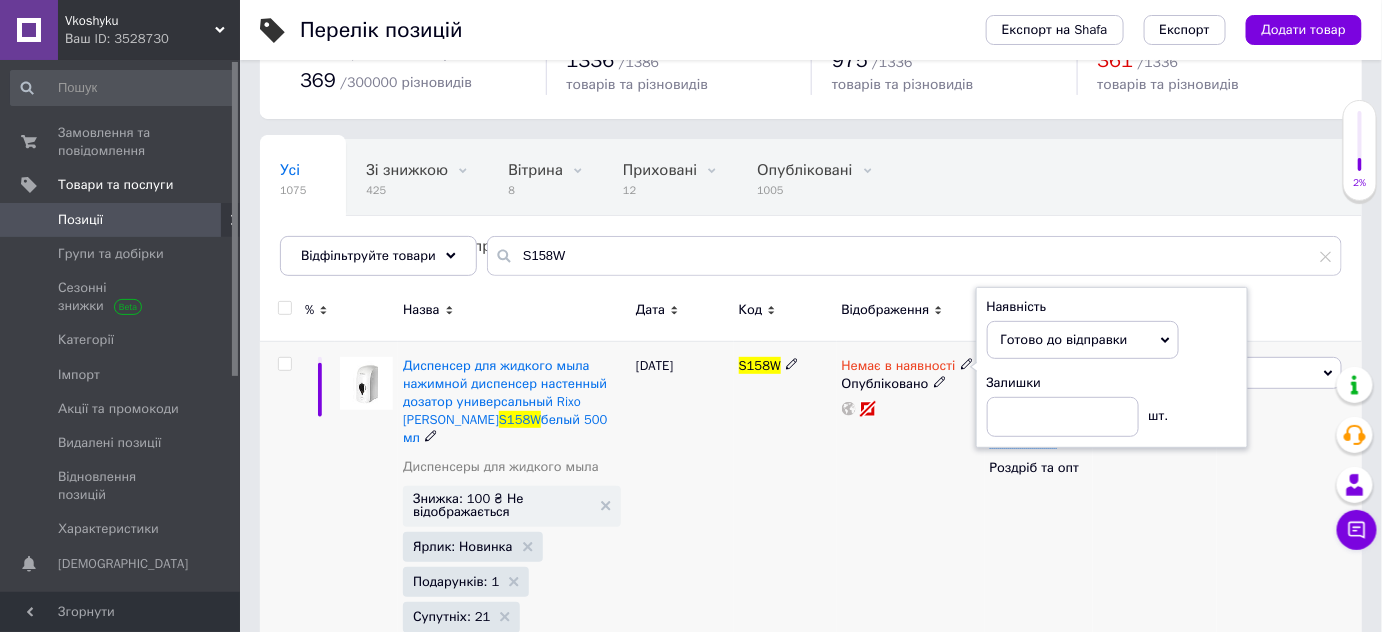 click on "Немає в наявності Наявність Готово до відправки В наявності Немає в наявності Під замовлення Залишки шт. Опубліковано" at bounding box center (911, 514) 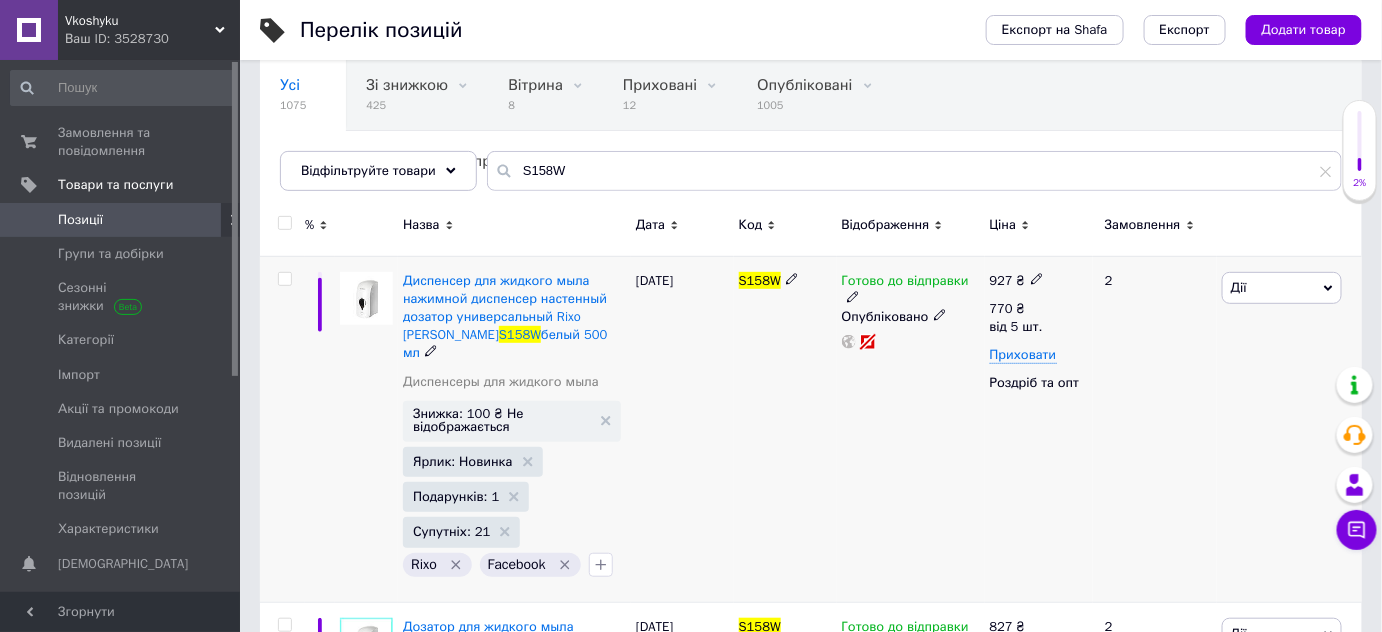 scroll, scrollTop: 181, scrollLeft: 0, axis: vertical 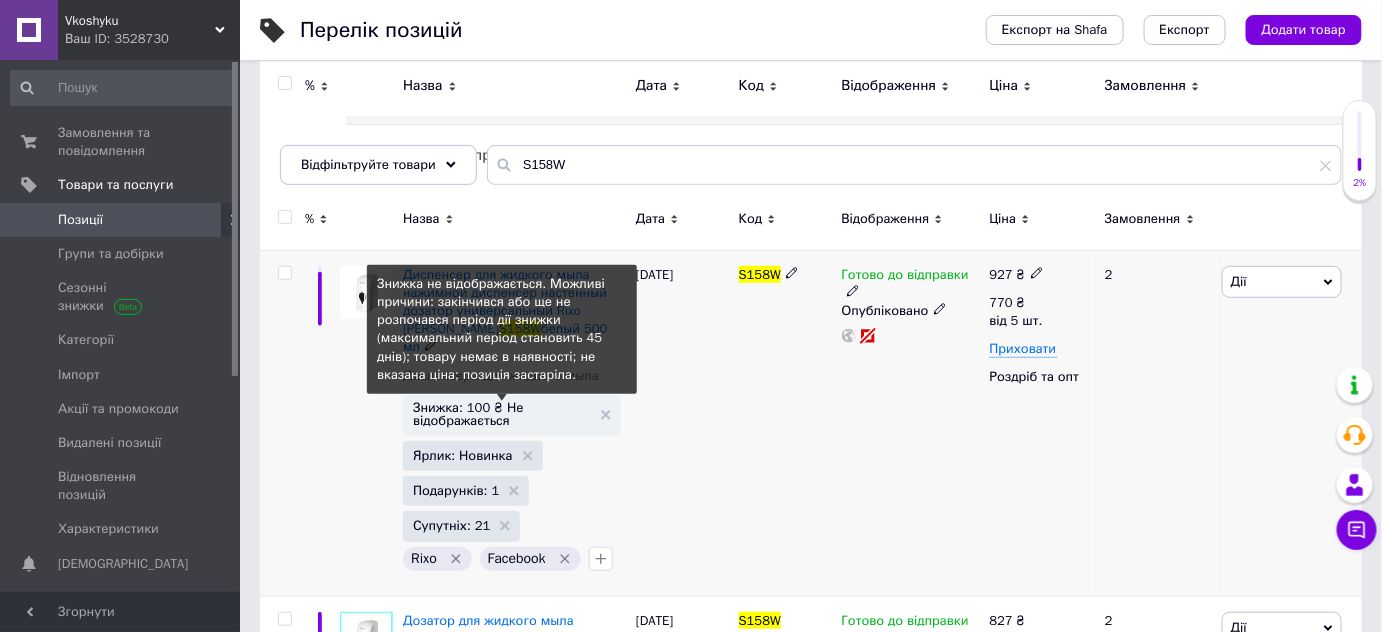 click on "Знижка: 100 ₴ Не відображається" at bounding box center (502, 414) 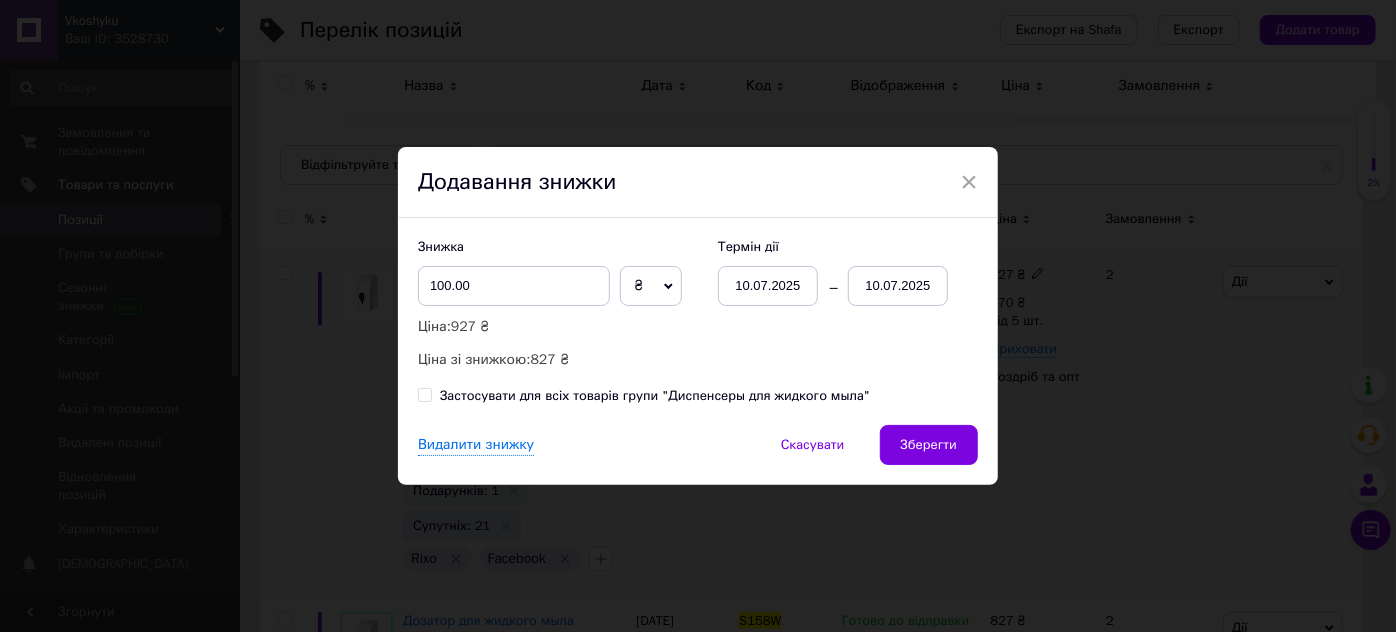 click on "10.07.2025" at bounding box center (898, 286) 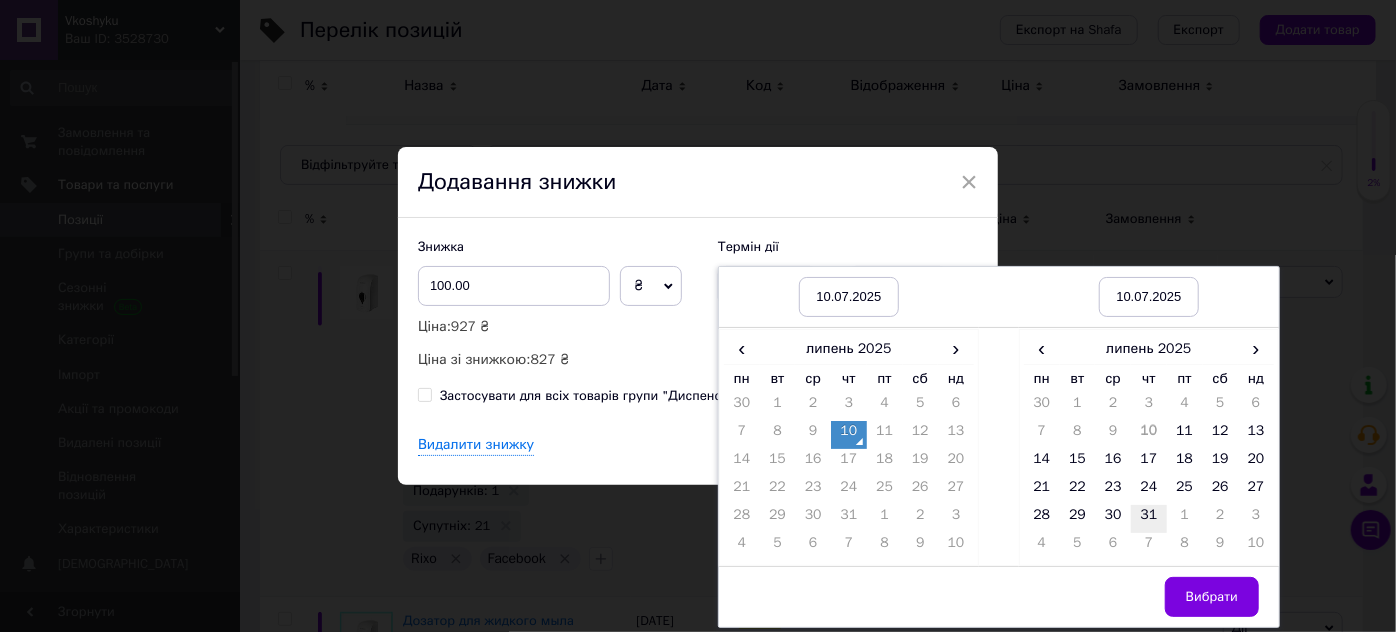 click on "31" at bounding box center [1149, 519] 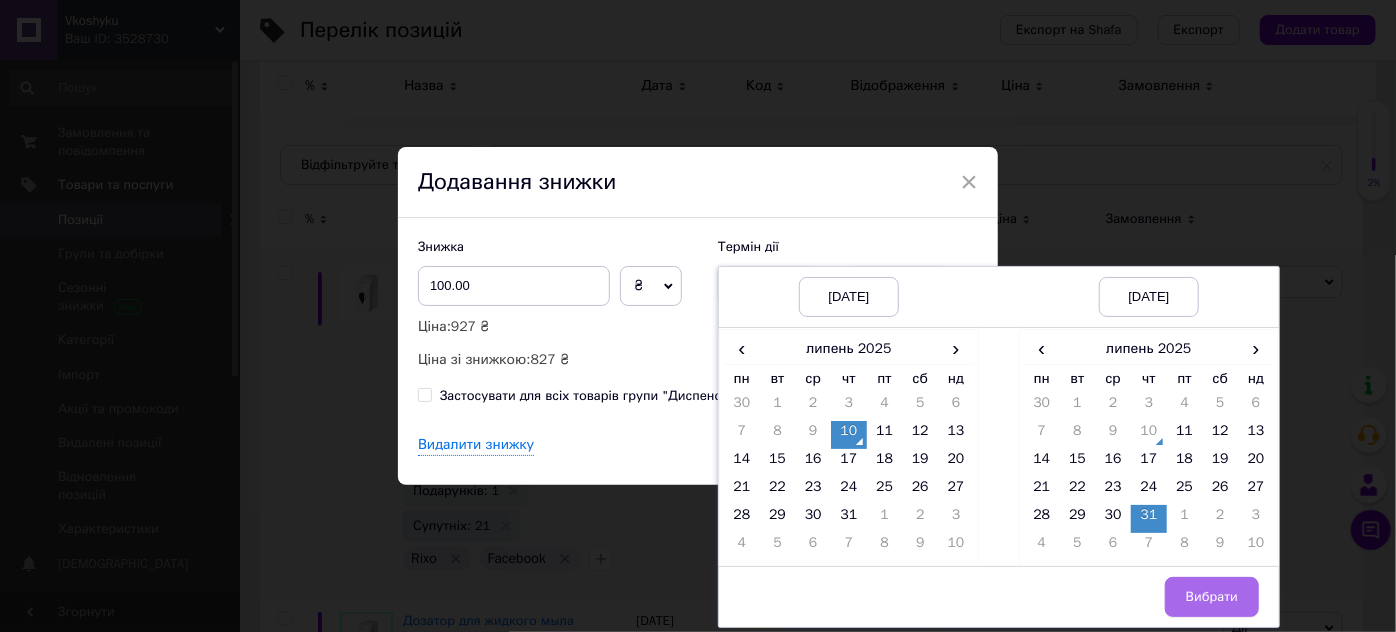 click on "Вибрати" at bounding box center (1212, 597) 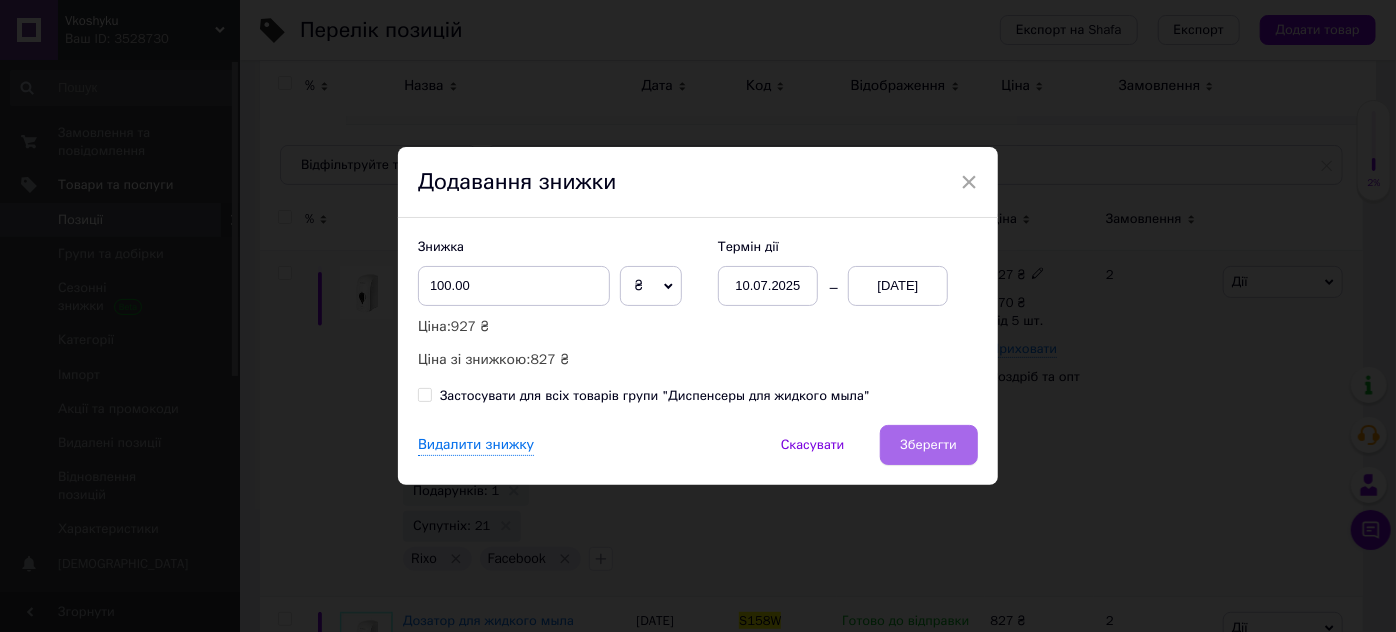 click on "Зберегти" at bounding box center (929, 445) 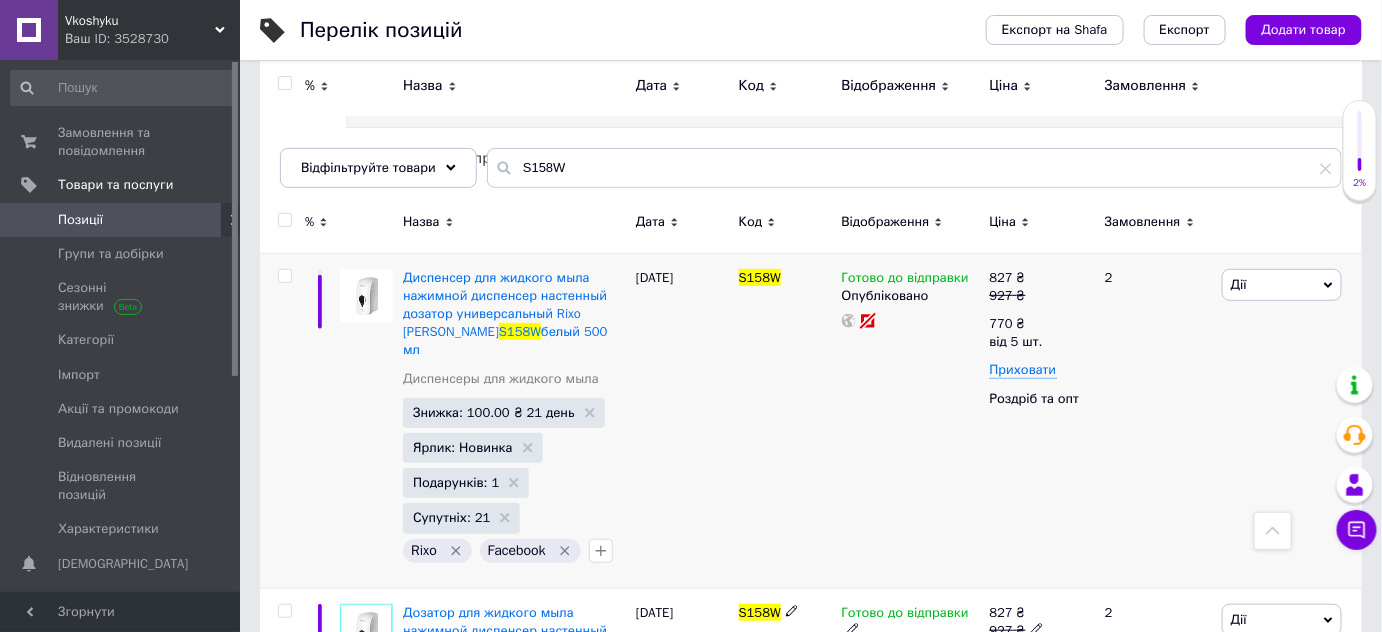 scroll, scrollTop: 178, scrollLeft: 0, axis: vertical 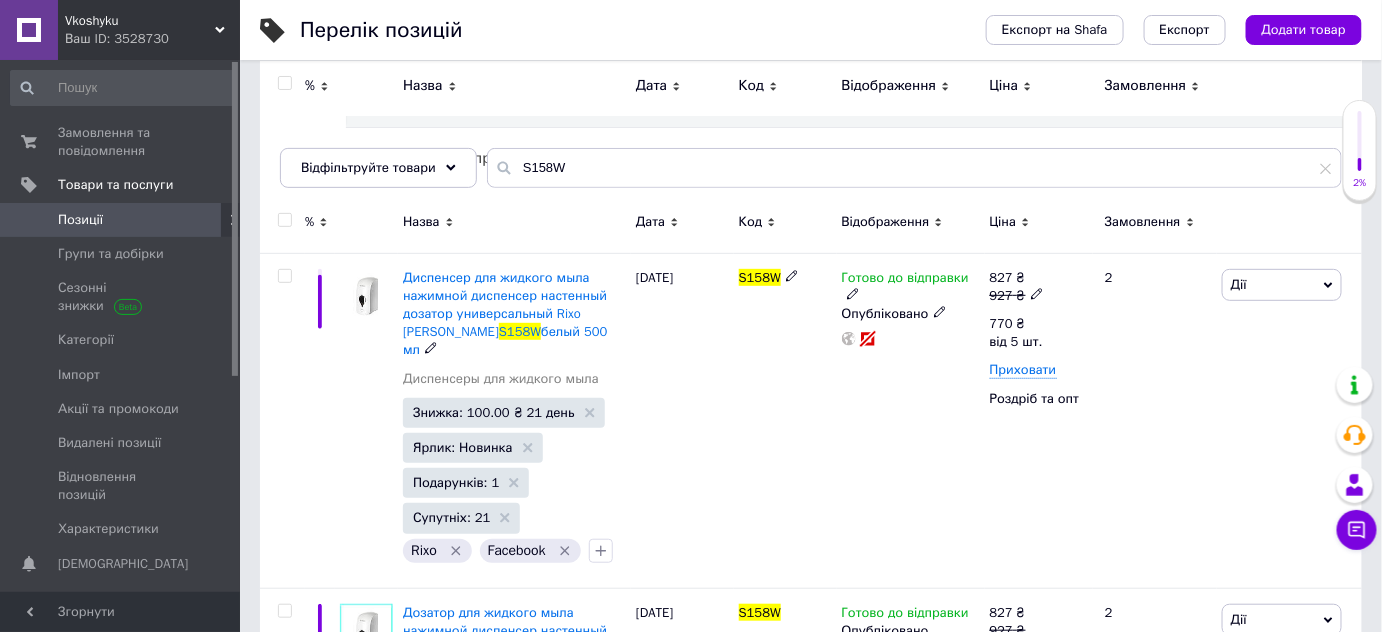click 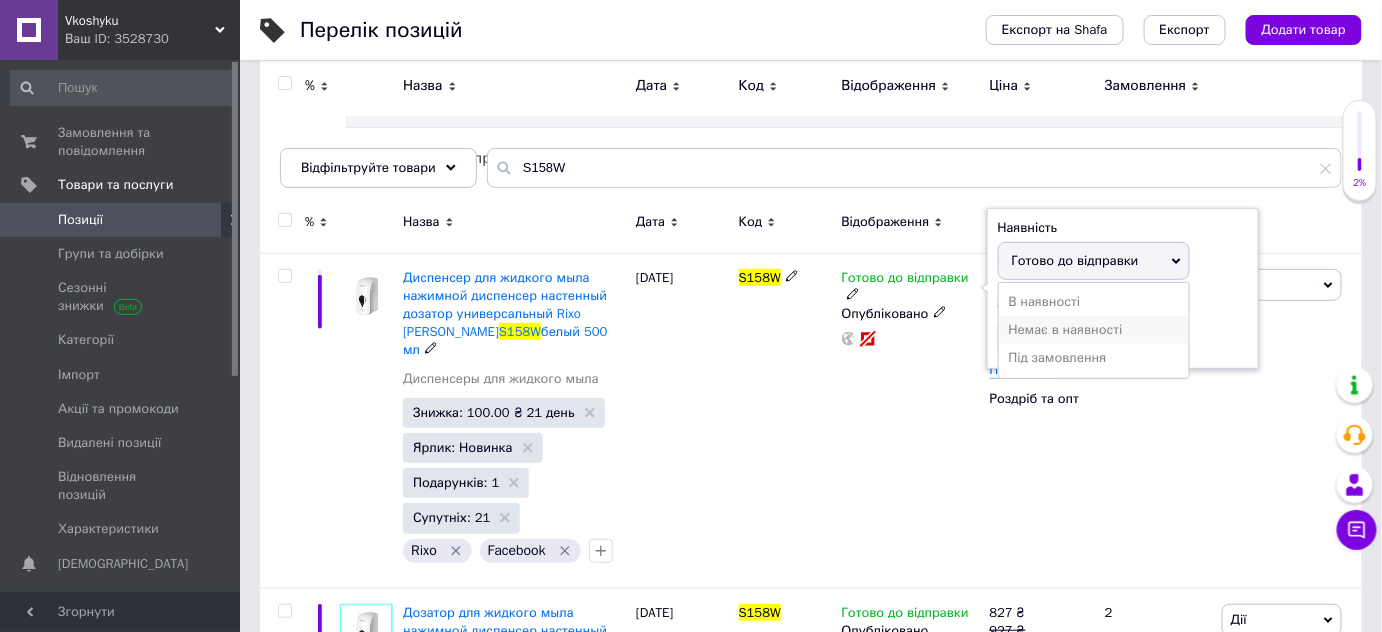 click on "Немає в наявності" at bounding box center (1094, 330) 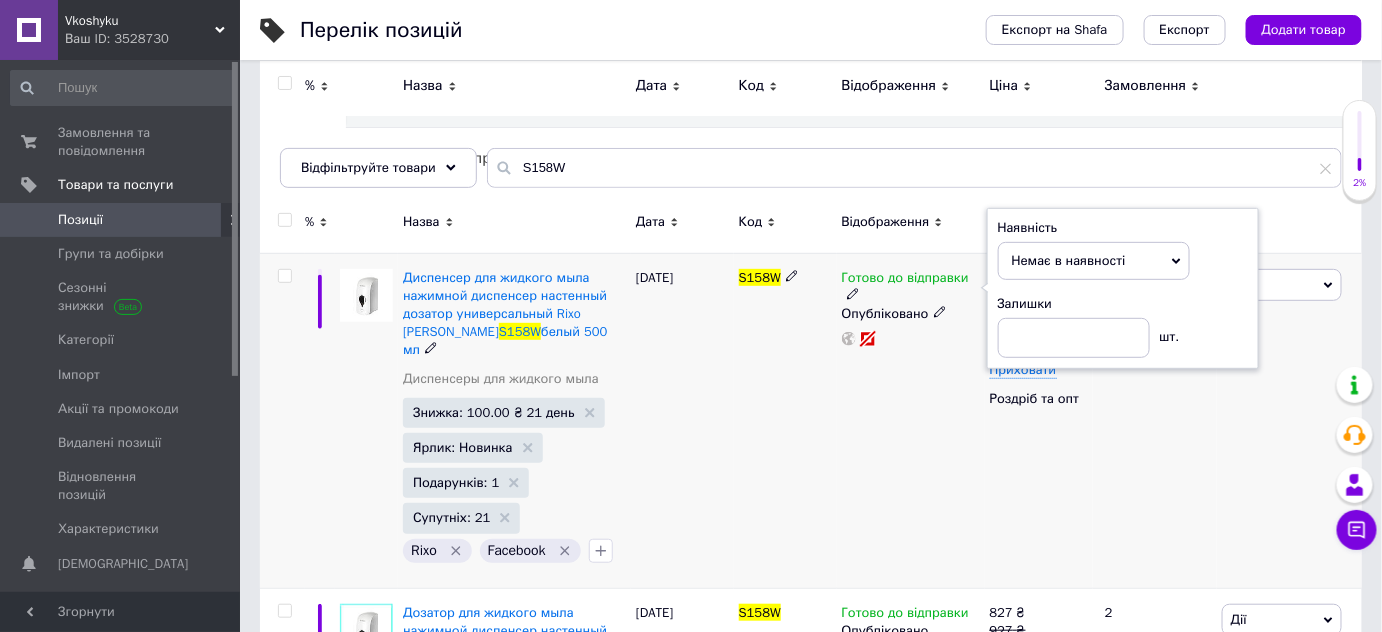 click on "Готово до відправки Наявність Немає в наявності В наявності Під замовлення Готово до відправки Залишки шт. Опубліковано" at bounding box center (911, 420) 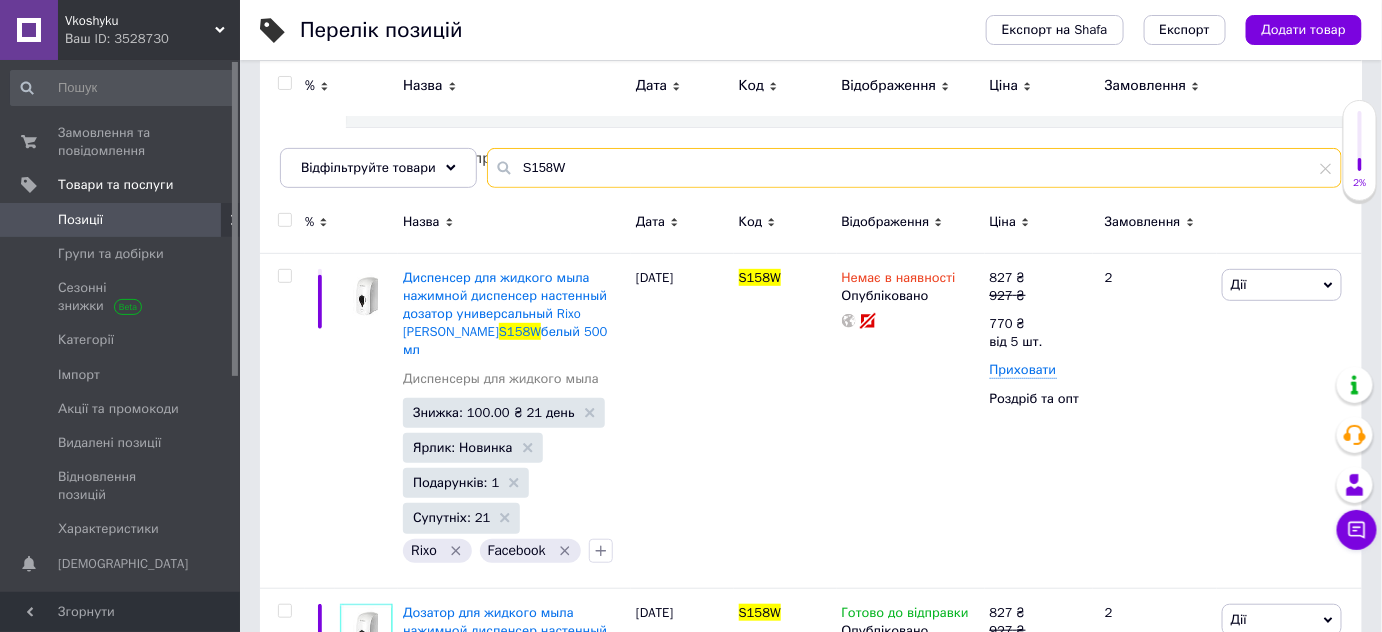 click on "S158W" at bounding box center [914, 168] 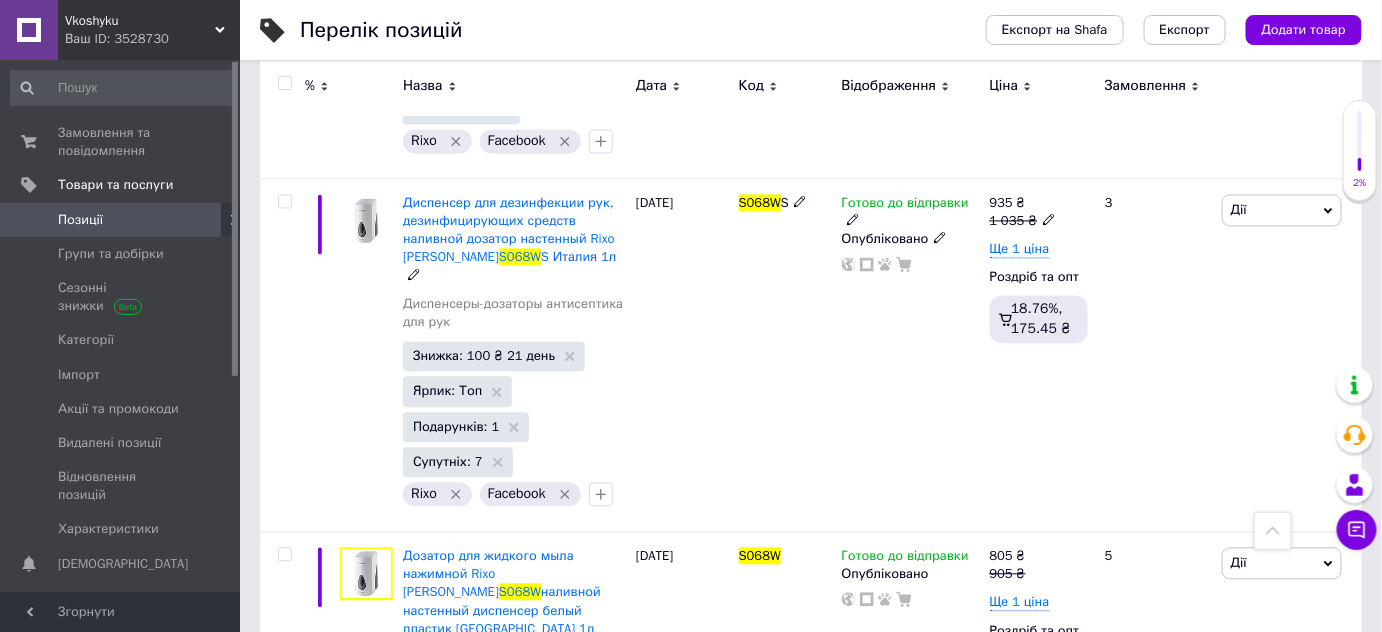 scroll, scrollTop: 1272, scrollLeft: 0, axis: vertical 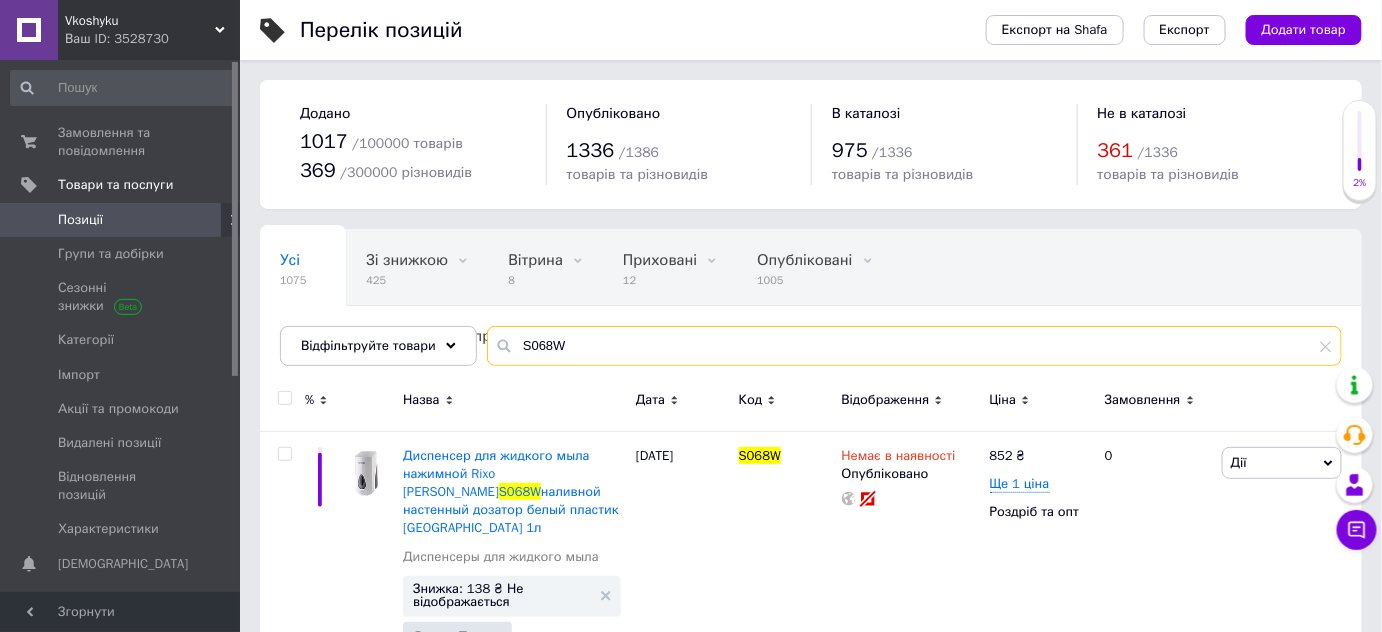 click on "S068W" at bounding box center [914, 346] 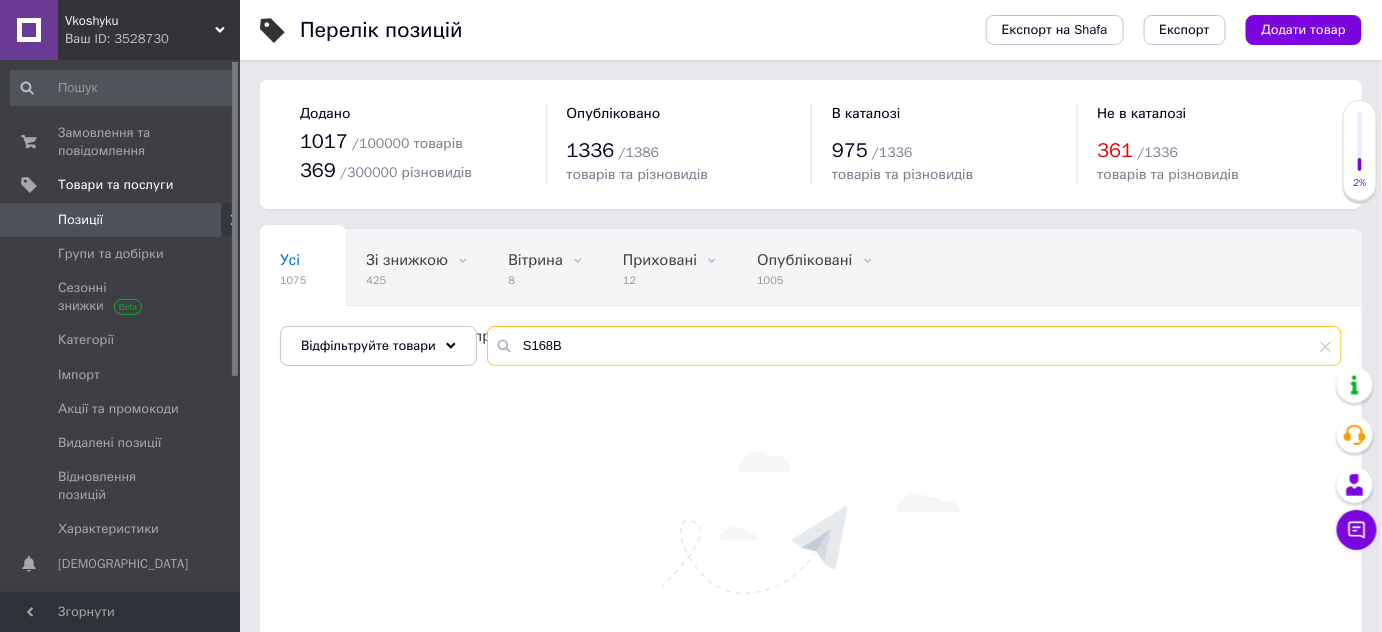 drag, startPoint x: 570, startPoint y: 337, endPoint x: 445, endPoint y: 316, distance: 126.751724 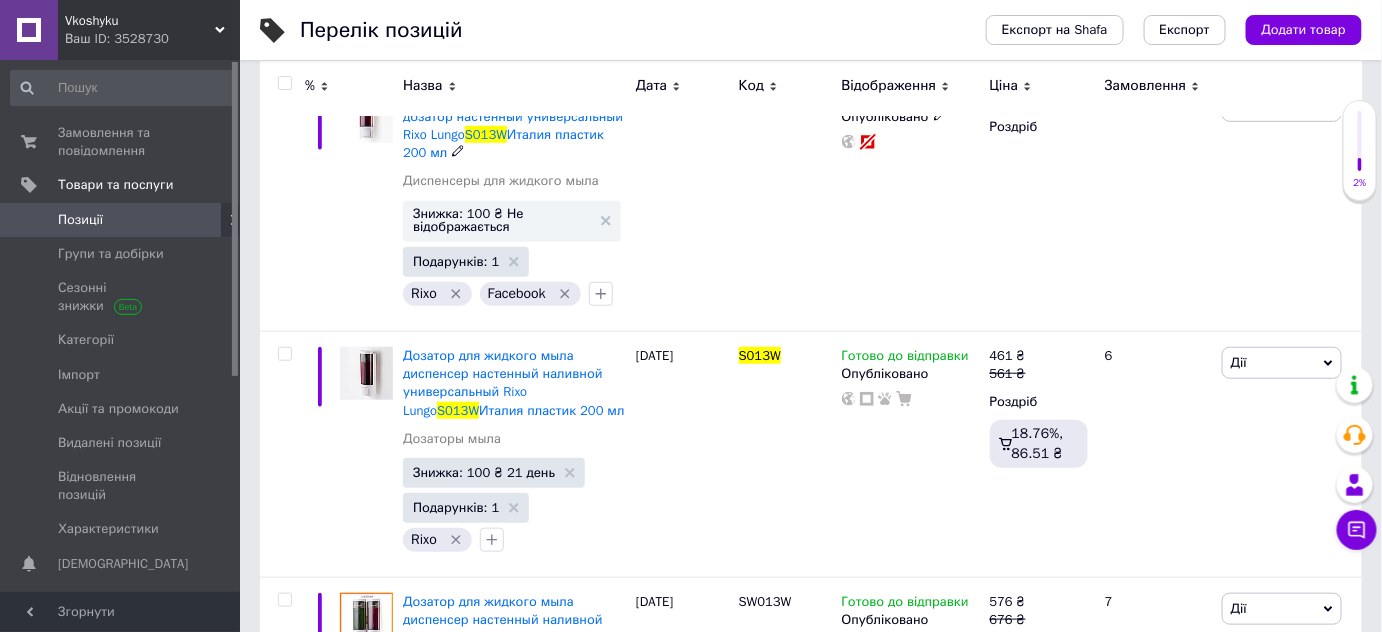 scroll, scrollTop: 363, scrollLeft: 0, axis: vertical 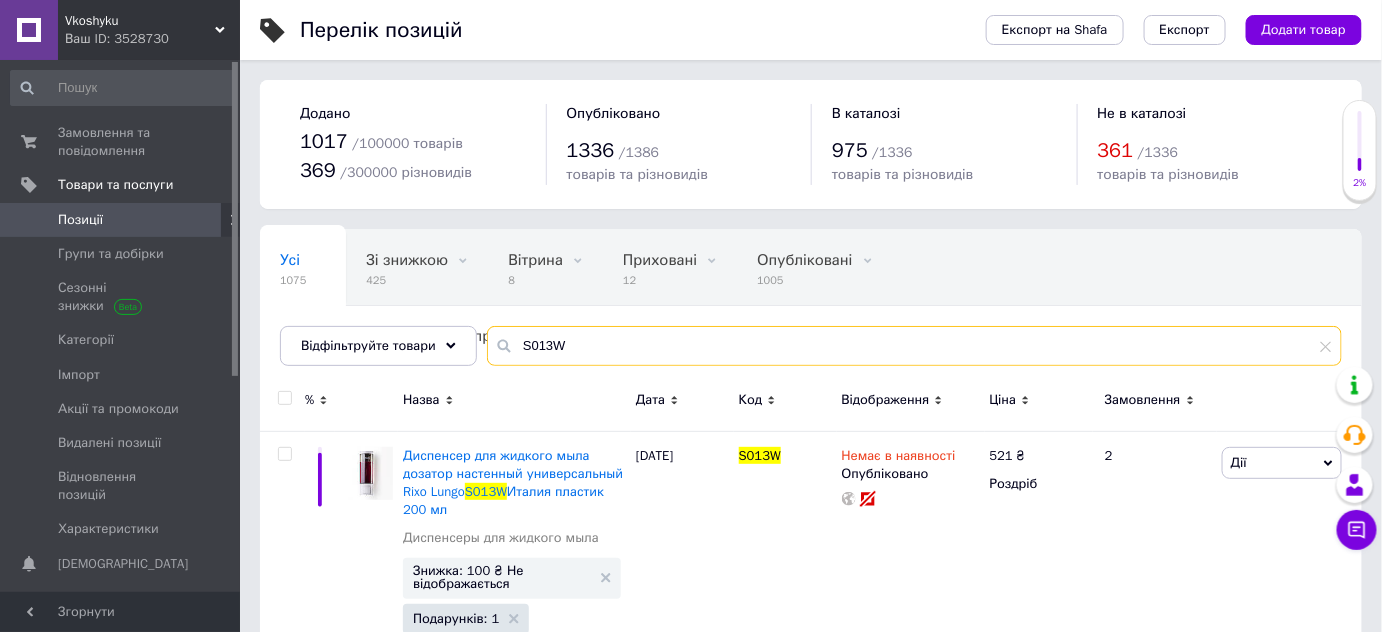 click on "S013W" at bounding box center (914, 346) 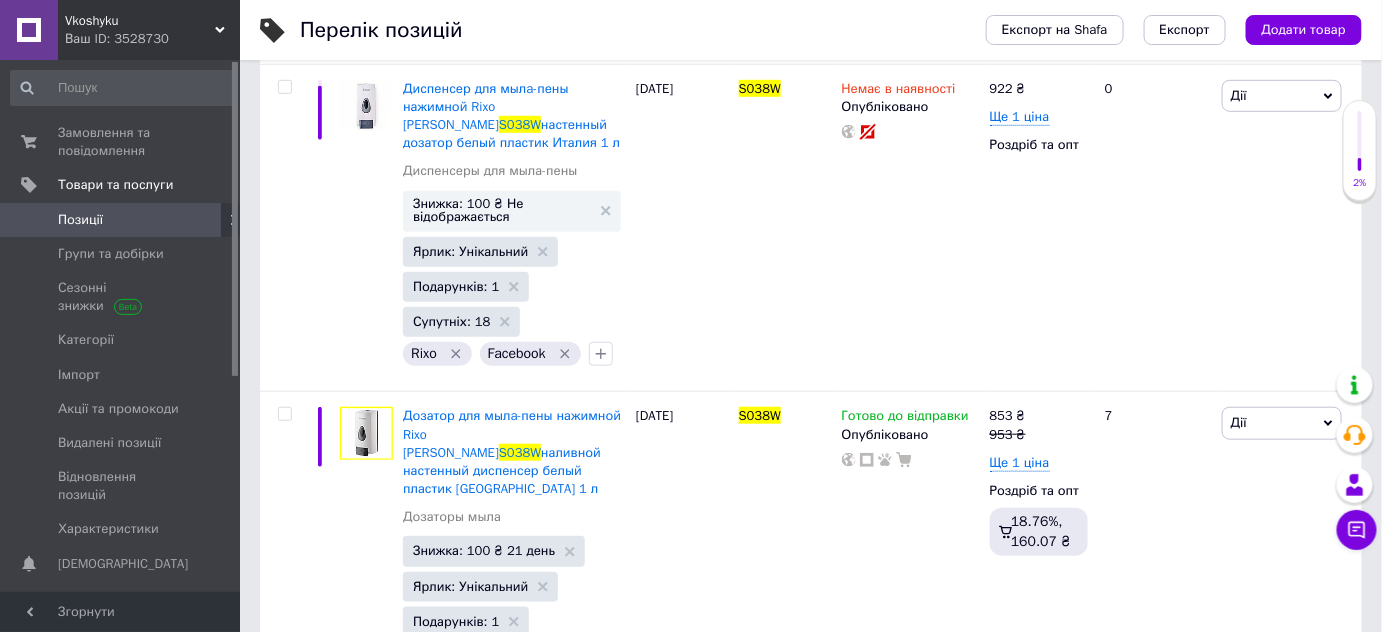 scroll, scrollTop: 454, scrollLeft: 0, axis: vertical 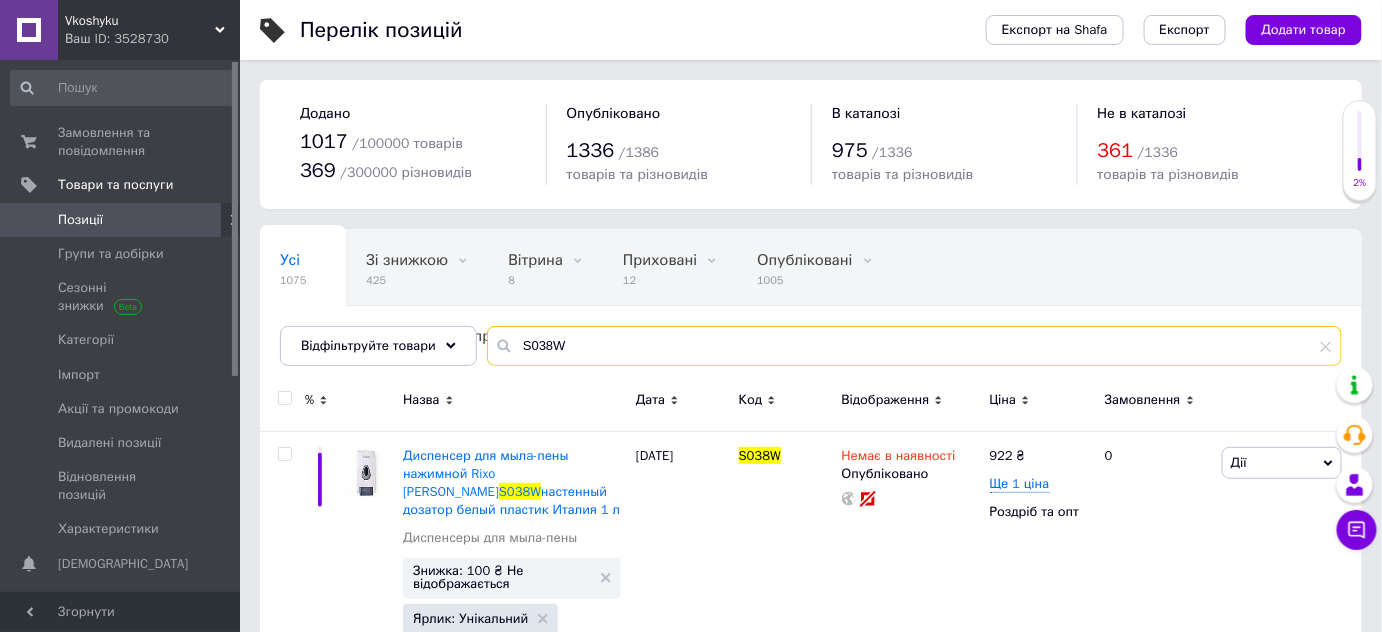 click on "S038W" at bounding box center [914, 346] 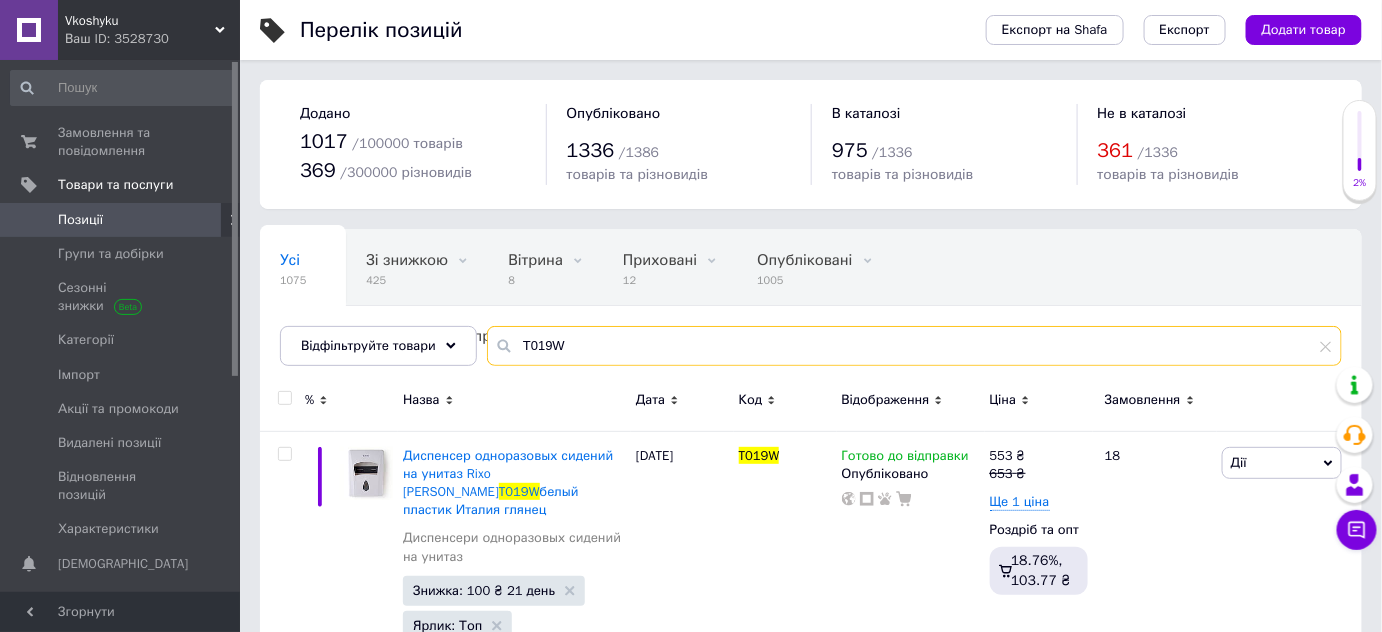 drag, startPoint x: 563, startPoint y: 348, endPoint x: 475, endPoint y: 338, distance: 88.56636 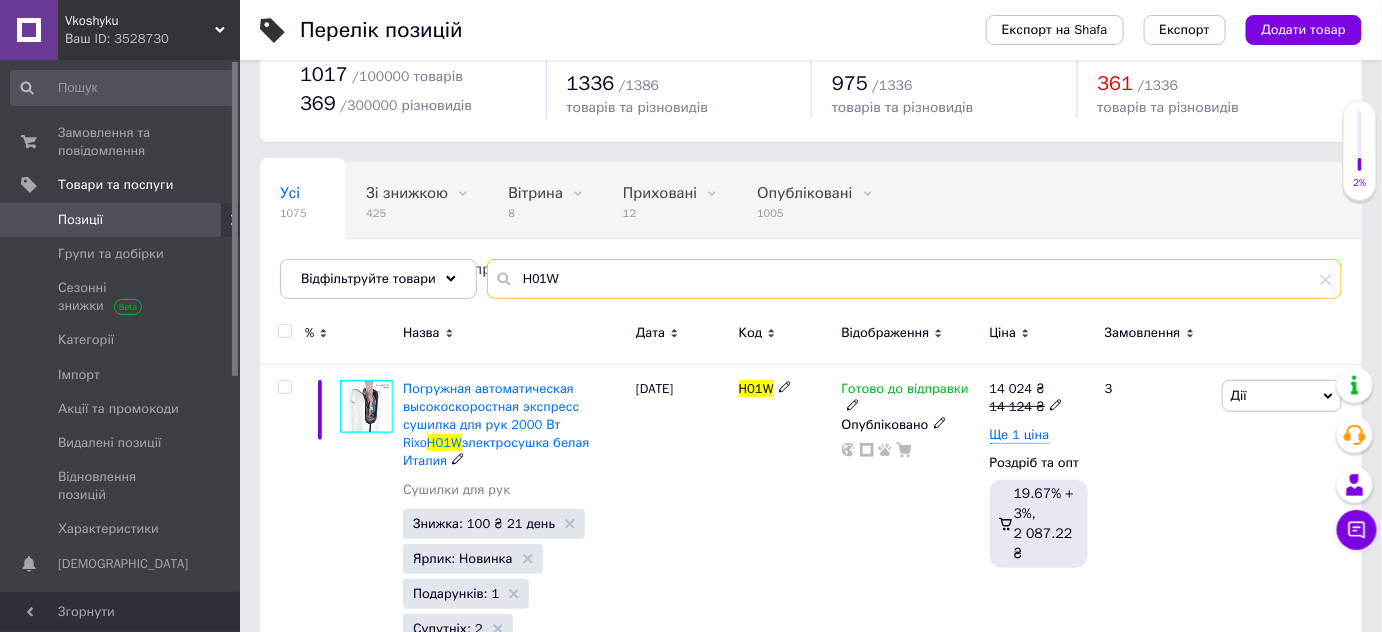 scroll, scrollTop: 62, scrollLeft: 0, axis: vertical 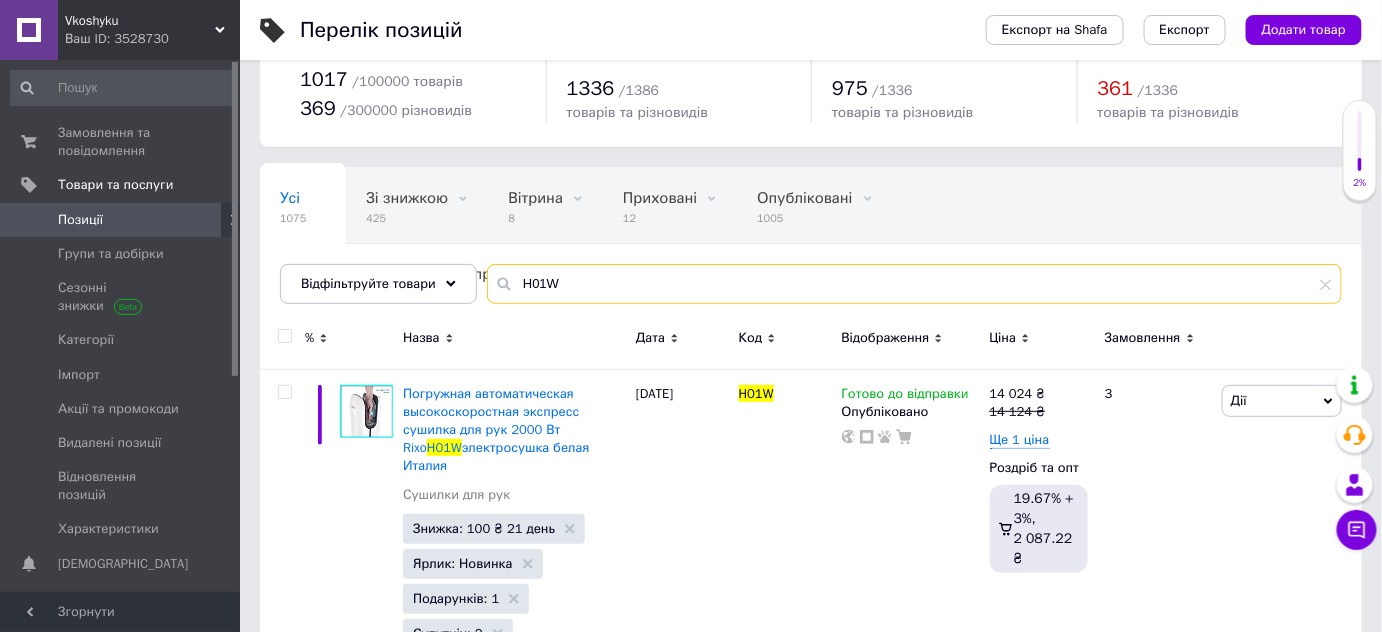 click on "H01W" at bounding box center (914, 284) 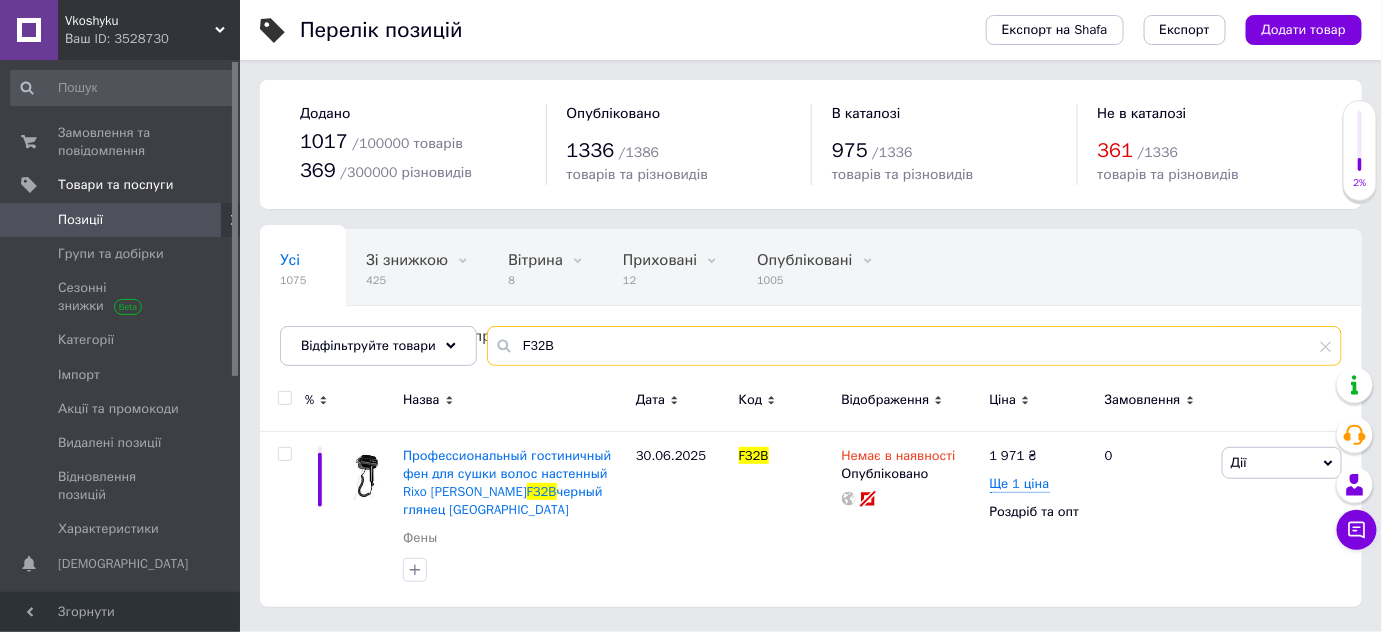 scroll, scrollTop: 0, scrollLeft: 0, axis: both 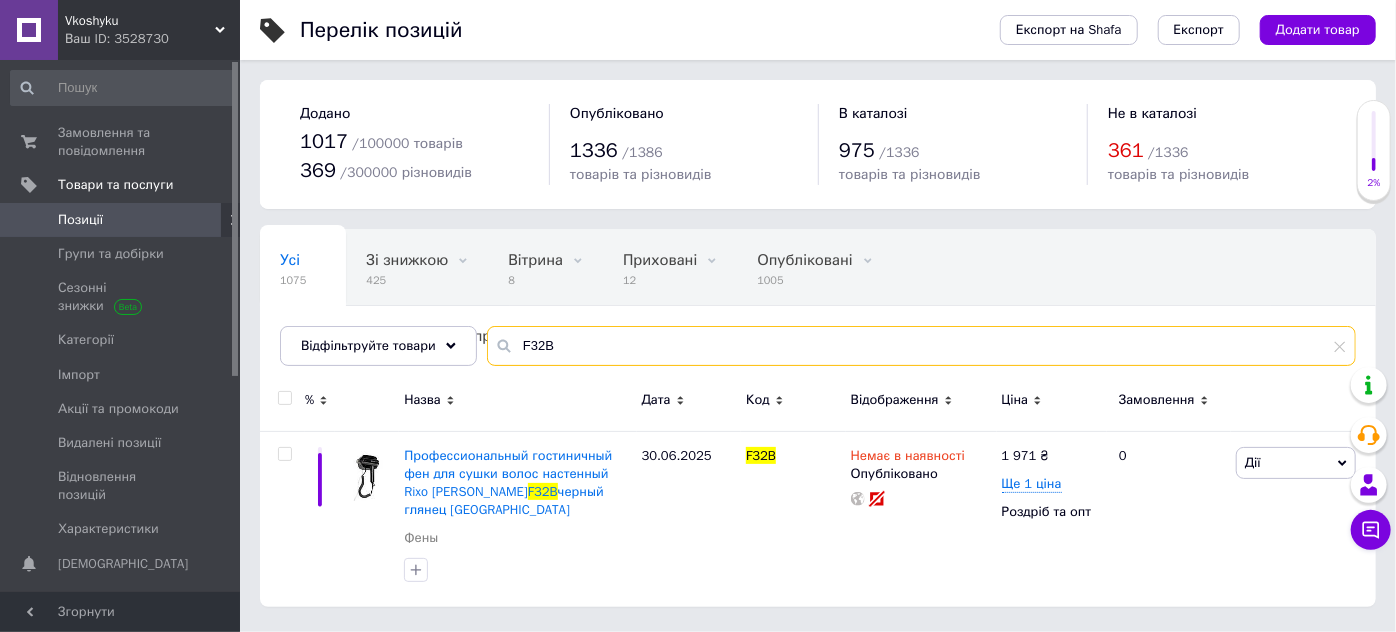 click on "F32B" at bounding box center (921, 346) 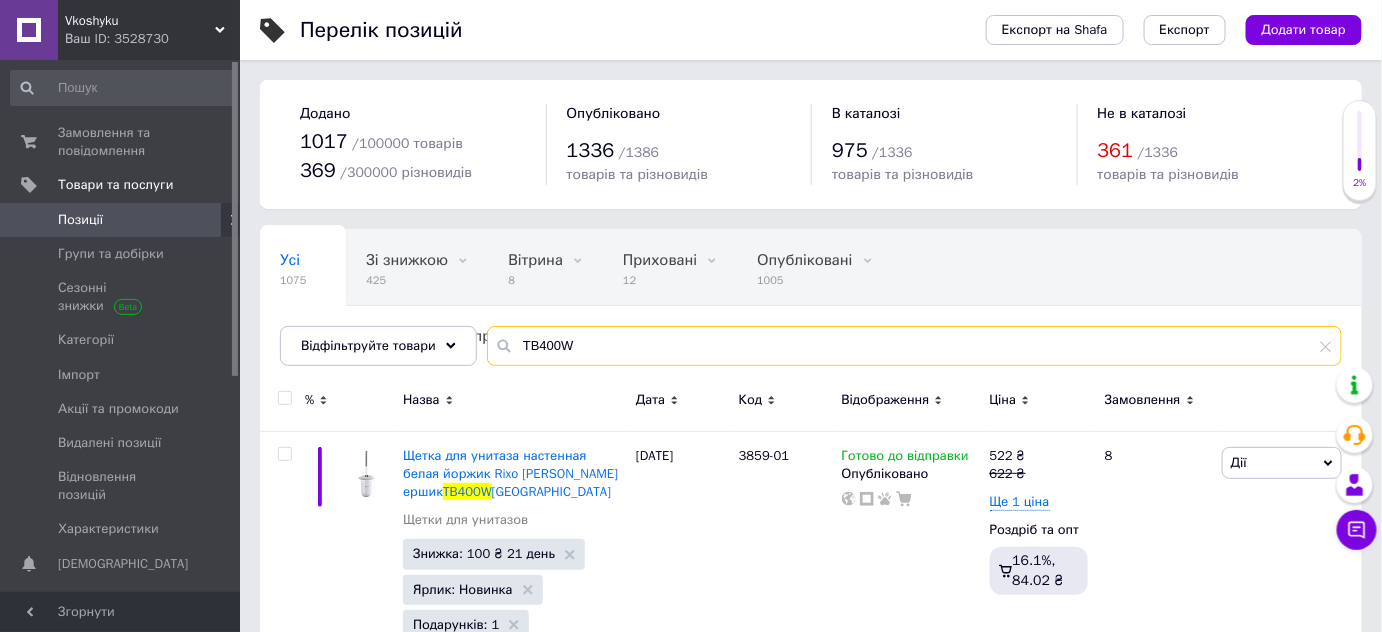 click on "TB400W" at bounding box center [914, 346] 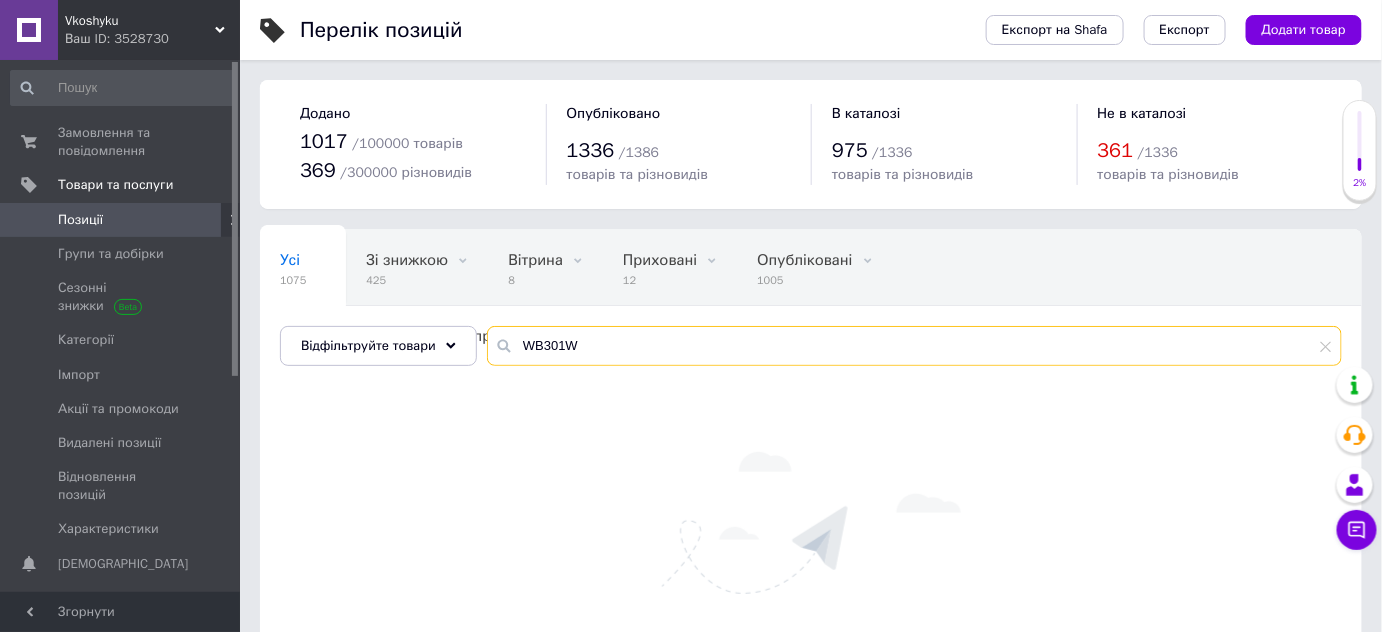 click on "WB301W" at bounding box center [914, 346] 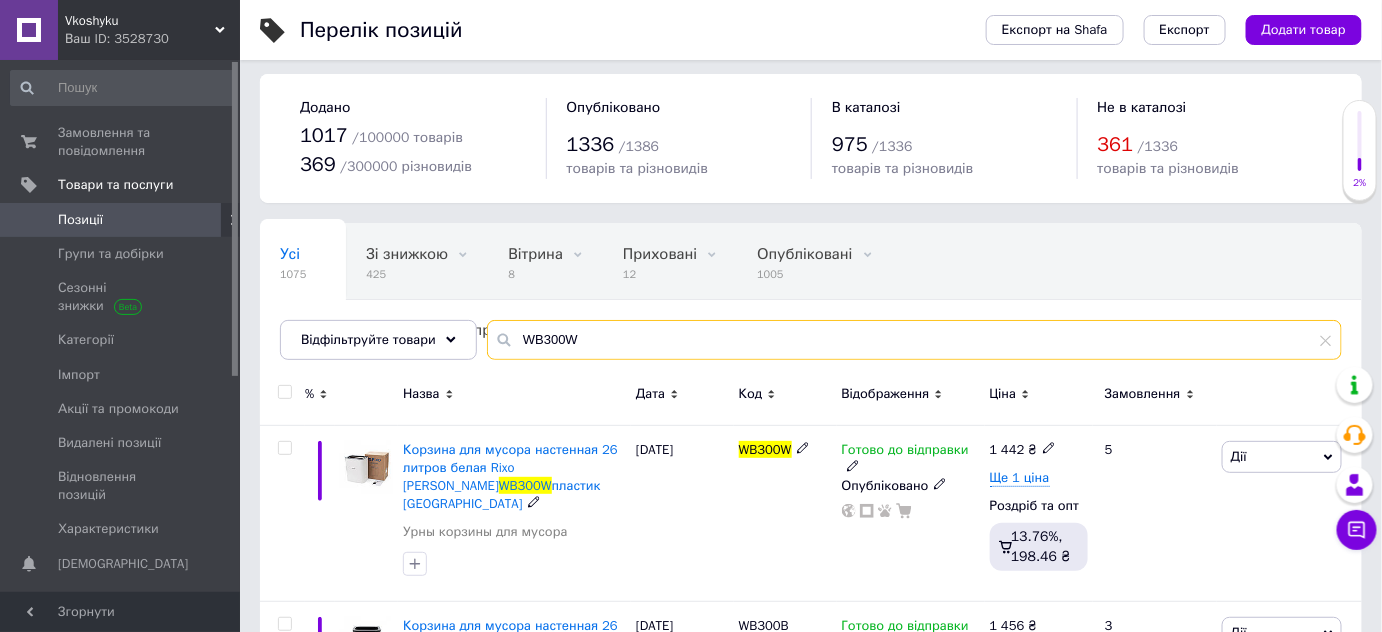 scroll, scrollTop: 0, scrollLeft: 0, axis: both 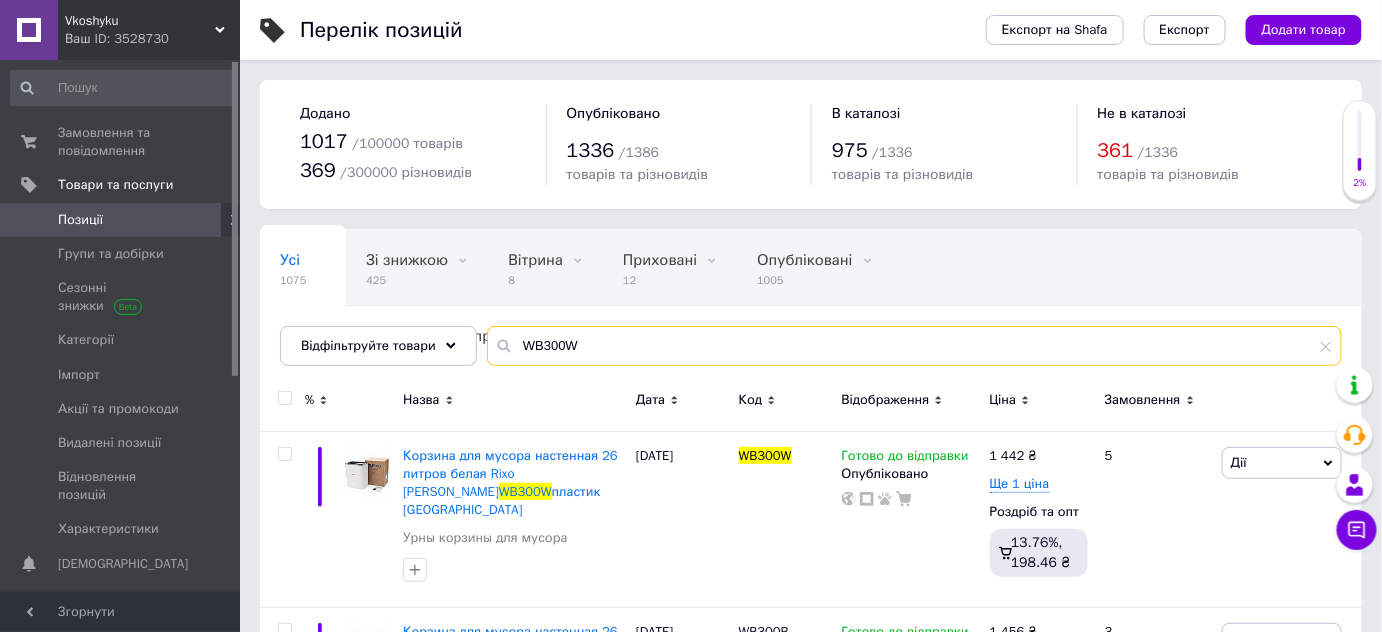 drag, startPoint x: 598, startPoint y: 340, endPoint x: 501, endPoint y: 324, distance: 98.31073 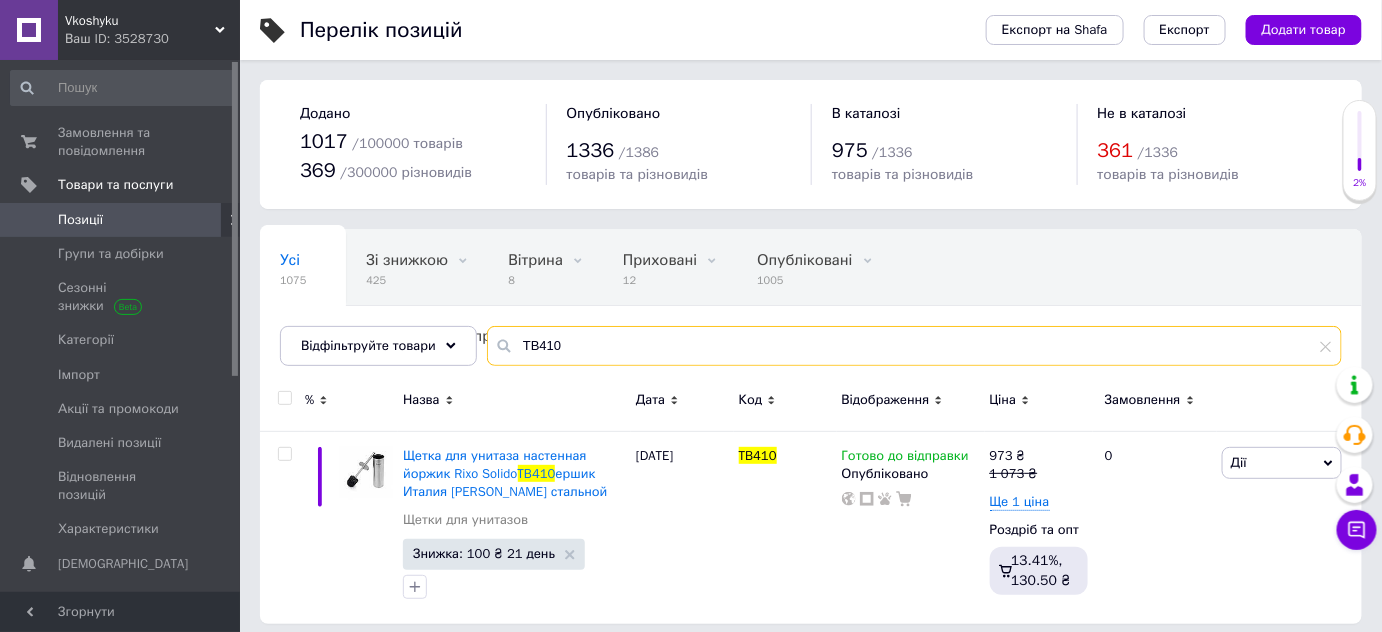 drag, startPoint x: 618, startPoint y: 348, endPoint x: 480, endPoint y: 348, distance: 138 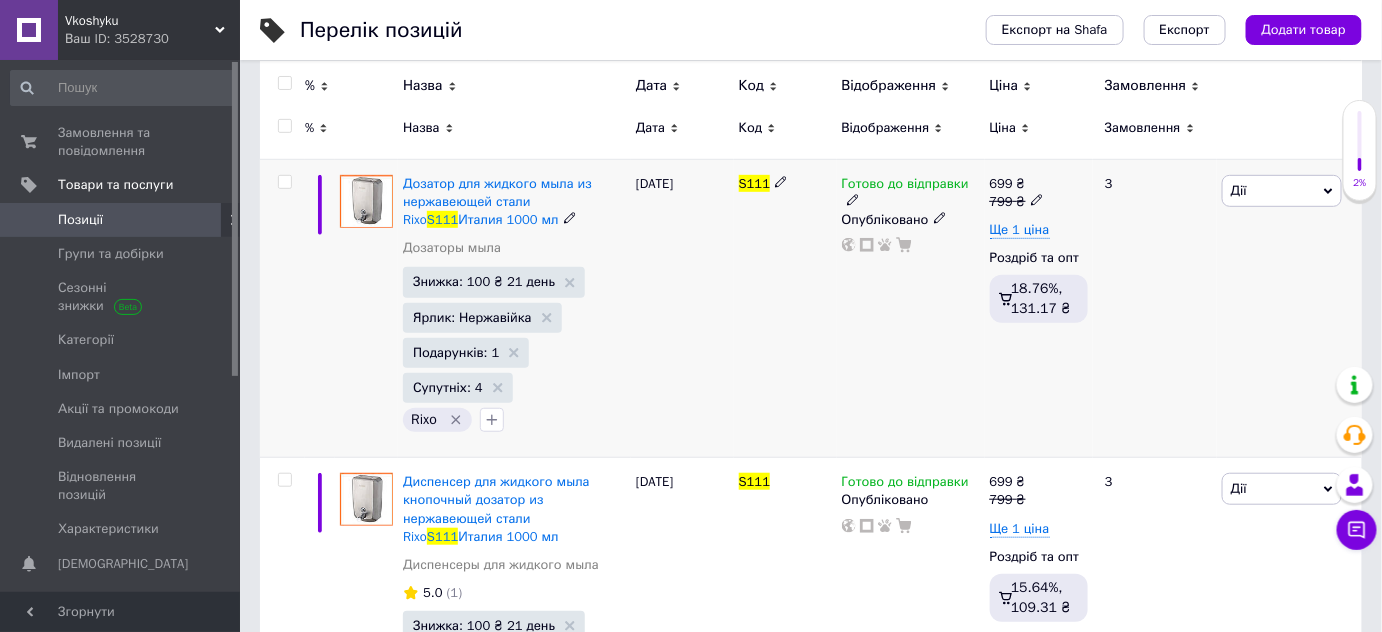 scroll, scrollTop: 277, scrollLeft: 0, axis: vertical 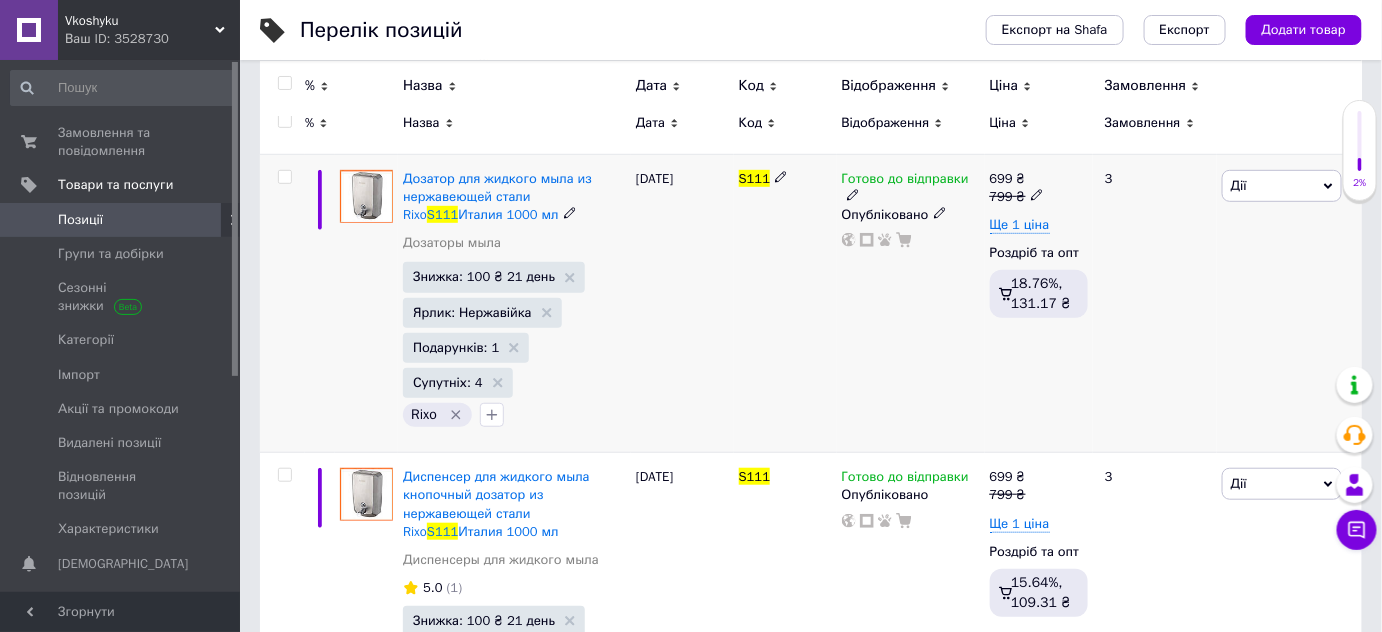 type on "S111" 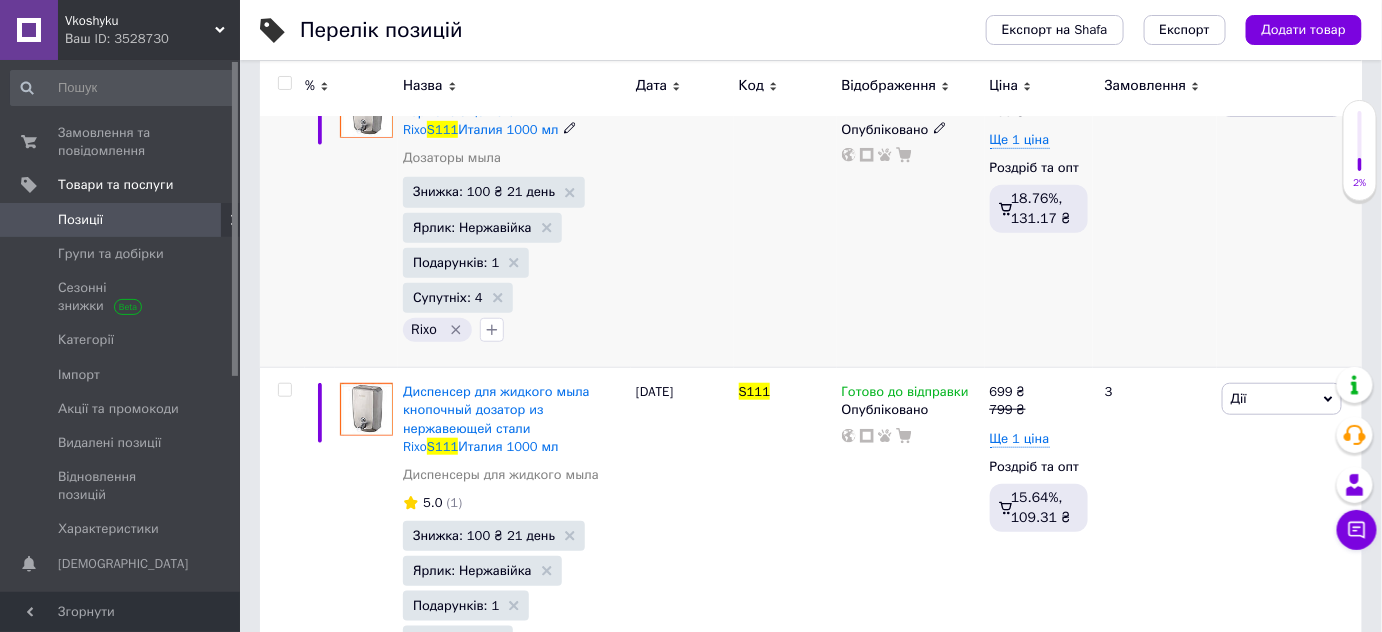 scroll, scrollTop: 368, scrollLeft: 0, axis: vertical 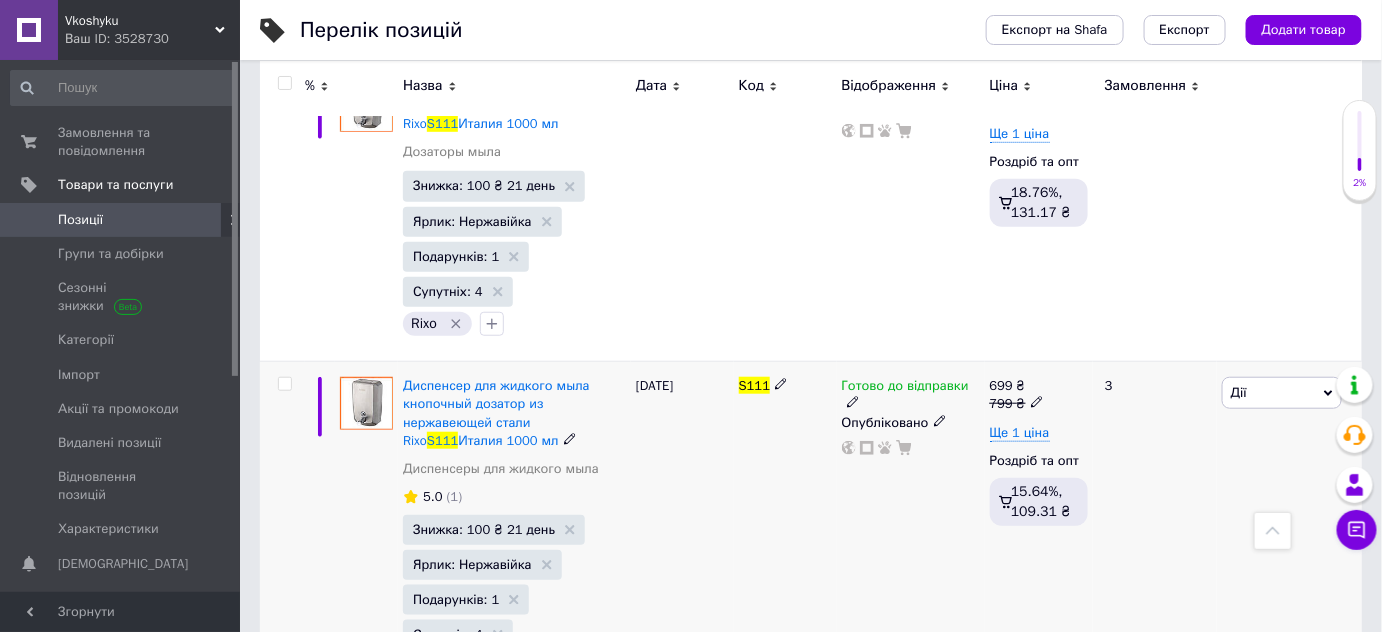 click 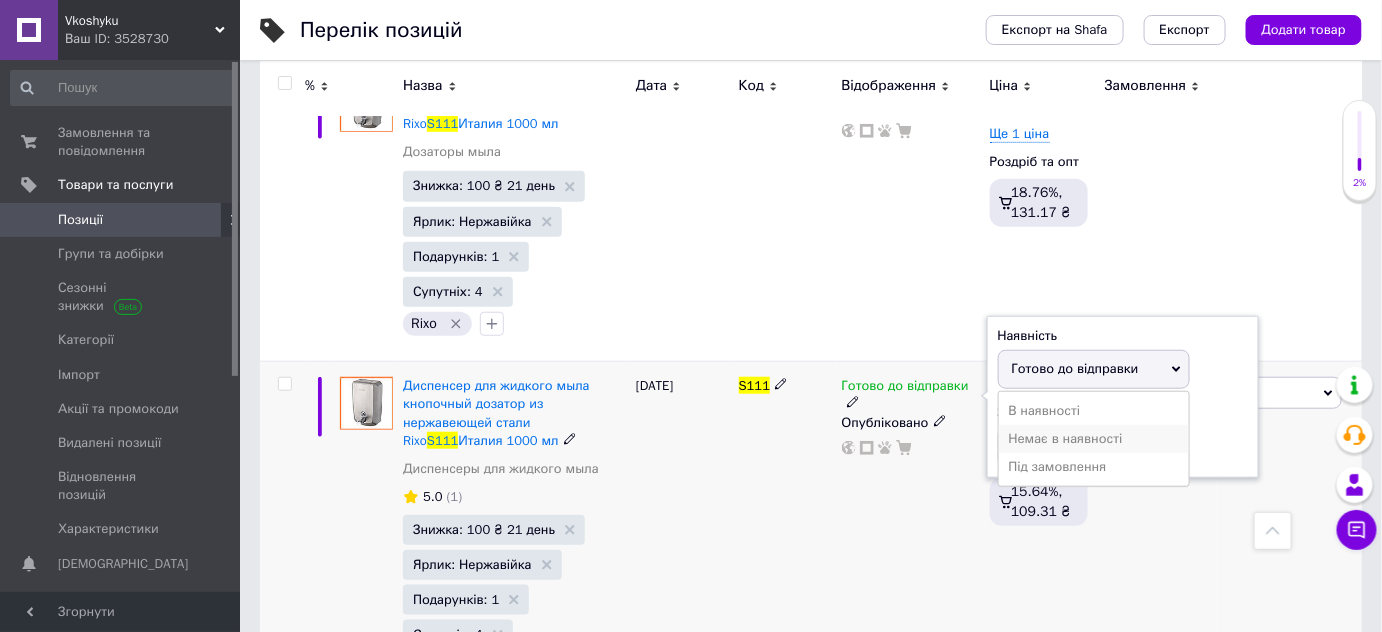 click on "Немає в наявності" at bounding box center (1094, 439) 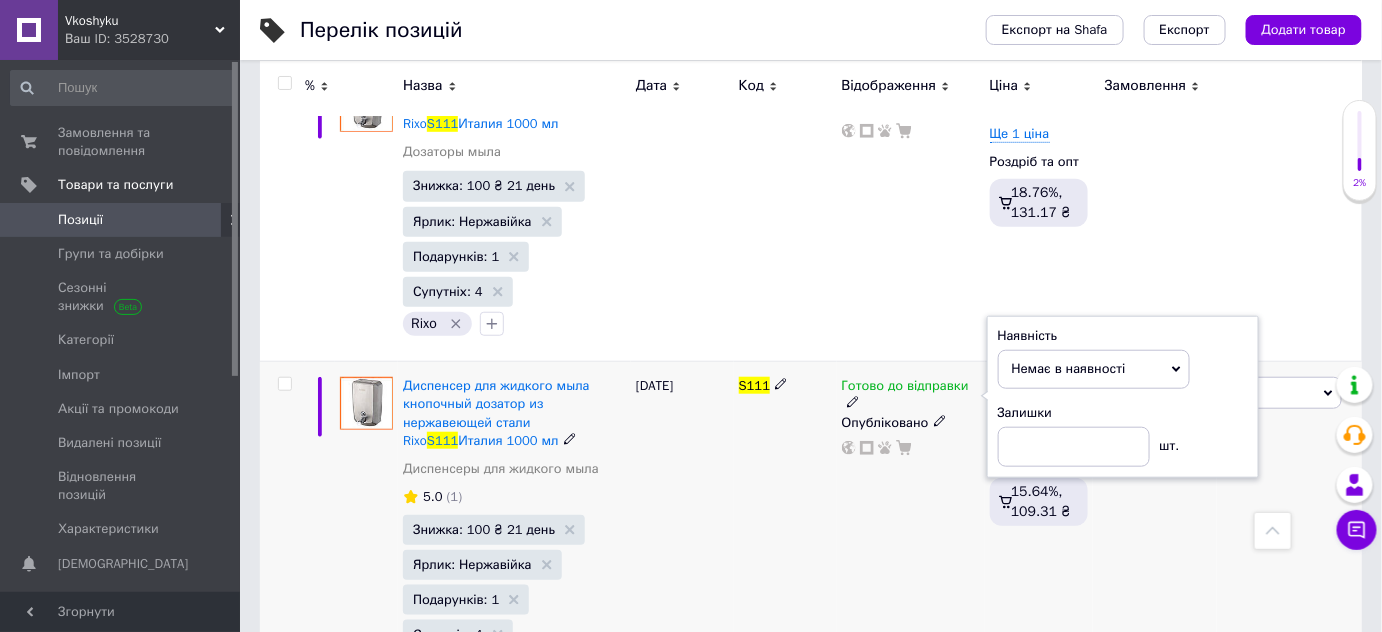 click on "Готово до відправки Наявність Немає в наявності В наявності Під замовлення Готово до відправки Залишки шт. Опубліковано" at bounding box center [911, 533] 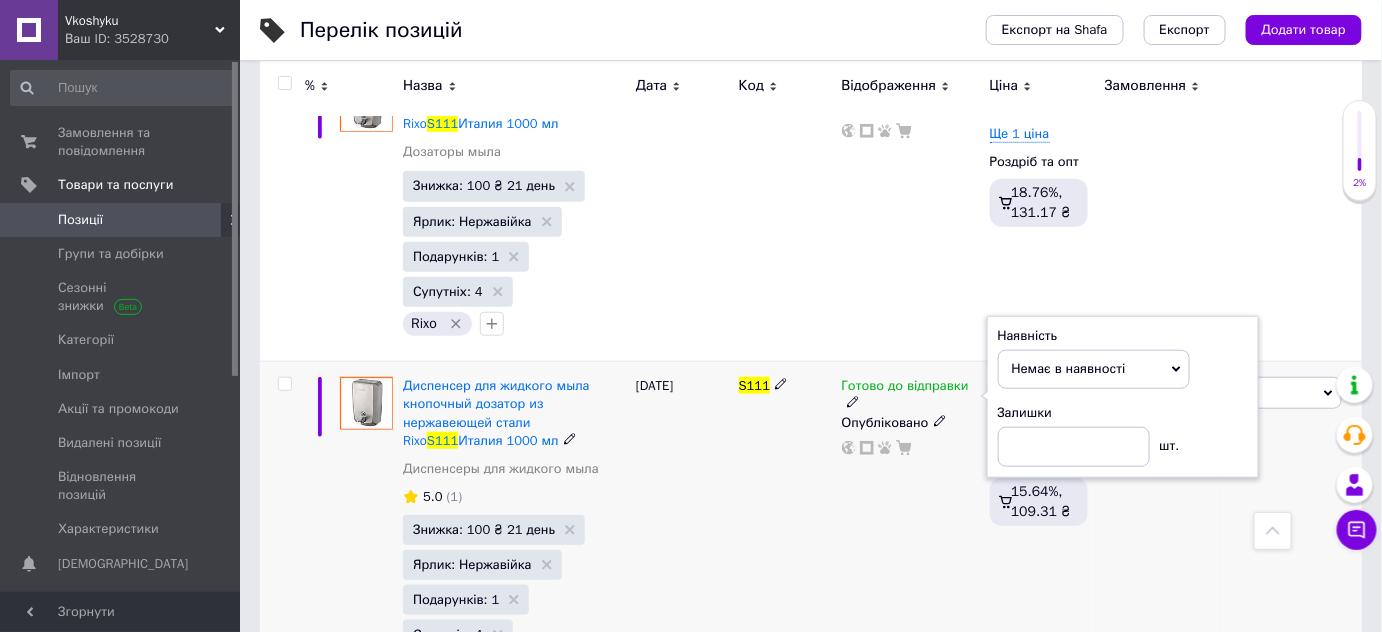 click on "Готово до відправки Наявність Немає в наявності В наявності Під замовлення Готово до відправки Залишки шт. Опубліковано" at bounding box center [911, 533] 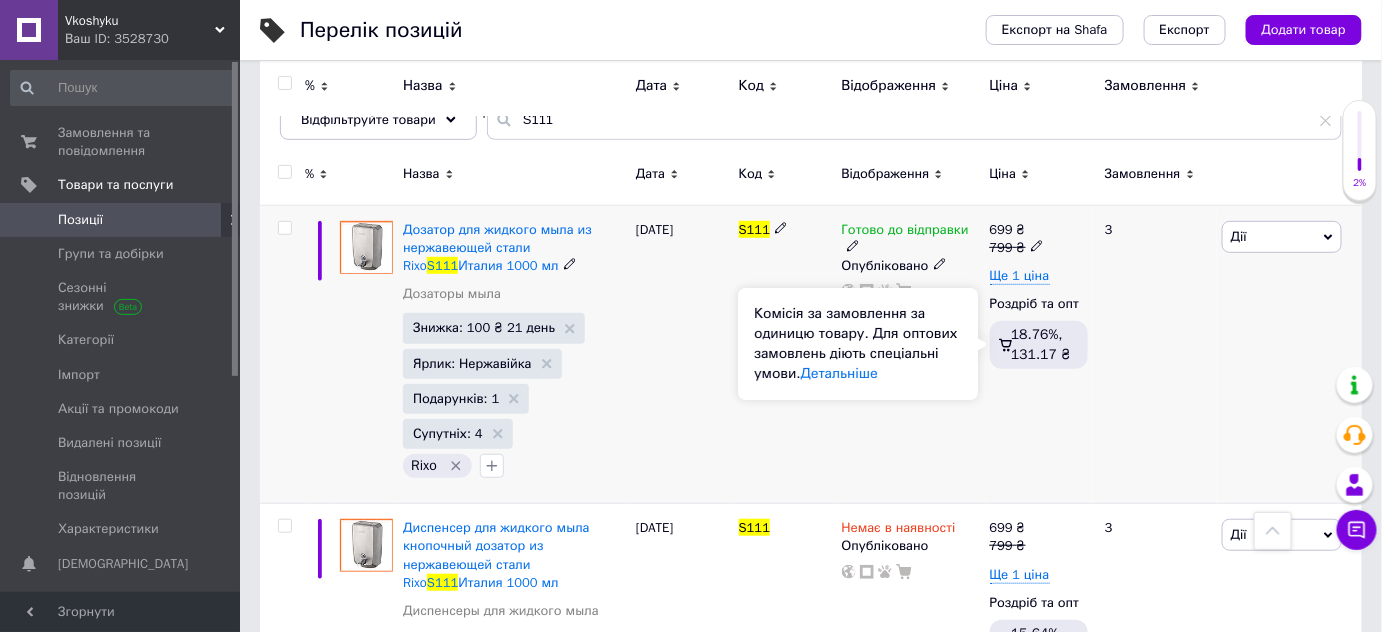 scroll, scrollTop: 186, scrollLeft: 0, axis: vertical 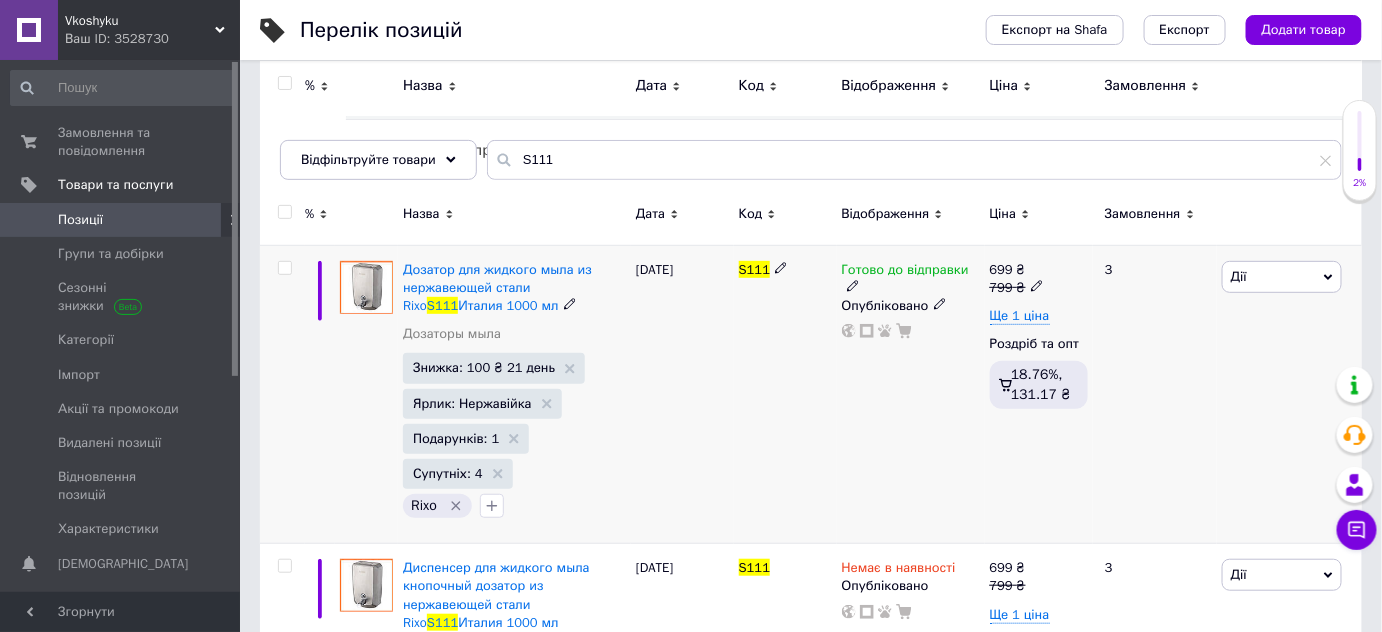 click 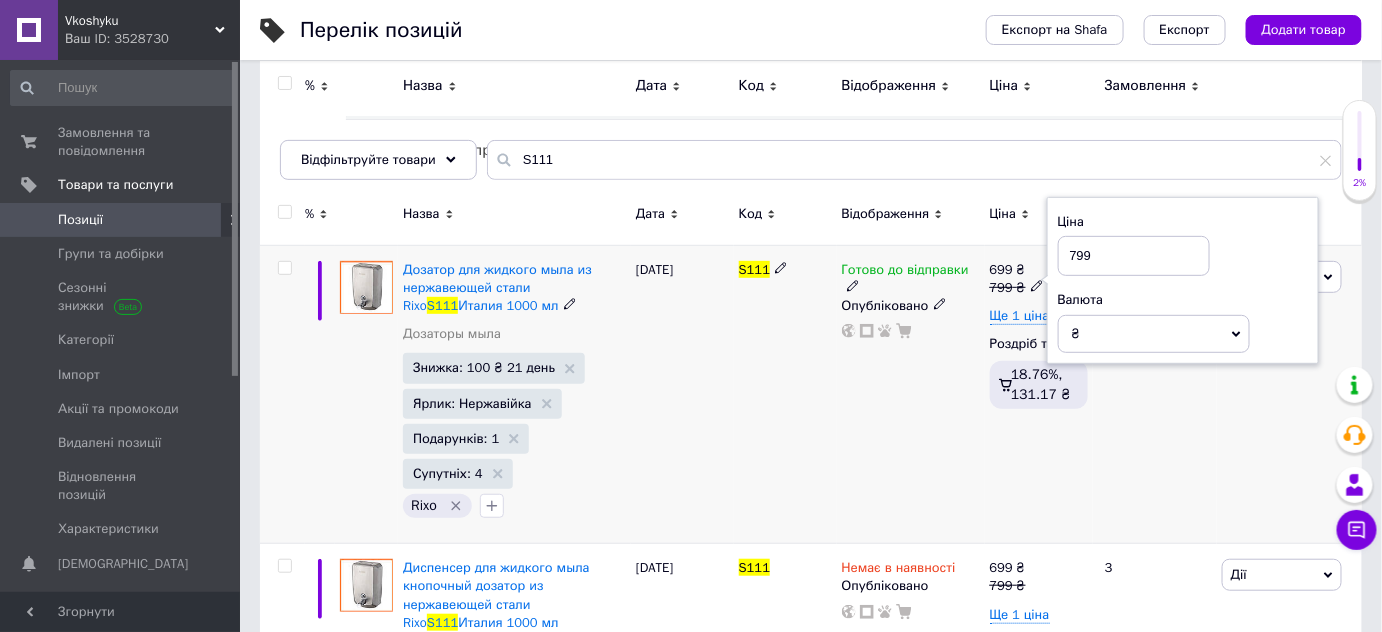 click on "799" at bounding box center [1134, 256] 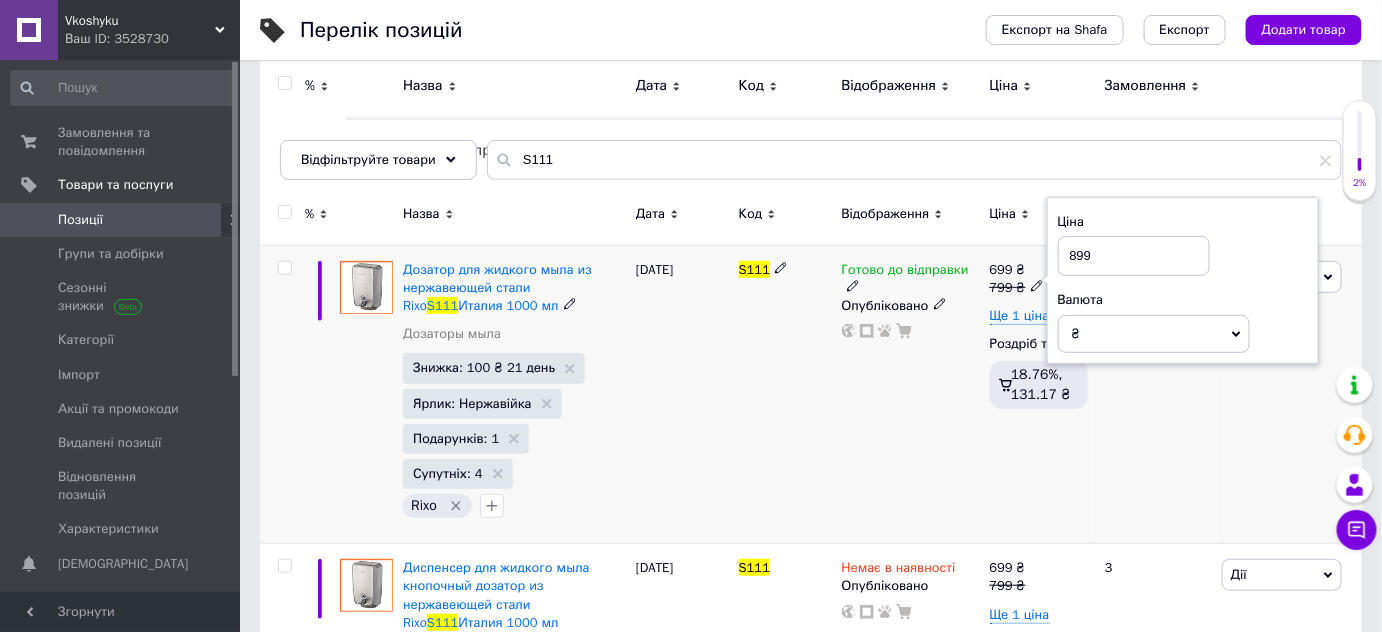 type on "899" 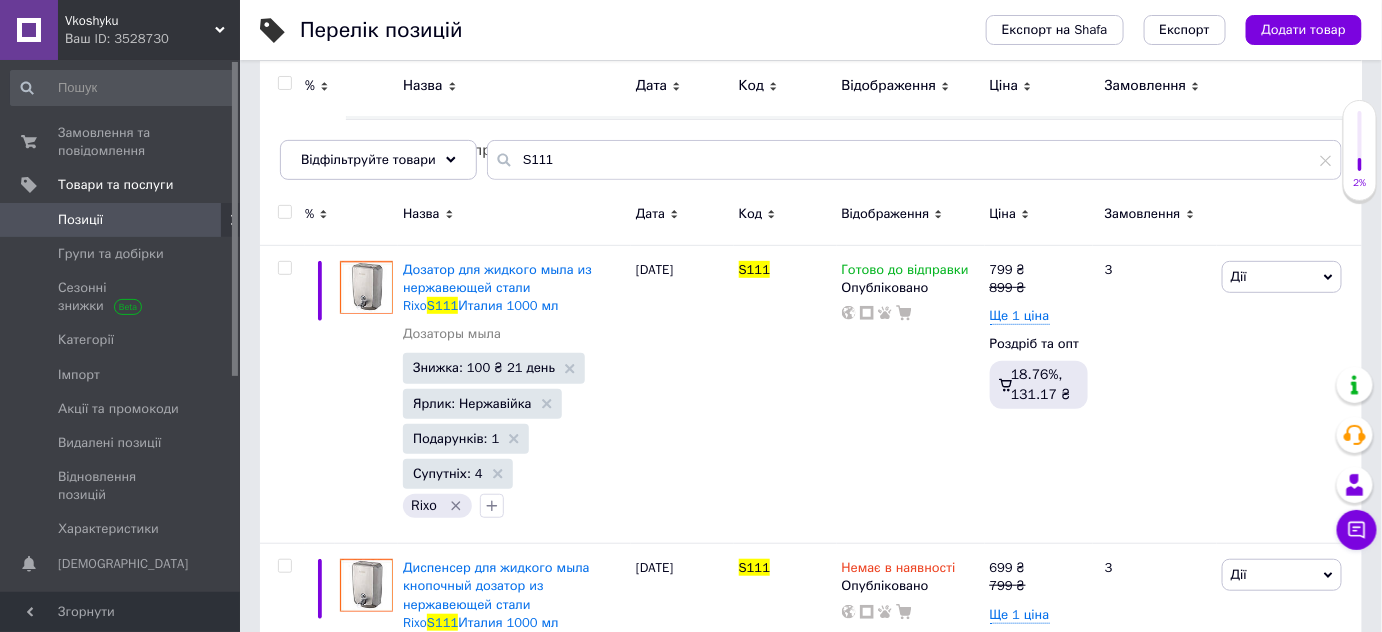 click on "Vkoshyku" at bounding box center (140, 21) 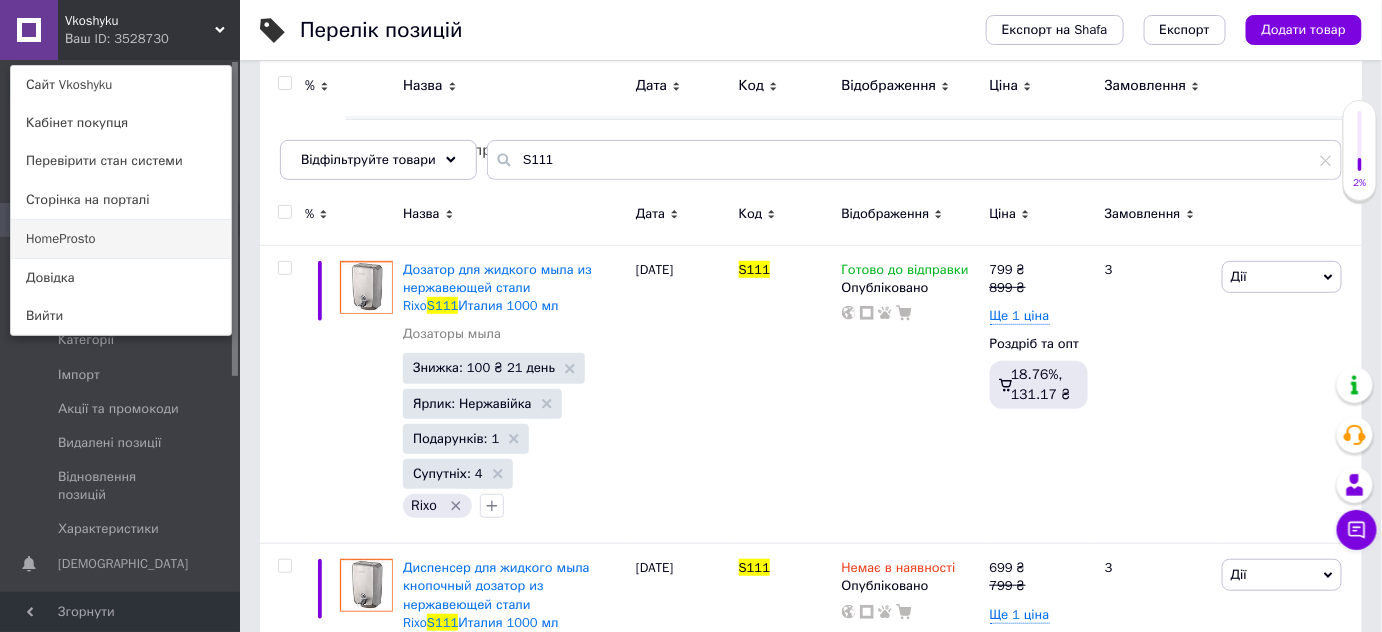 click on "HomeProsto" at bounding box center [121, 239] 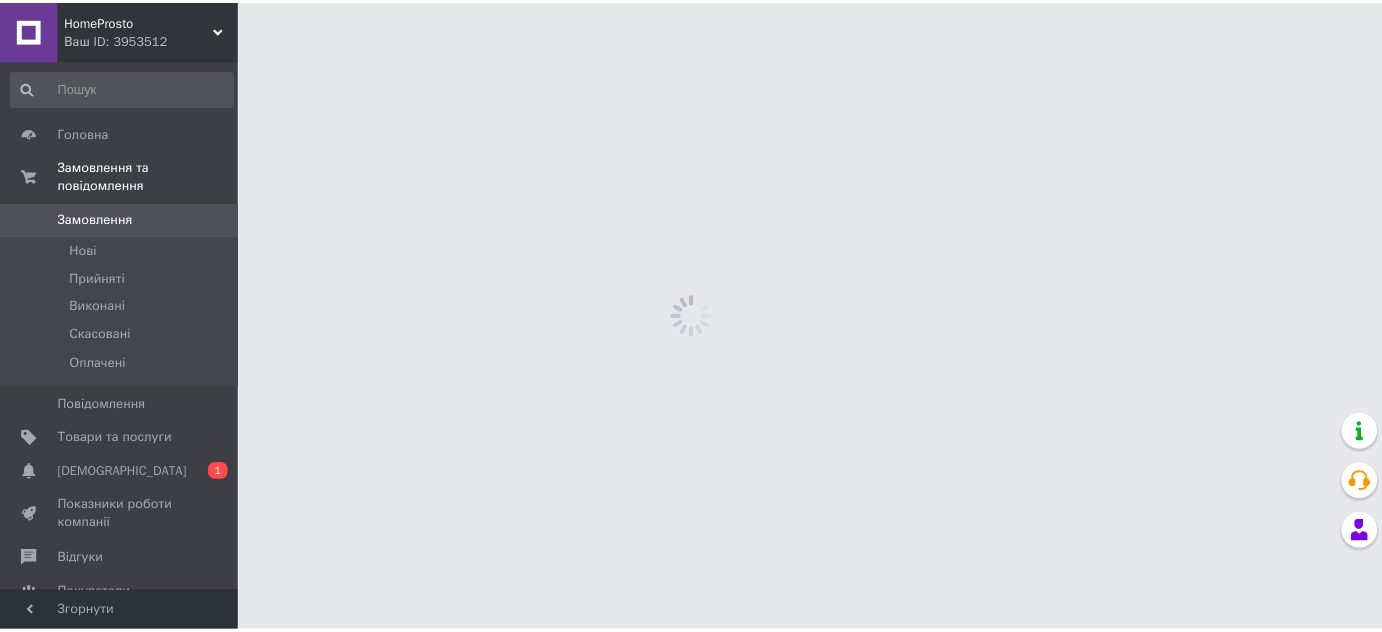 scroll, scrollTop: 0, scrollLeft: 0, axis: both 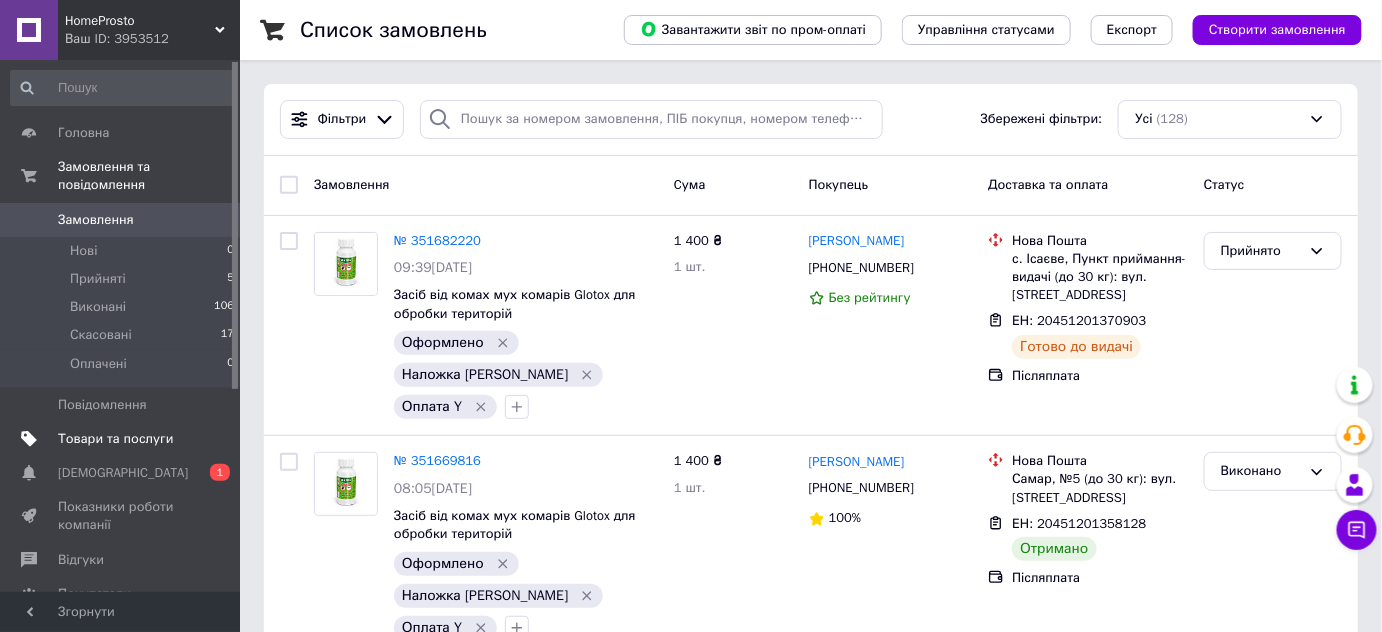 click on "Товари та послуги" at bounding box center [115, 439] 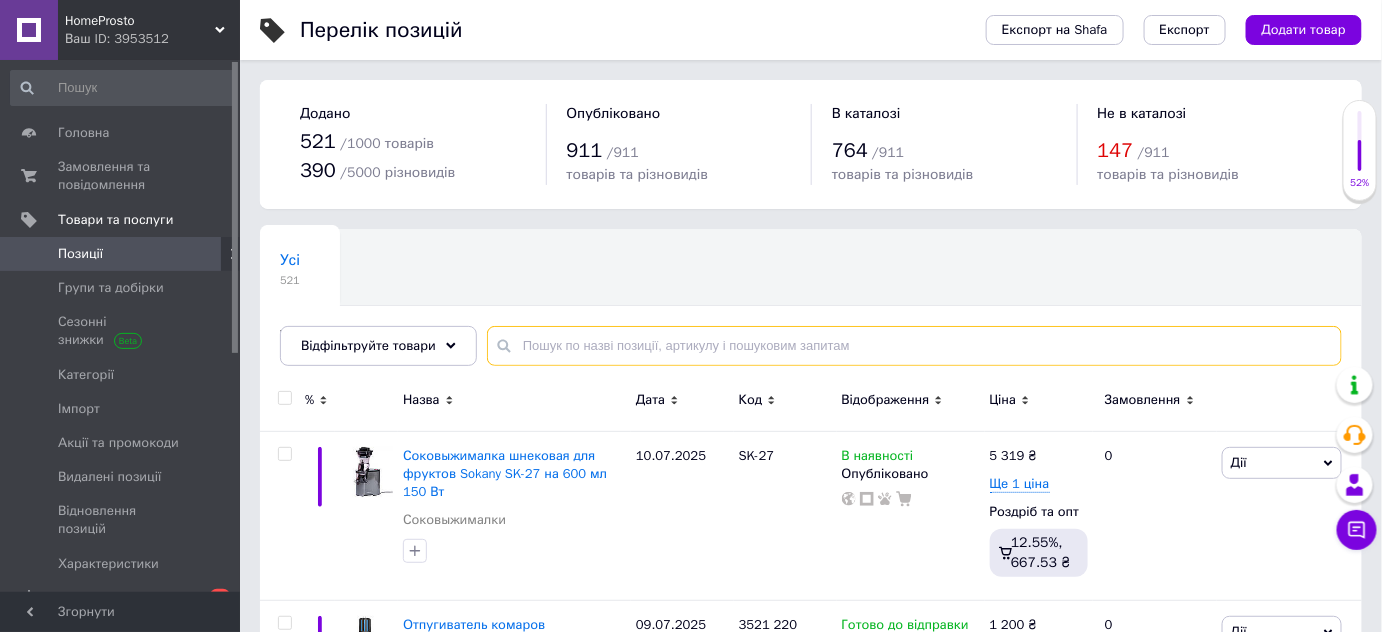 click at bounding box center (914, 346) 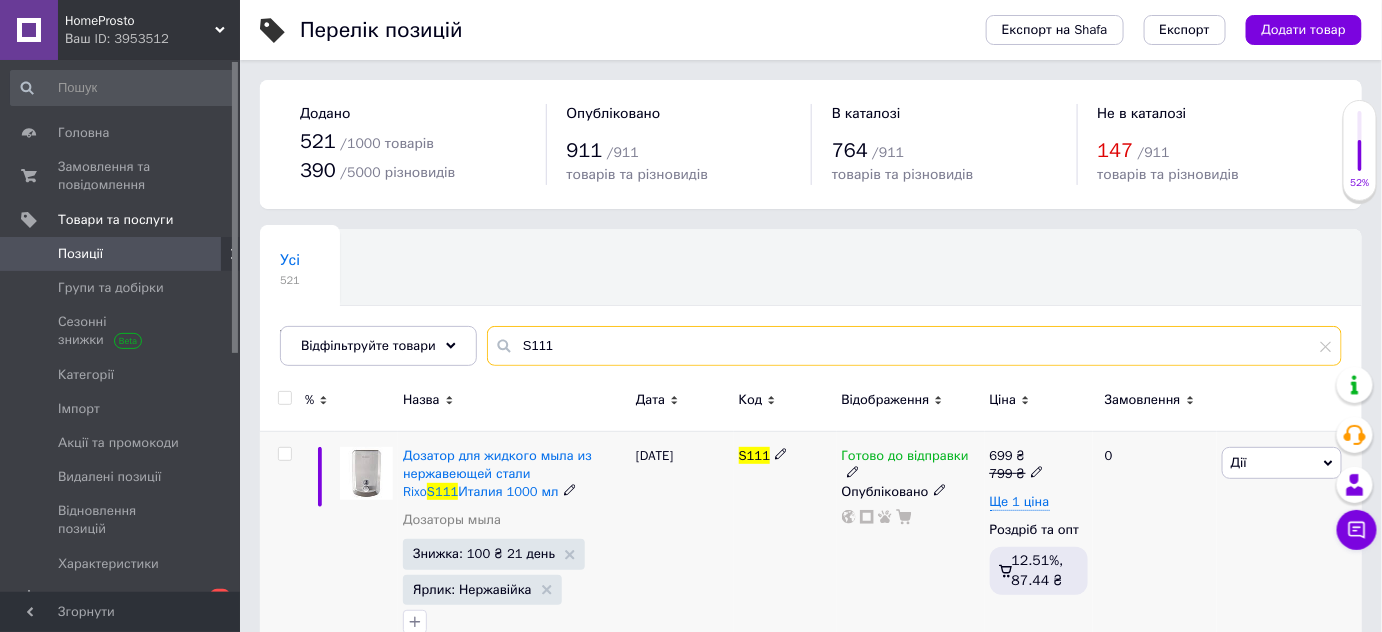 scroll, scrollTop: 45, scrollLeft: 0, axis: vertical 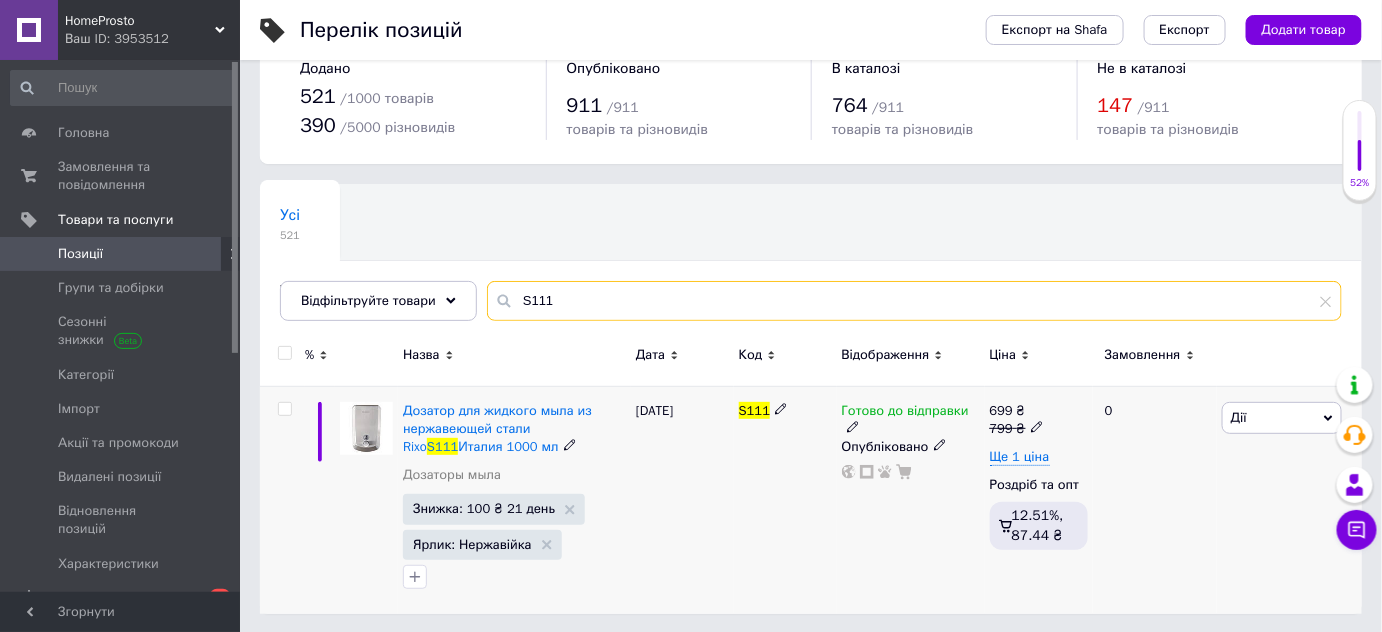 type on "S111" 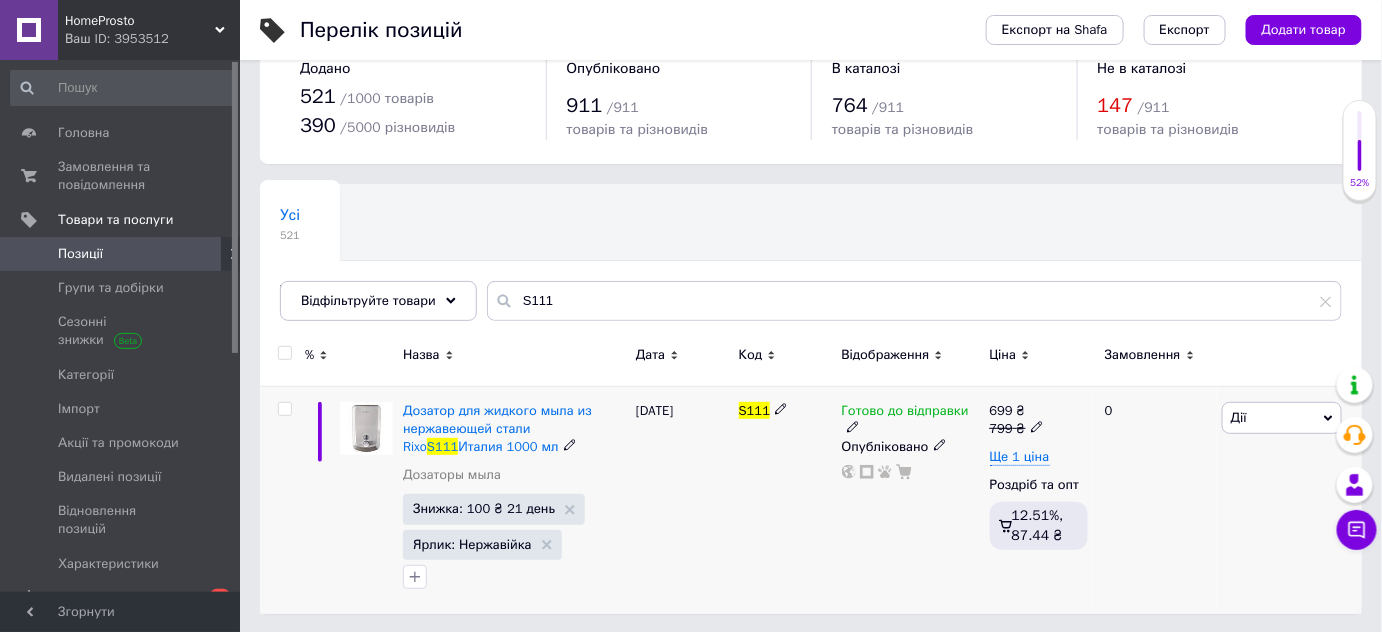 click 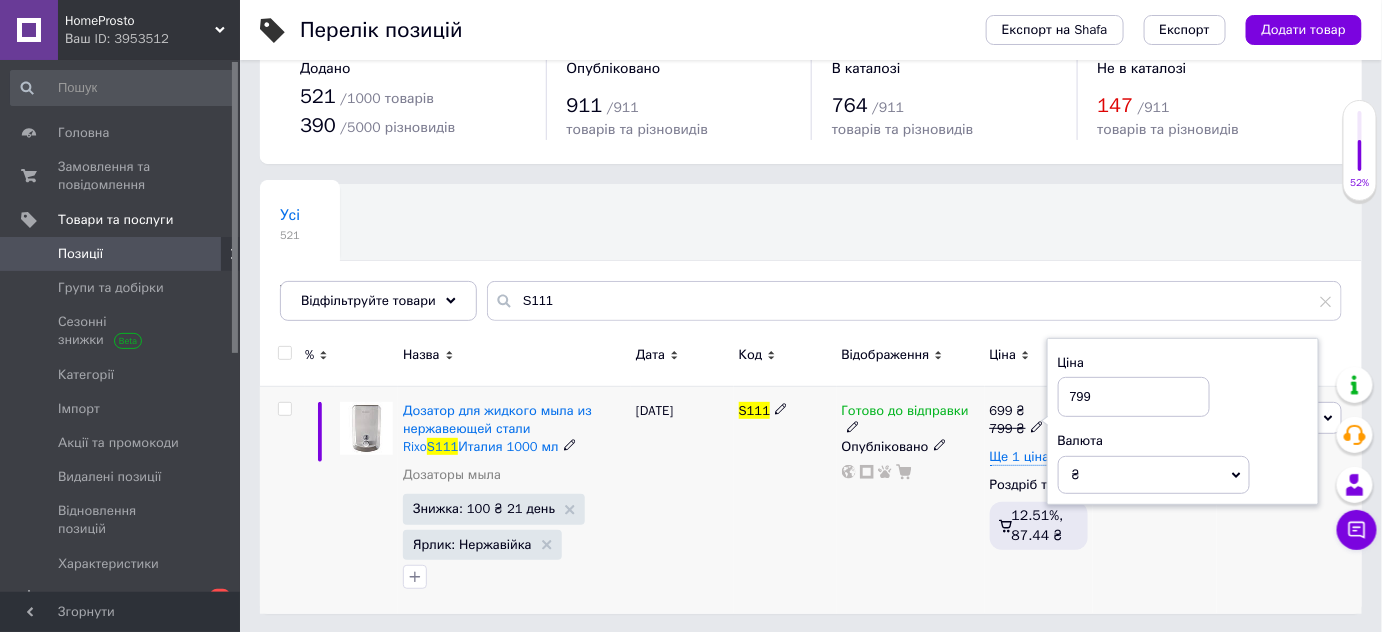 click on "799" at bounding box center (1134, 397) 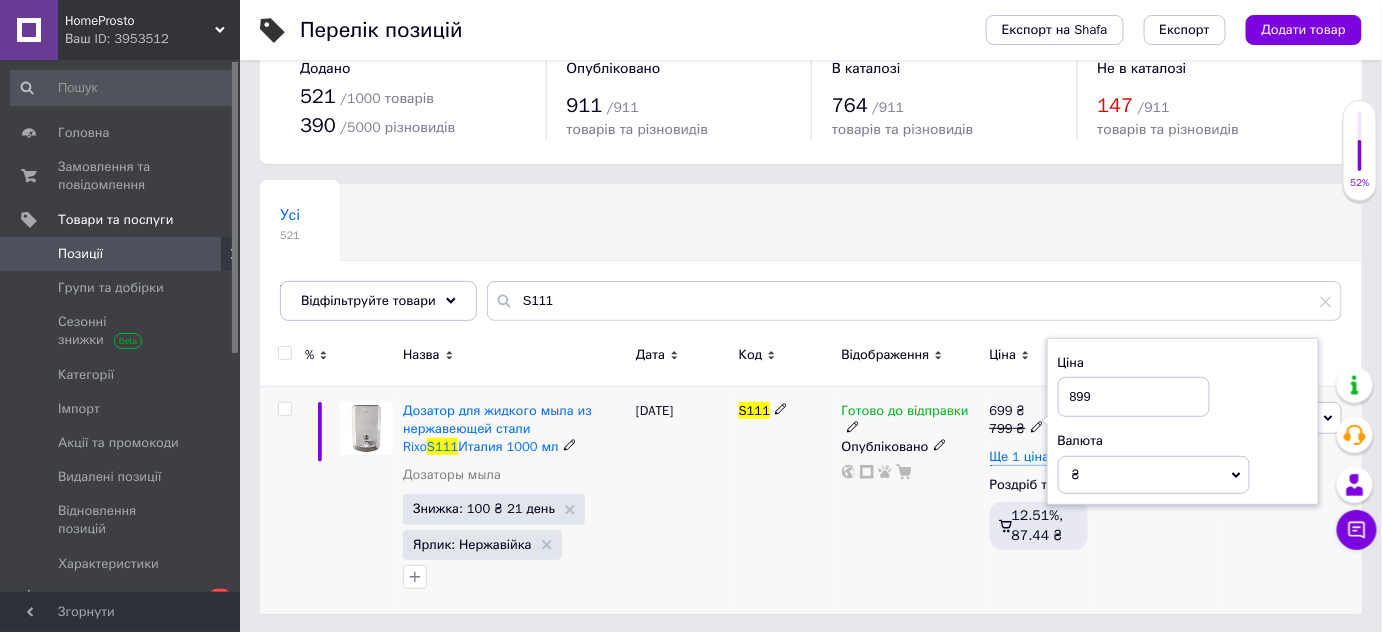 type on "899" 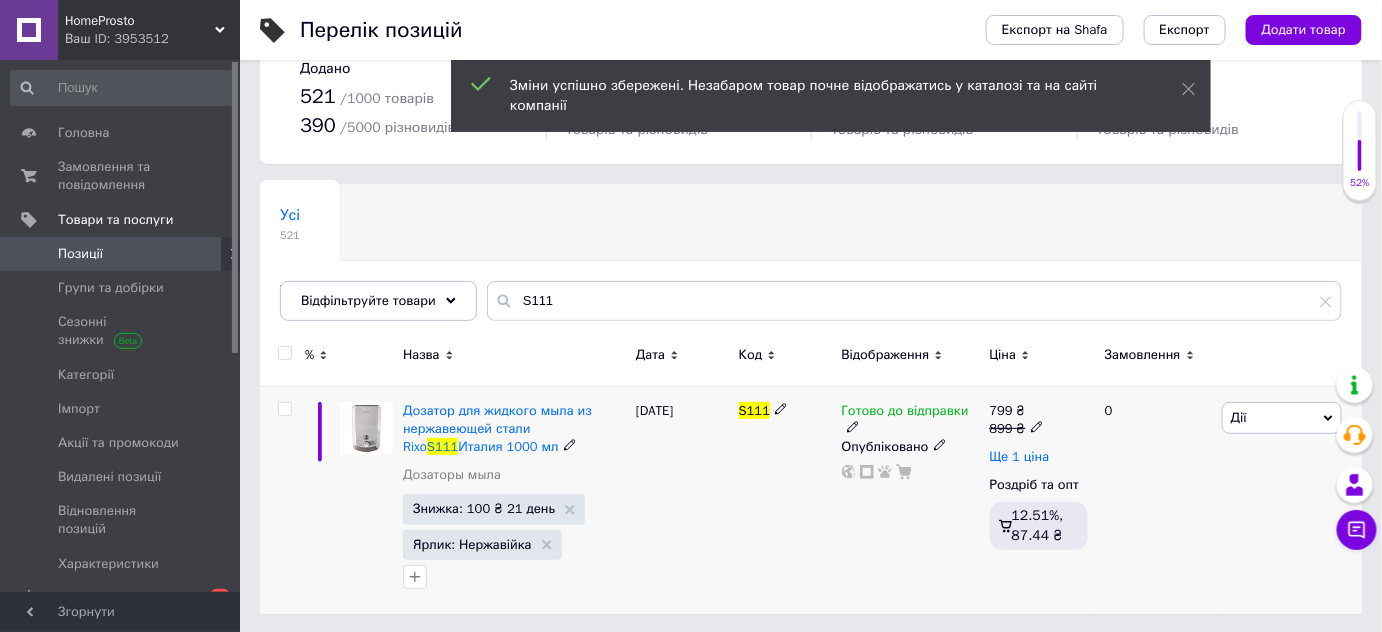 click on "Ще 1 ціна" at bounding box center (1020, 457) 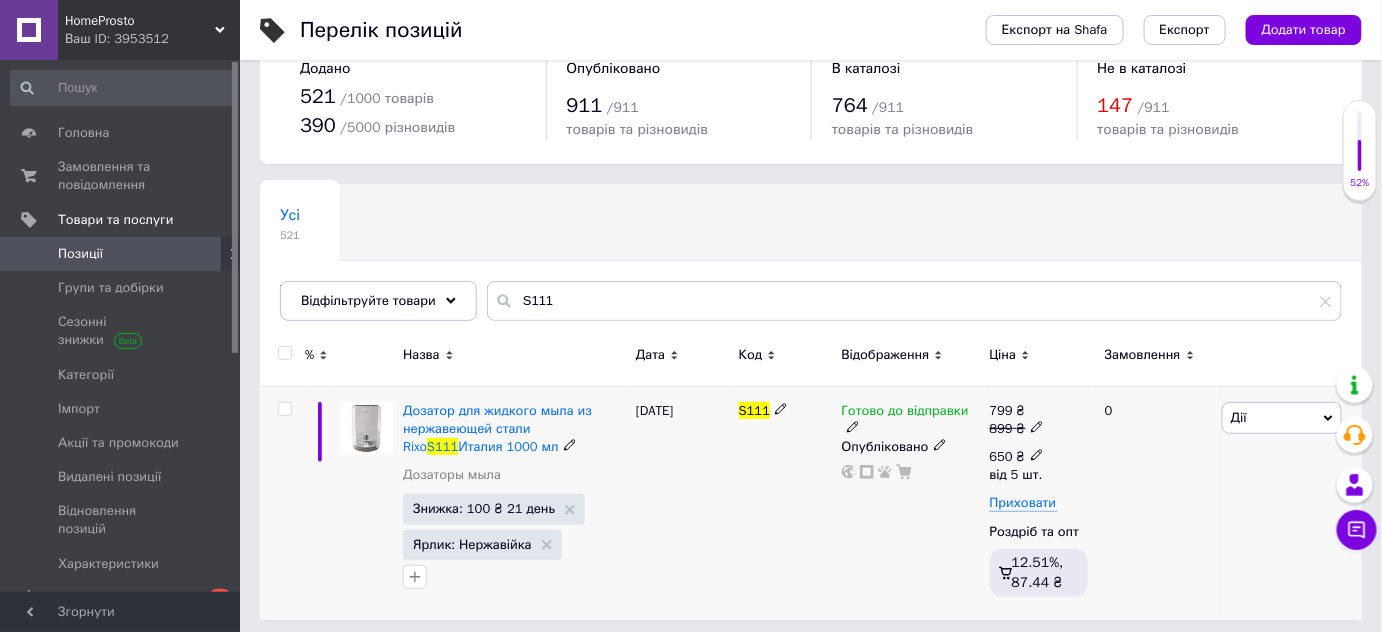 click 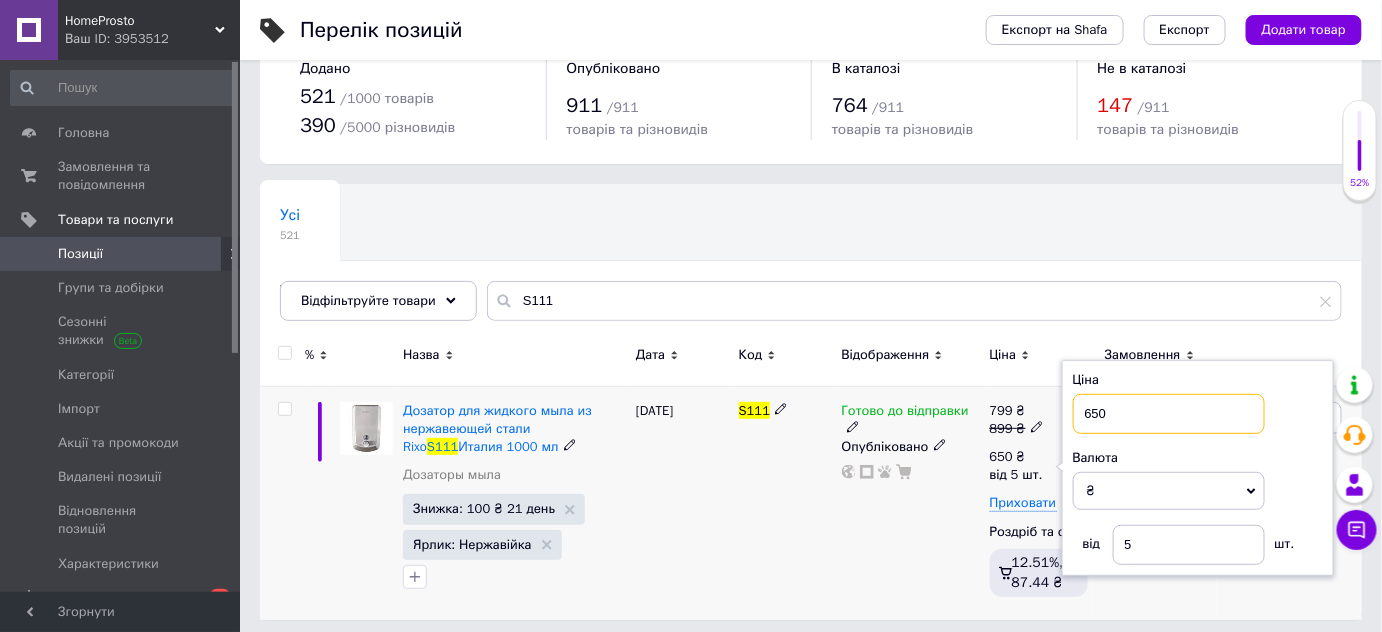 click on "650" at bounding box center [1169, 414] 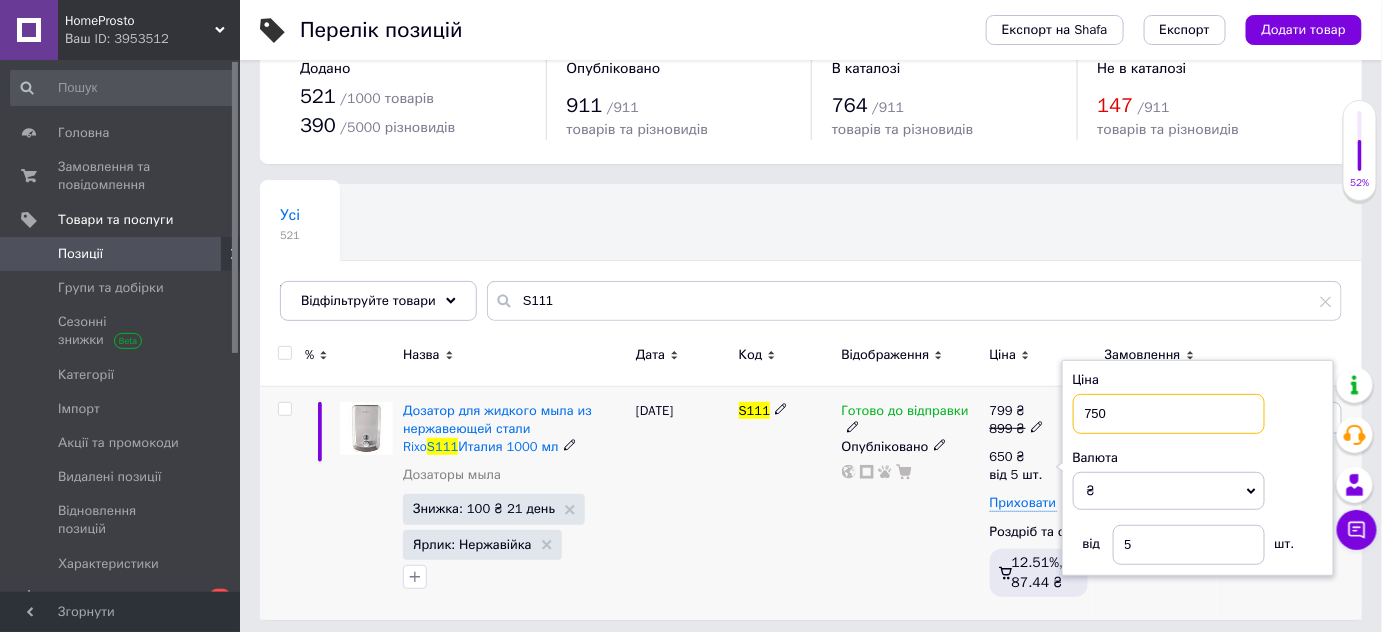 type on "750" 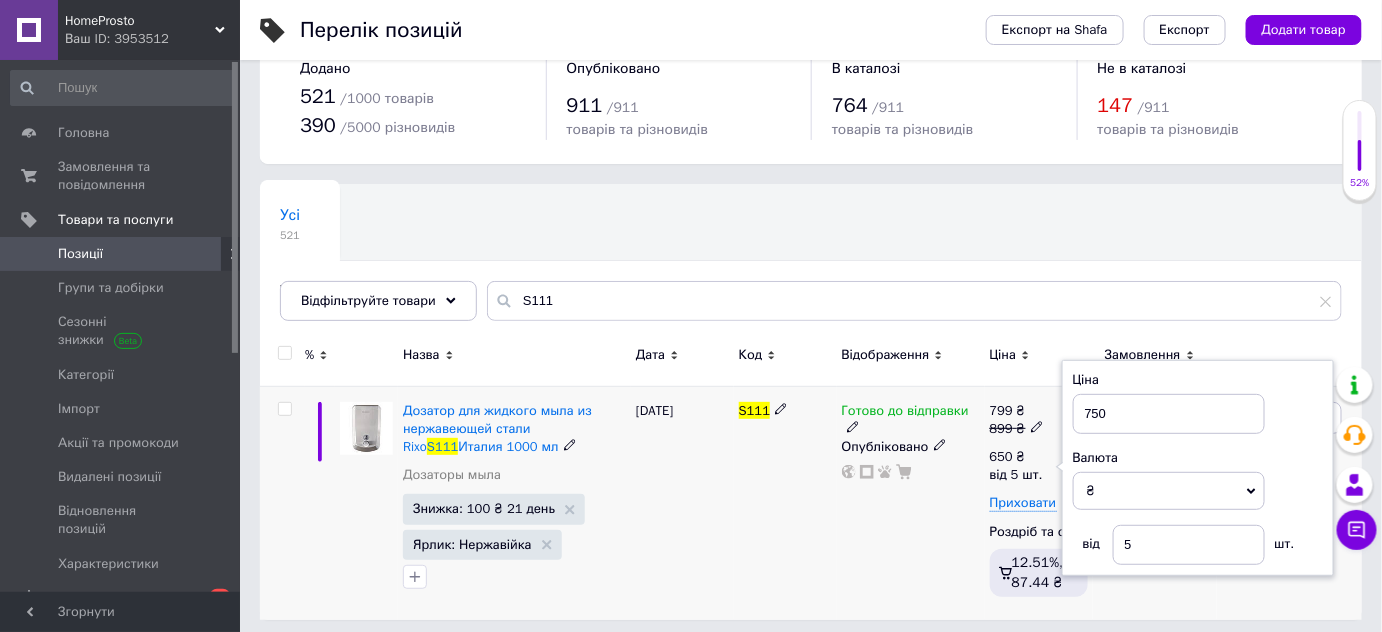 click on "S111" at bounding box center [785, 503] 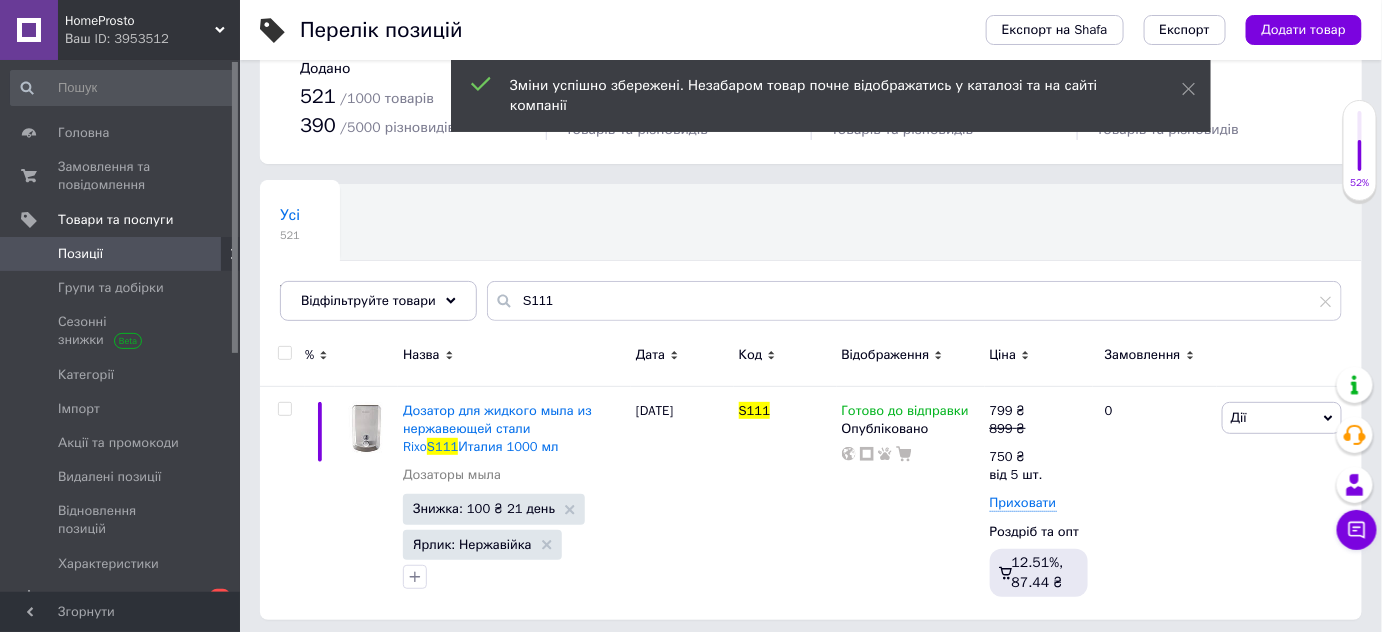 click 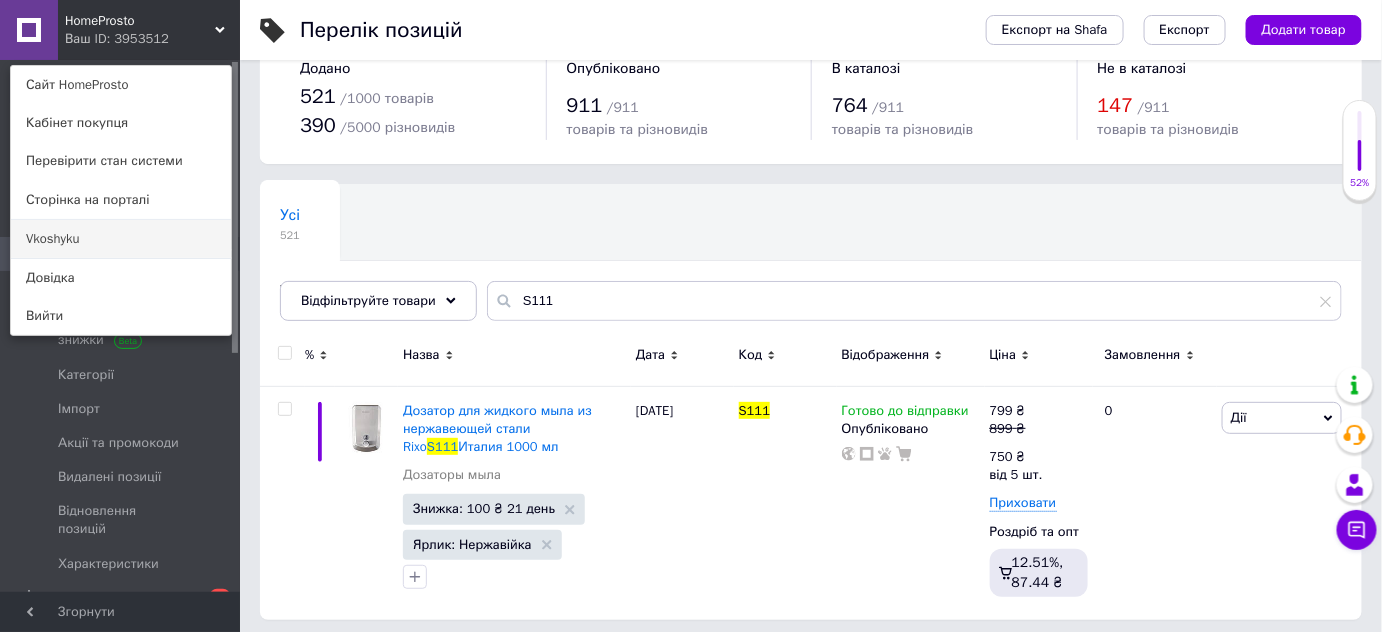 click on "Vkoshyku" at bounding box center (121, 239) 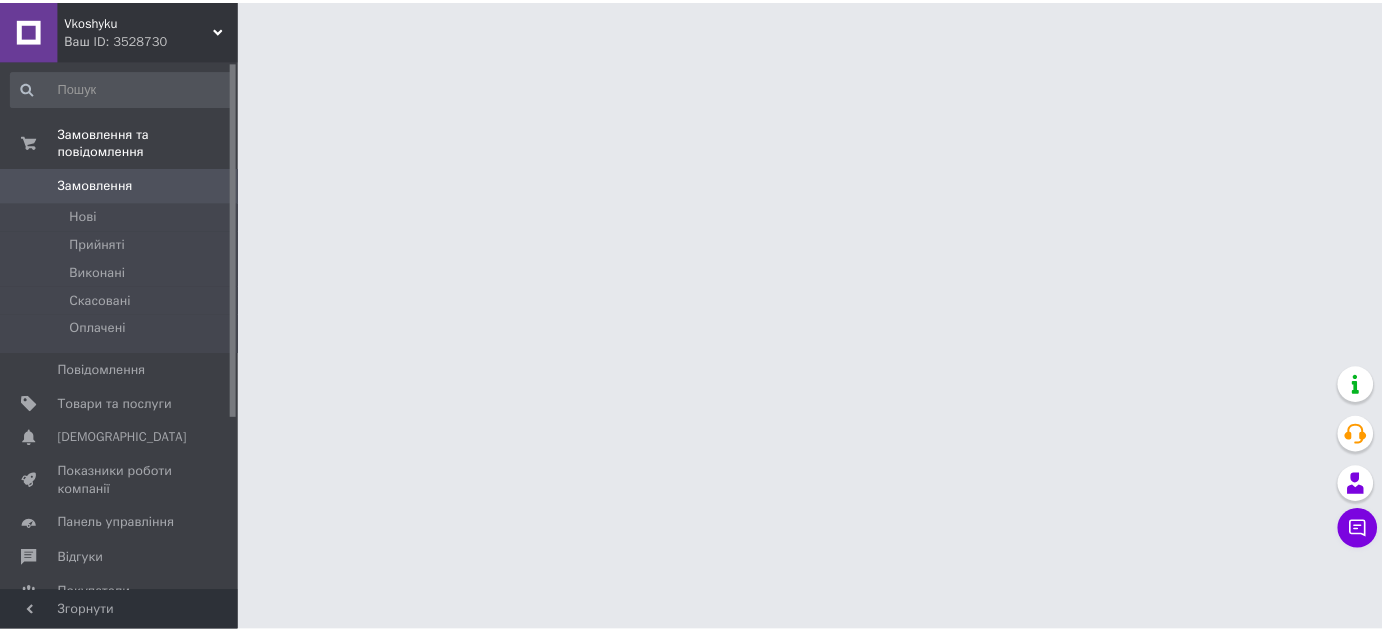 scroll, scrollTop: 0, scrollLeft: 0, axis: both 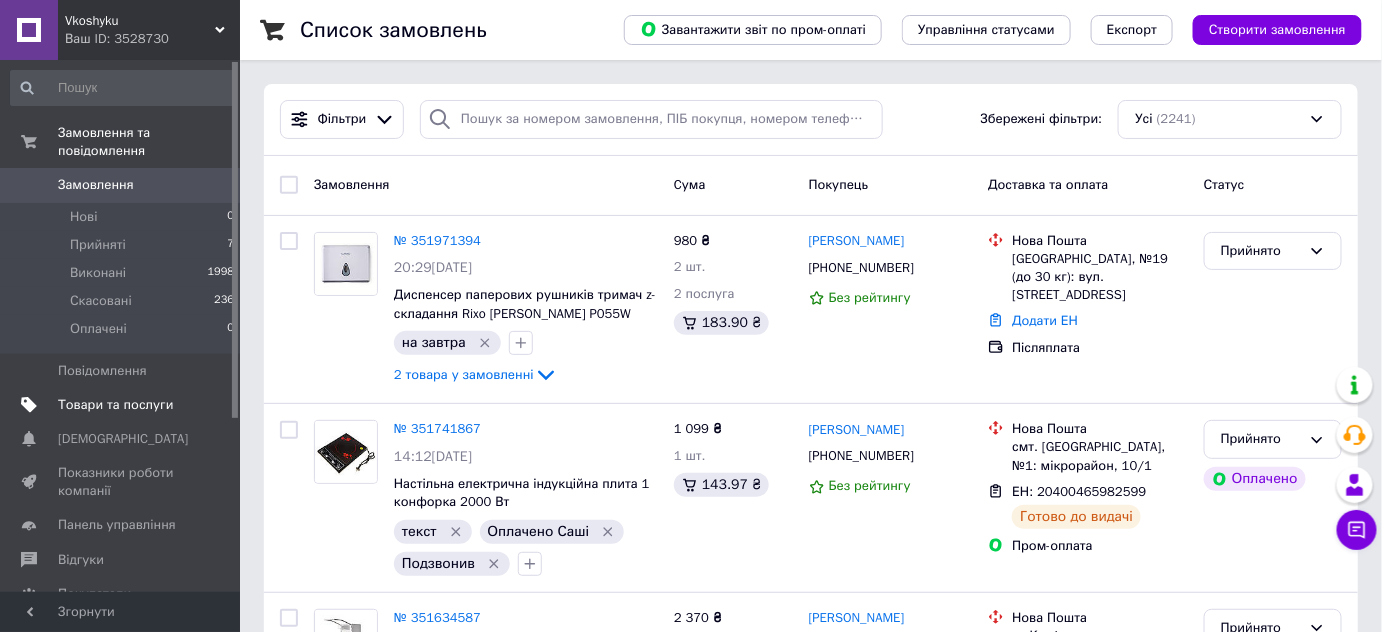 click on "Товари та послуги" at bounding box center (115, 405) 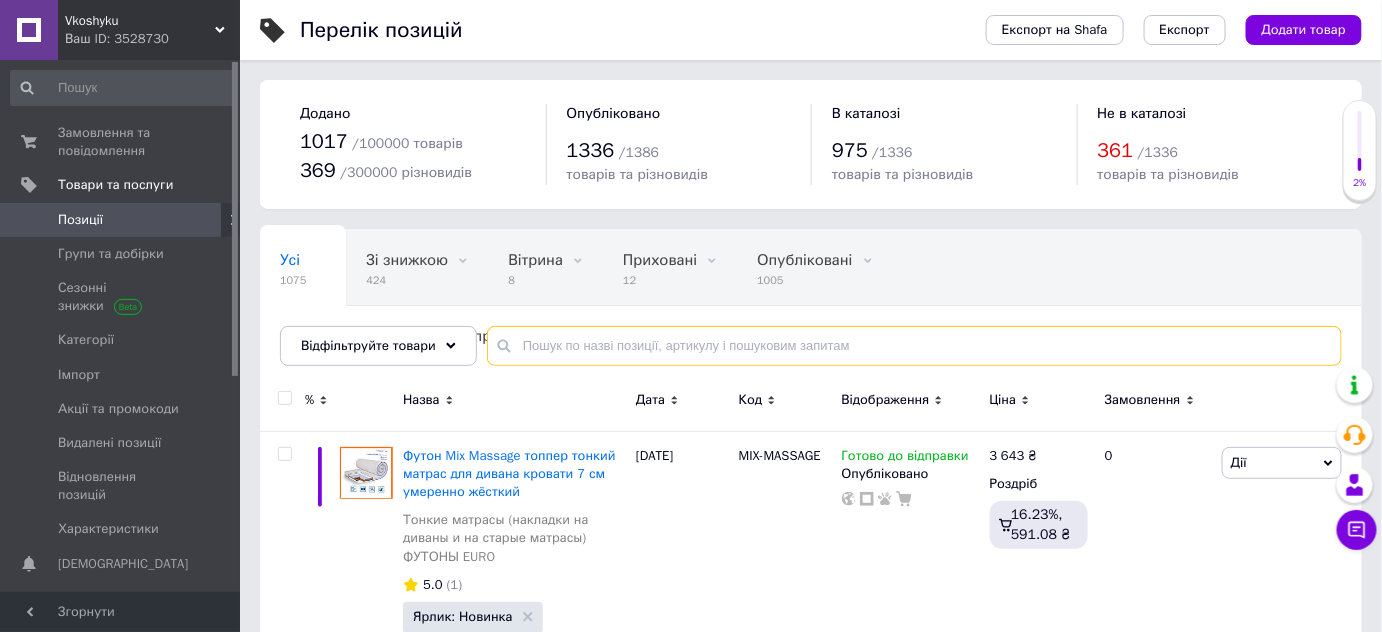 click at bounding box center (914, 346) 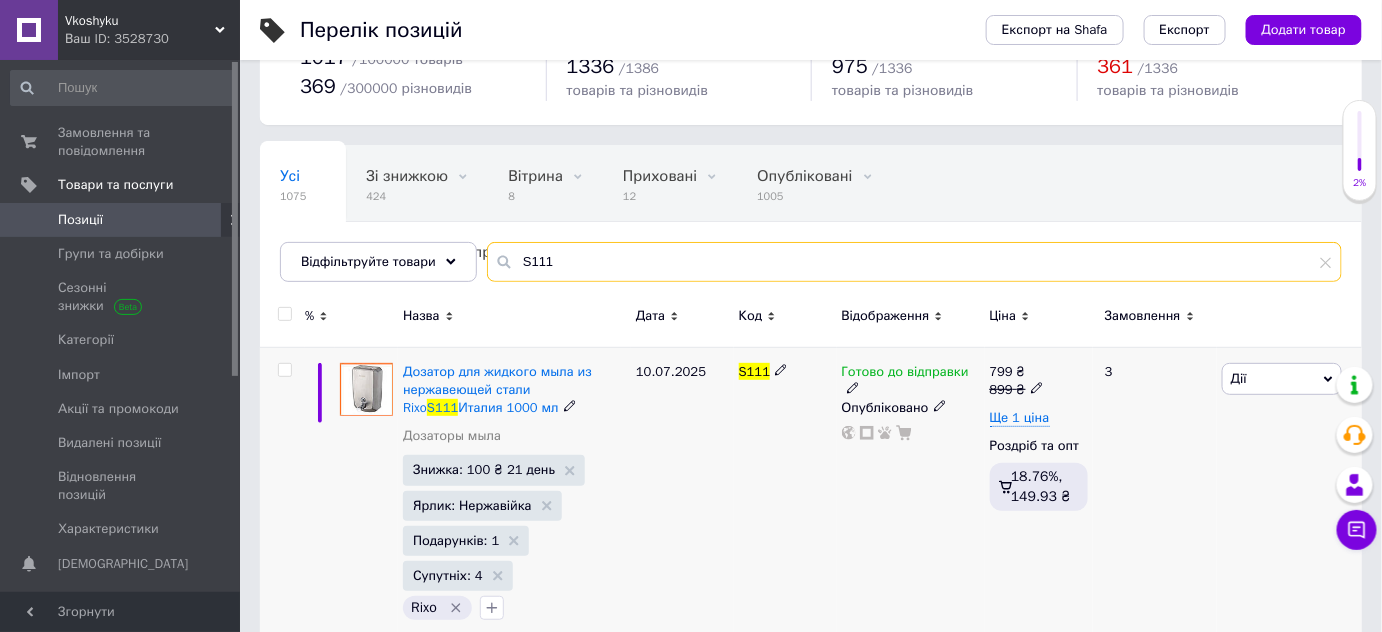 scroll, scrollTop: 90, scrollLeft: 0, axis: vertical 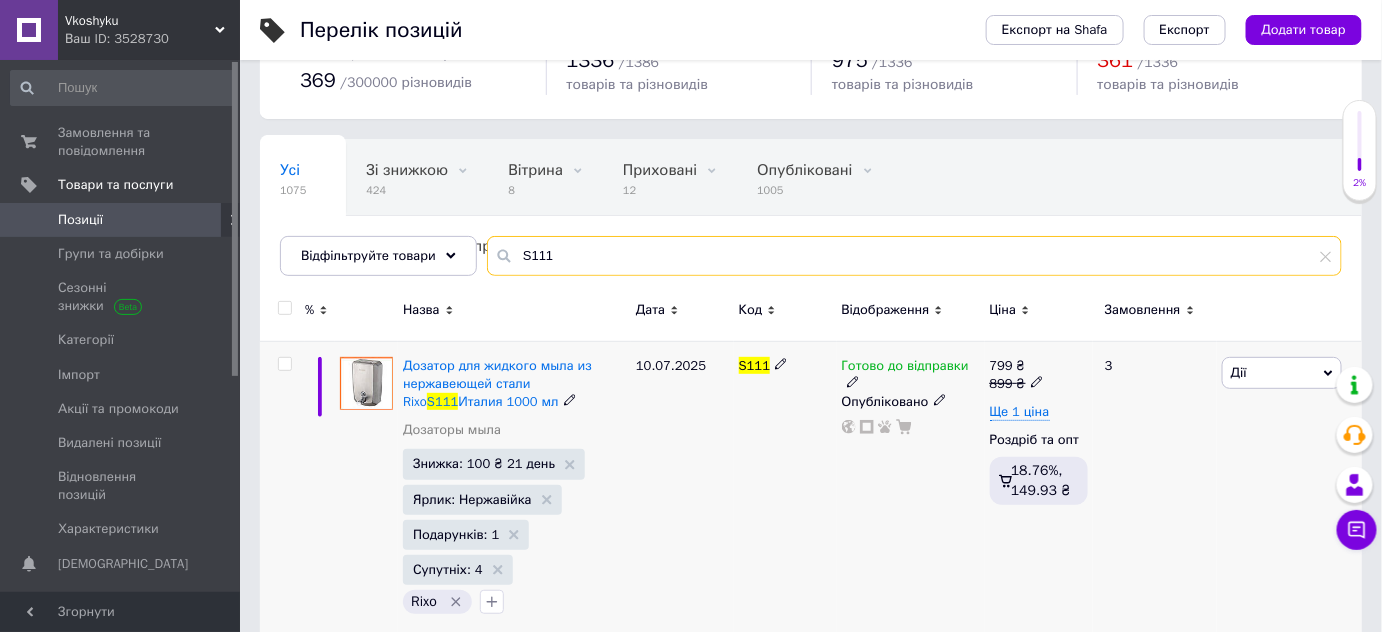 type on "S111" 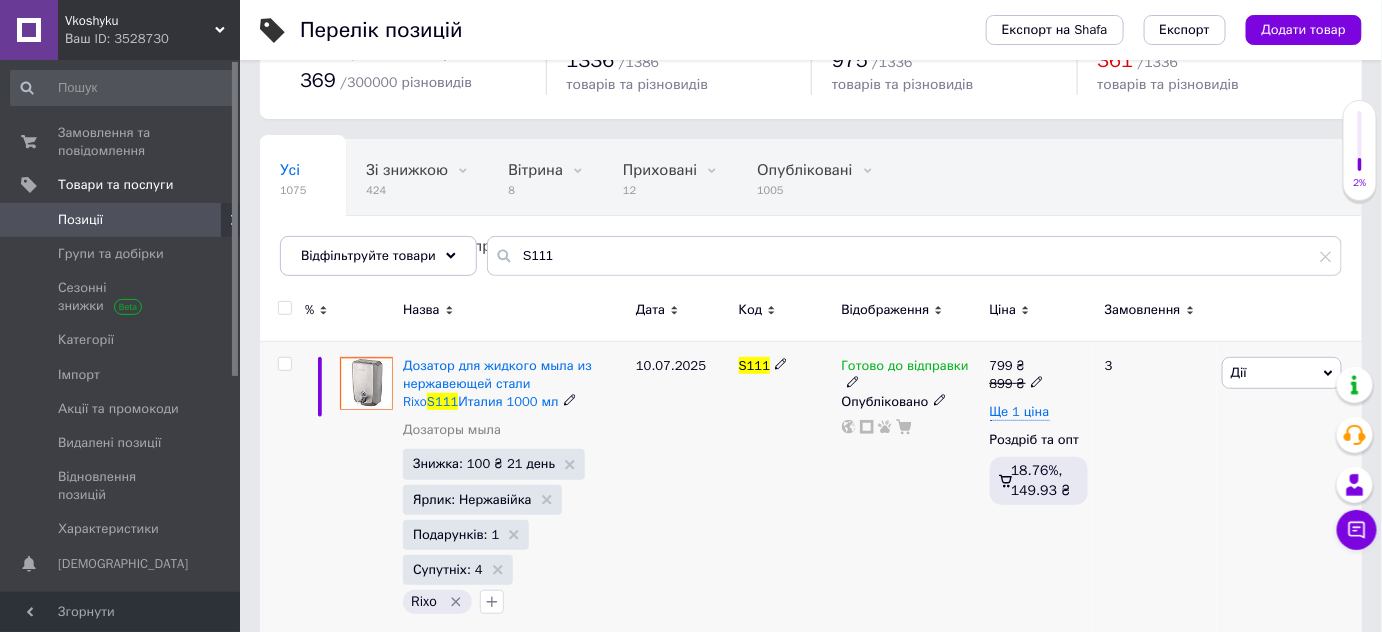 click on "799   ₴ 899   ₴ Ще 1 ціна Роздріб та опт 18.76%, 149.93 ₴" at bounding box center [1039, 435] 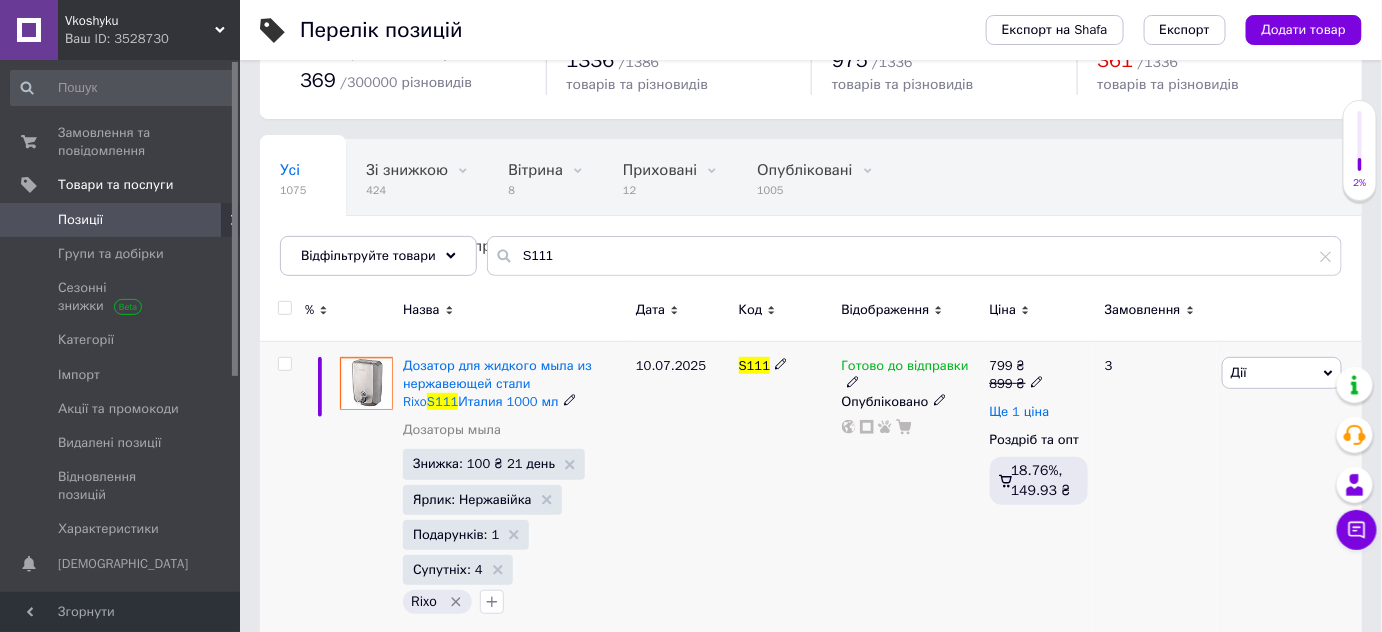 click on "Ще 1 ціна" at bounding box center (1020, 412) 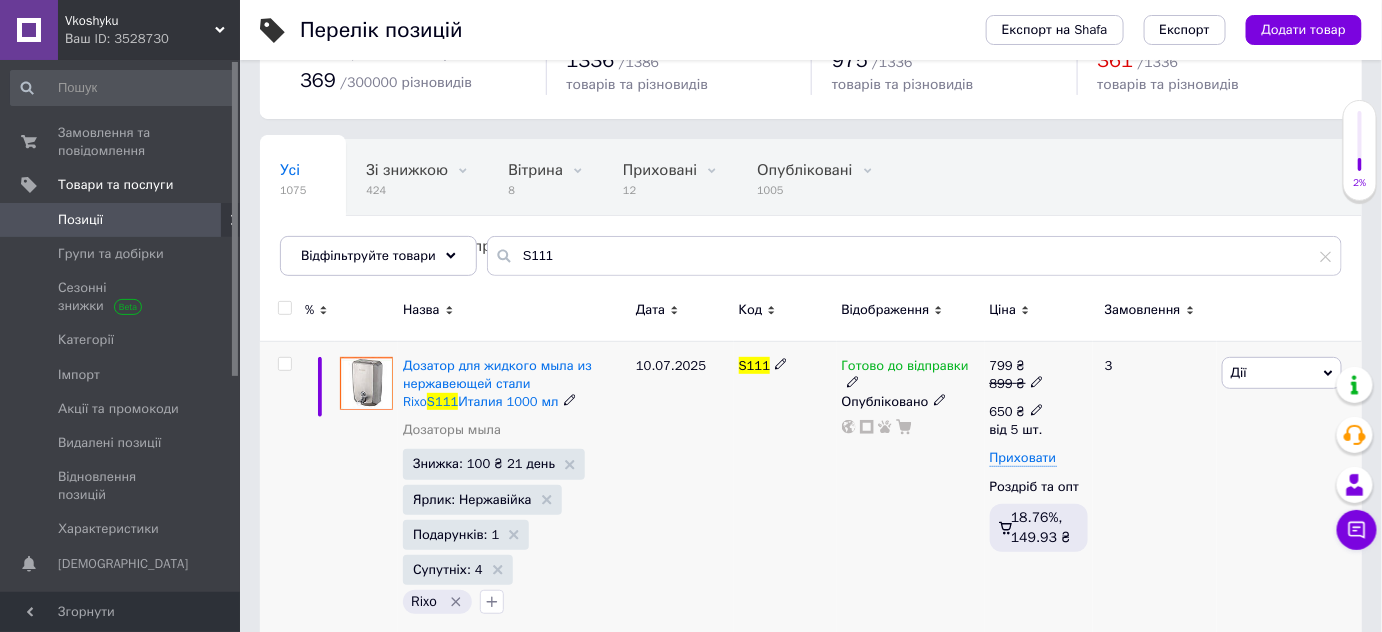 drag, startPoint x: 1031, startPoint y: 407, endPoint x: 1044, endPoint y: 407, distance: 13 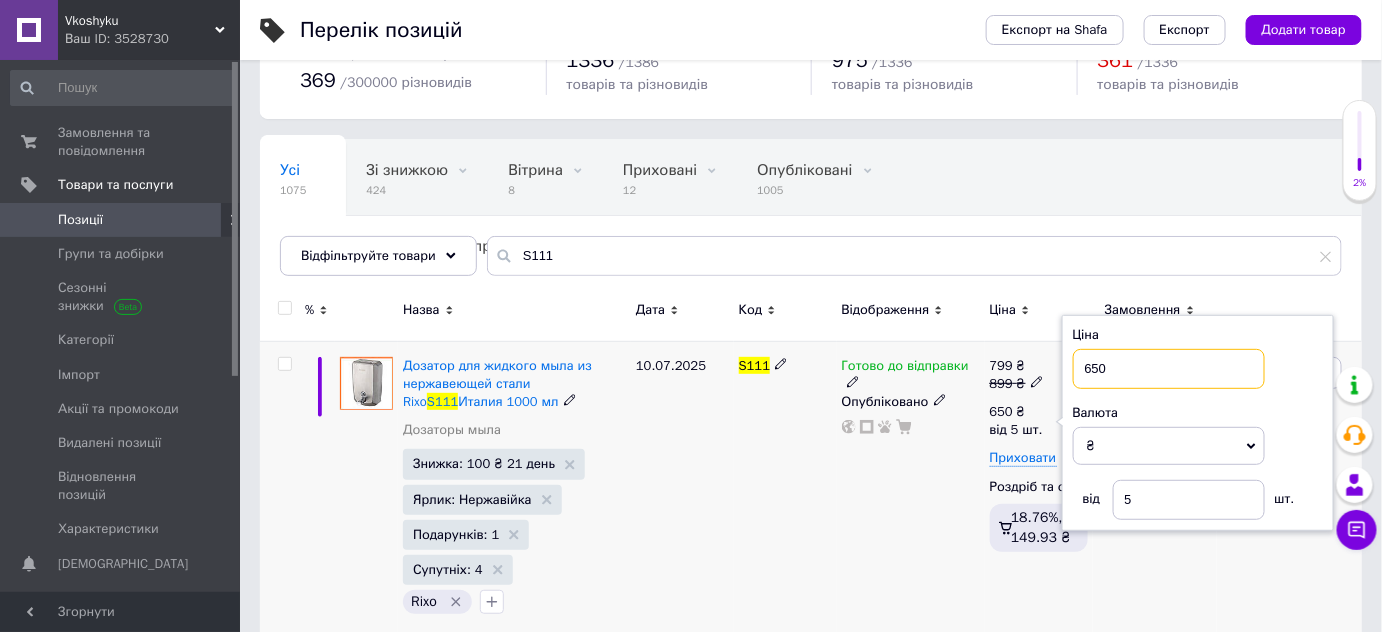 click on "650" at bounding box center [1169, 369] 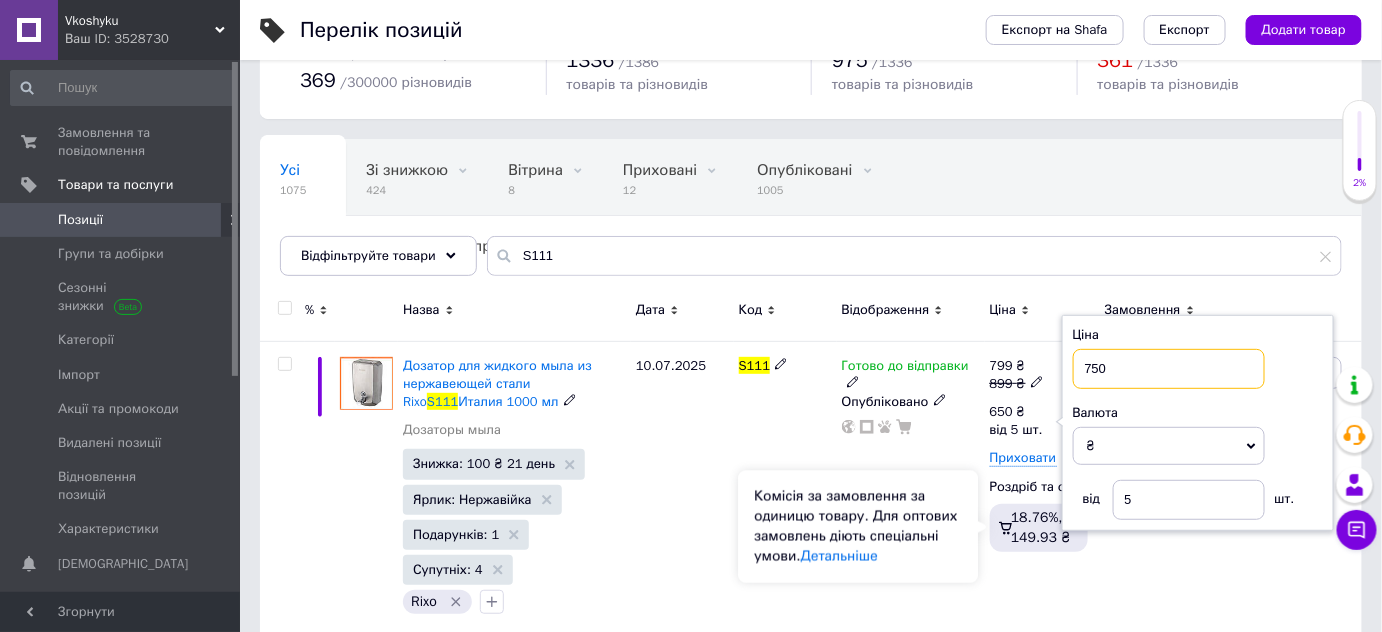type on "750" 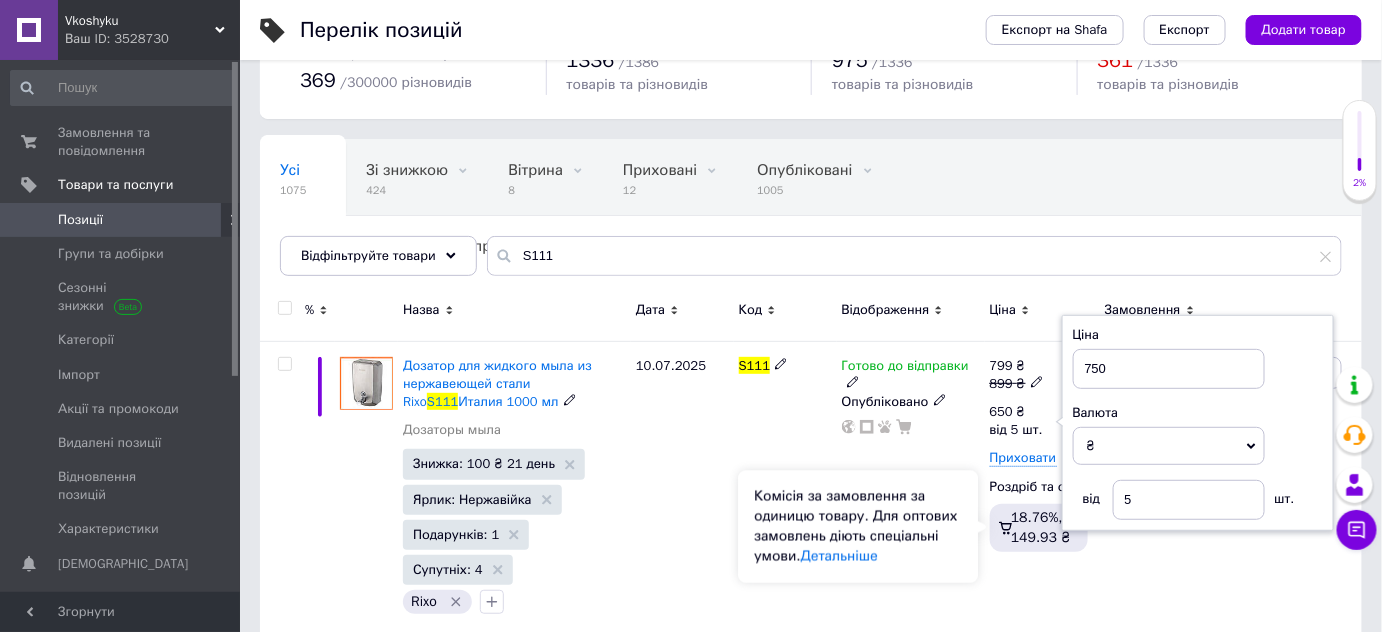 click on "Комісія за замовлення за одиницю товару. Для оптових замовлень діють спеціальні умови.  Детальніше" at bounding box center (858, 527) 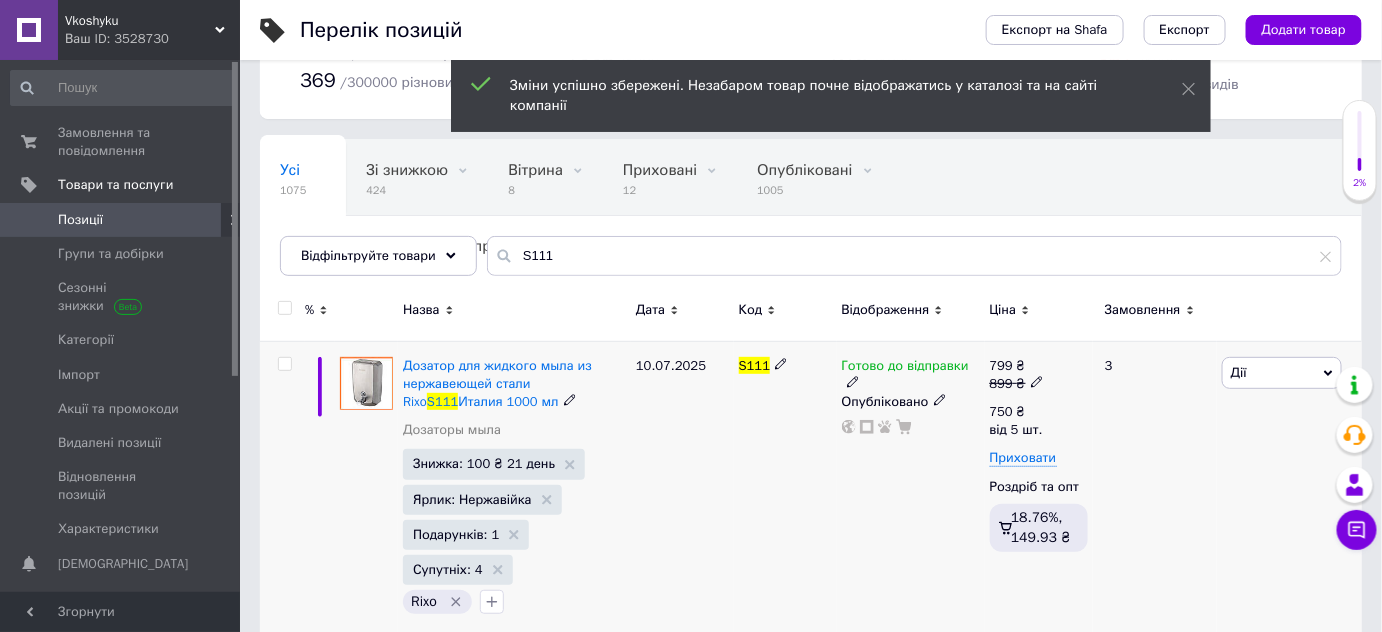 click on "3" at bounding box center [1155, 490] 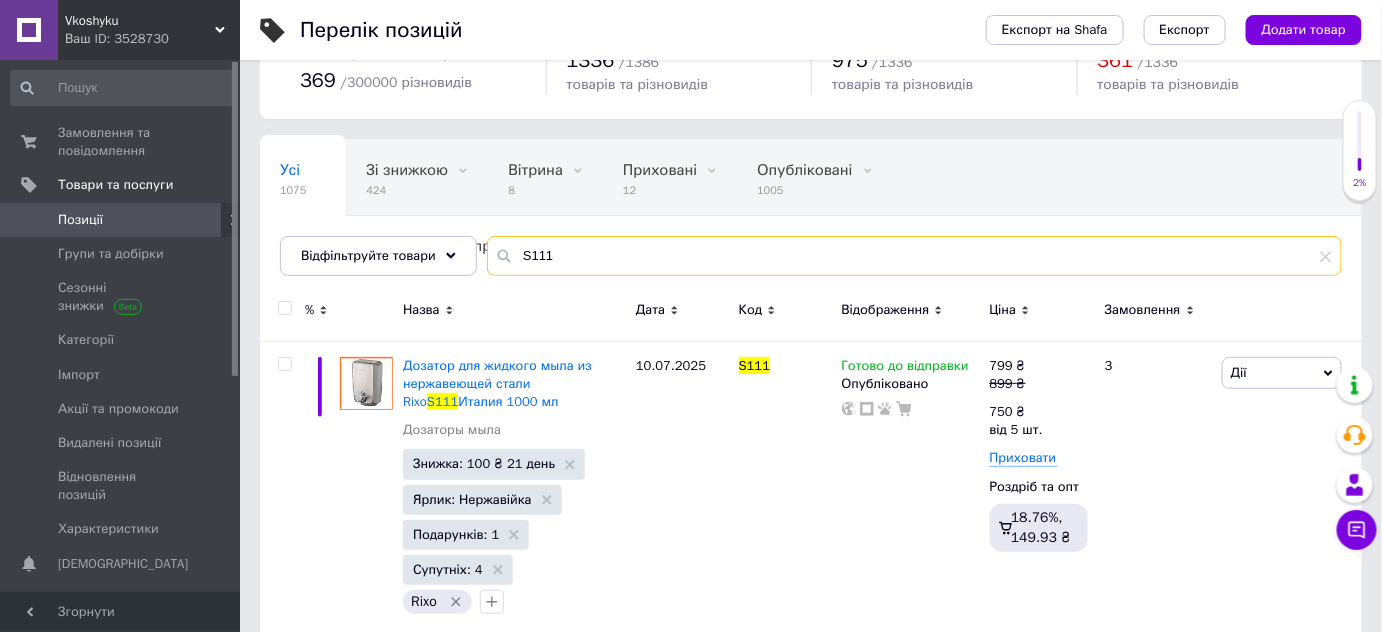 click on "S111" at bounding box center (914, 256) 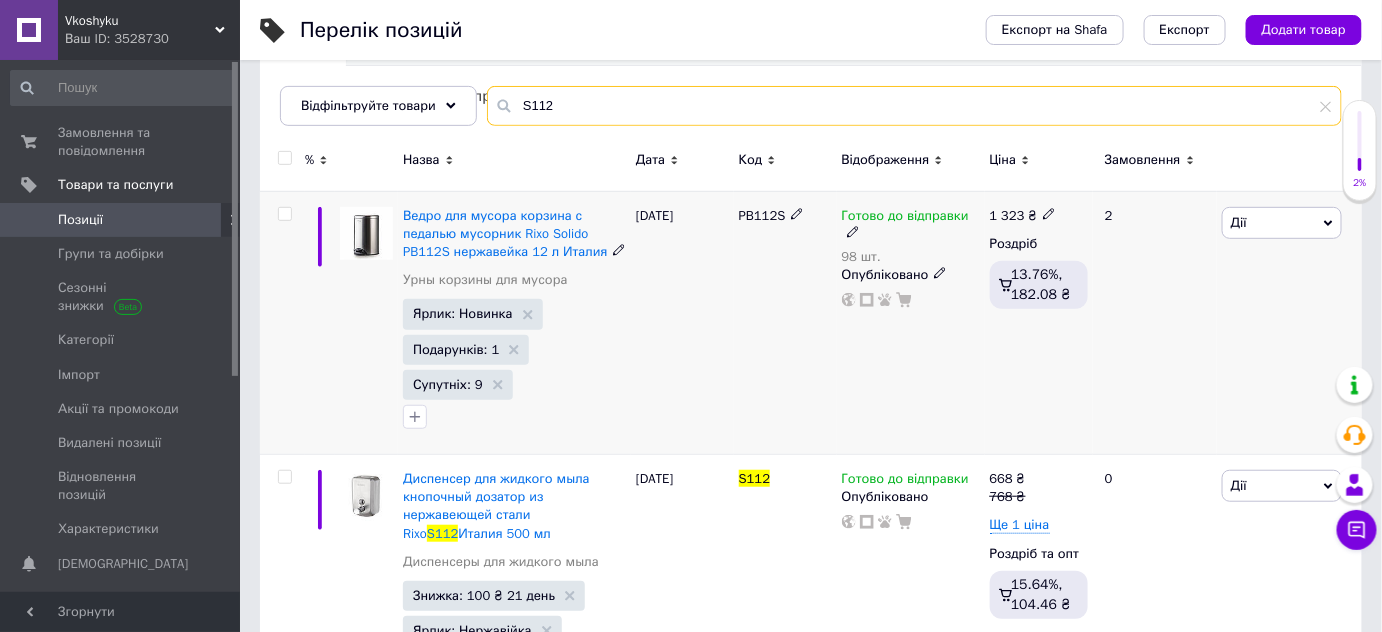 scroll, scrollTop: 272, scrollLeft: 0, axis: vertical 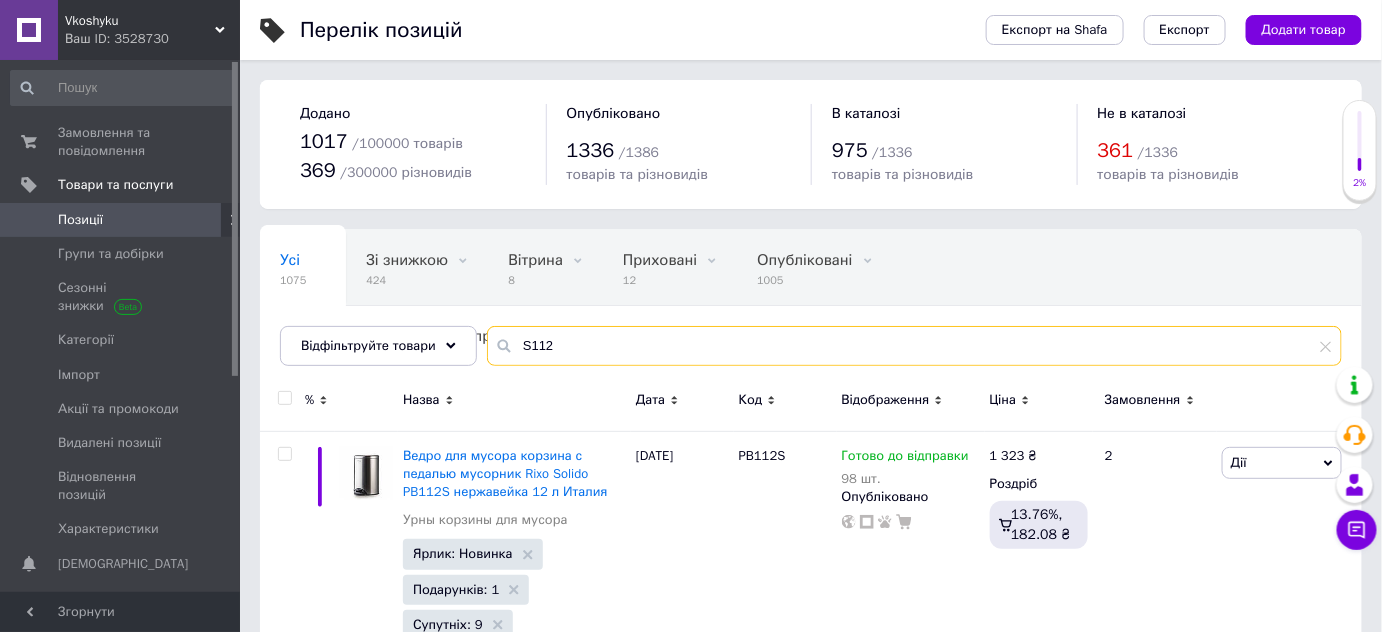 click on "S112" at bounding box center (914, 346) 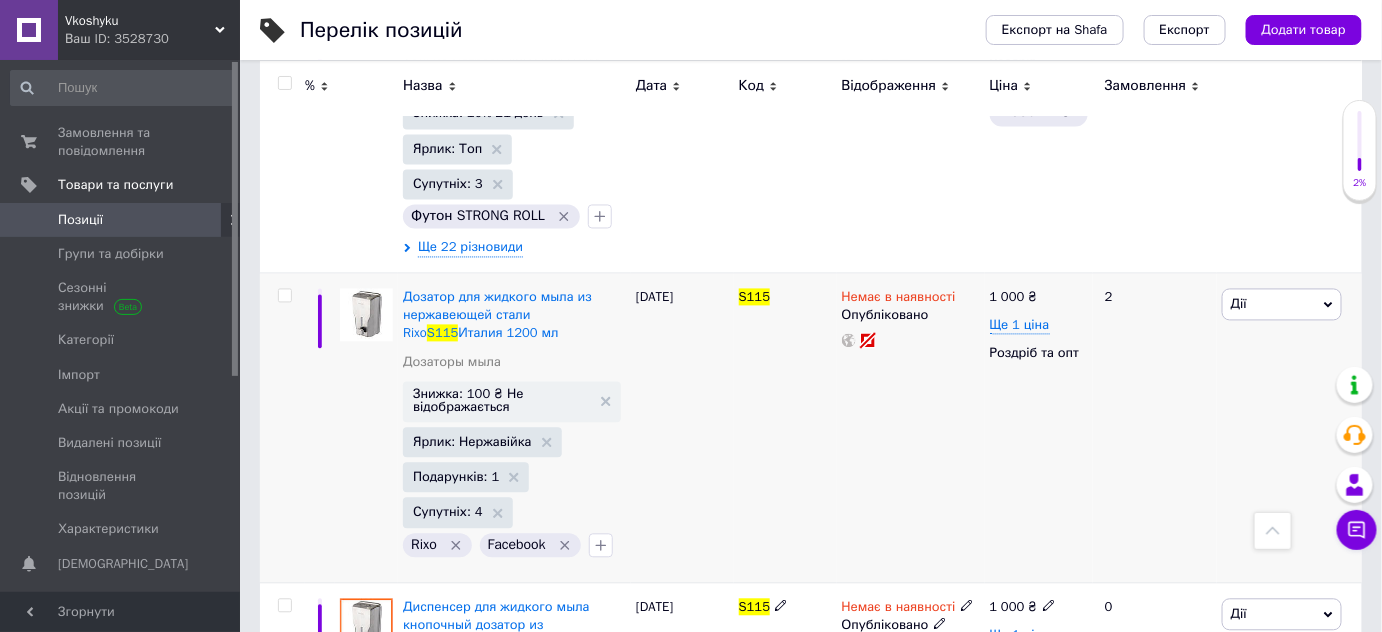 scroll, scrollTop: 1184, scrollLeft: 0, axis: vertical 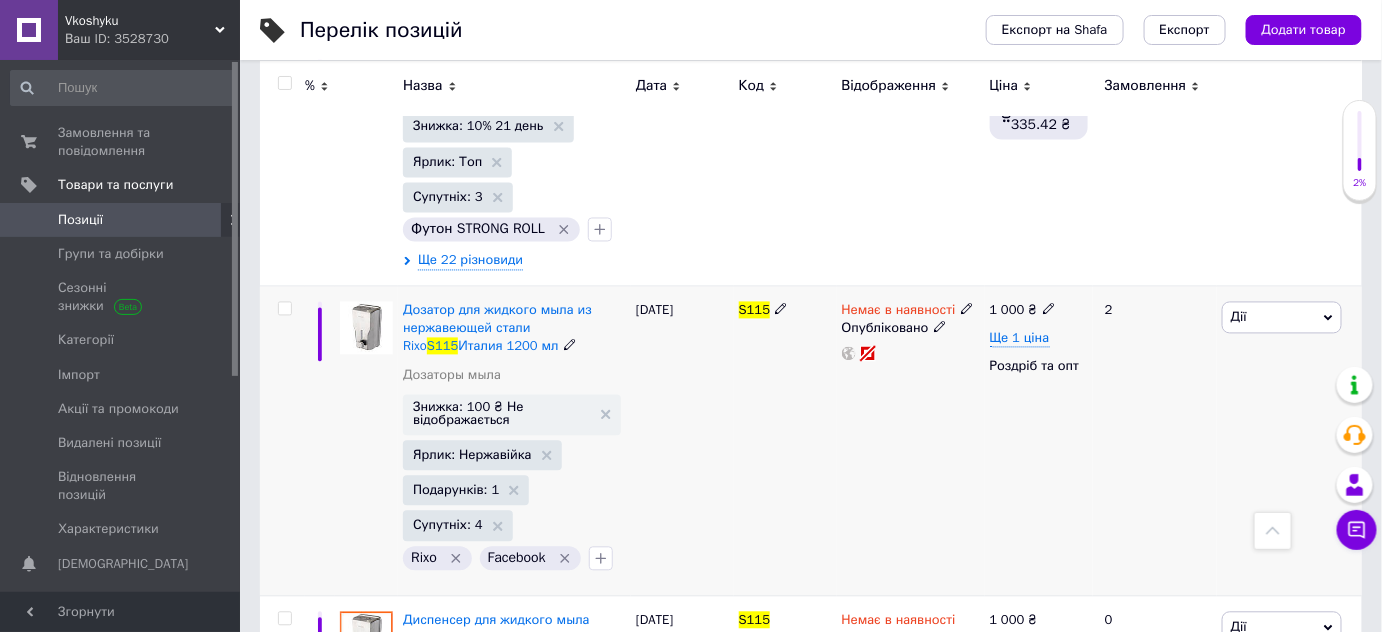 type on "S115" 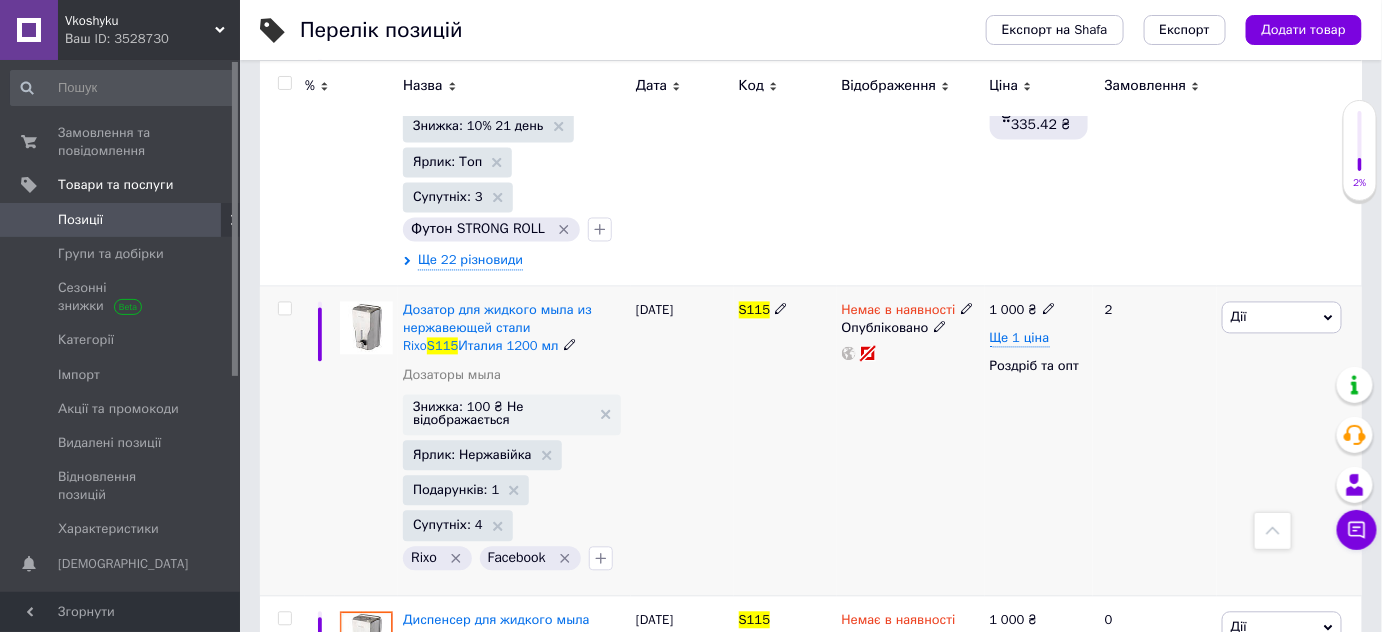 click 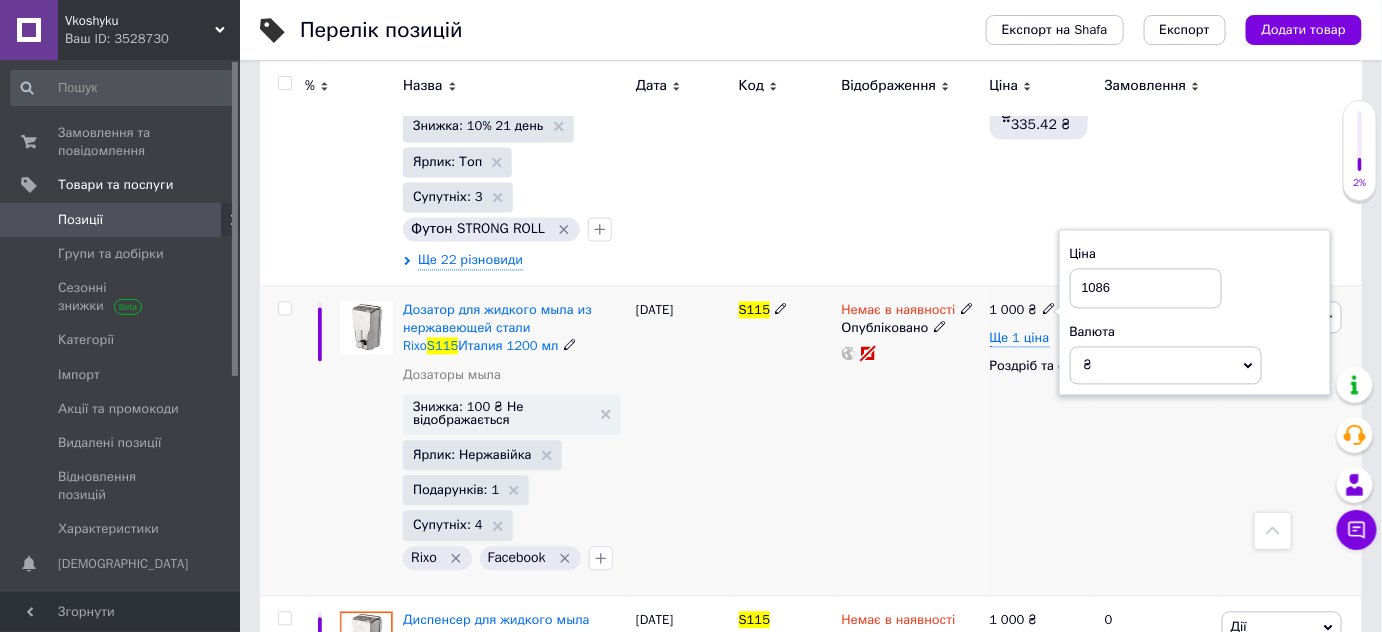type on "1086" 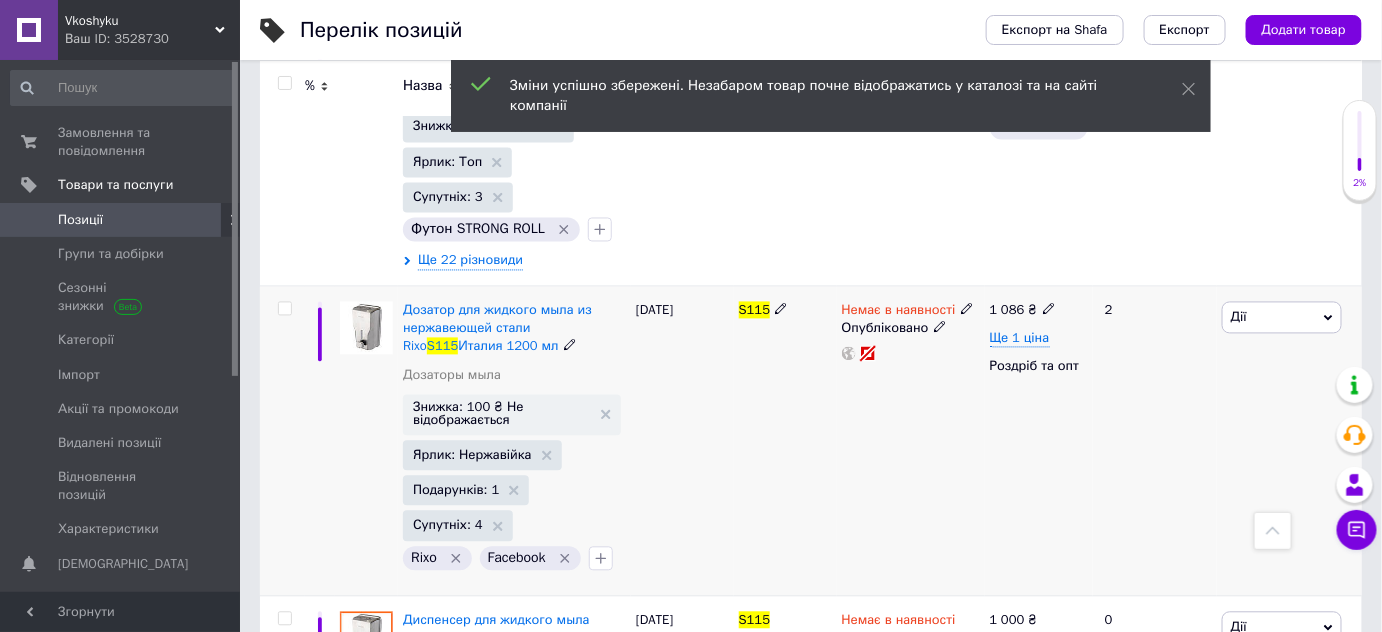 click 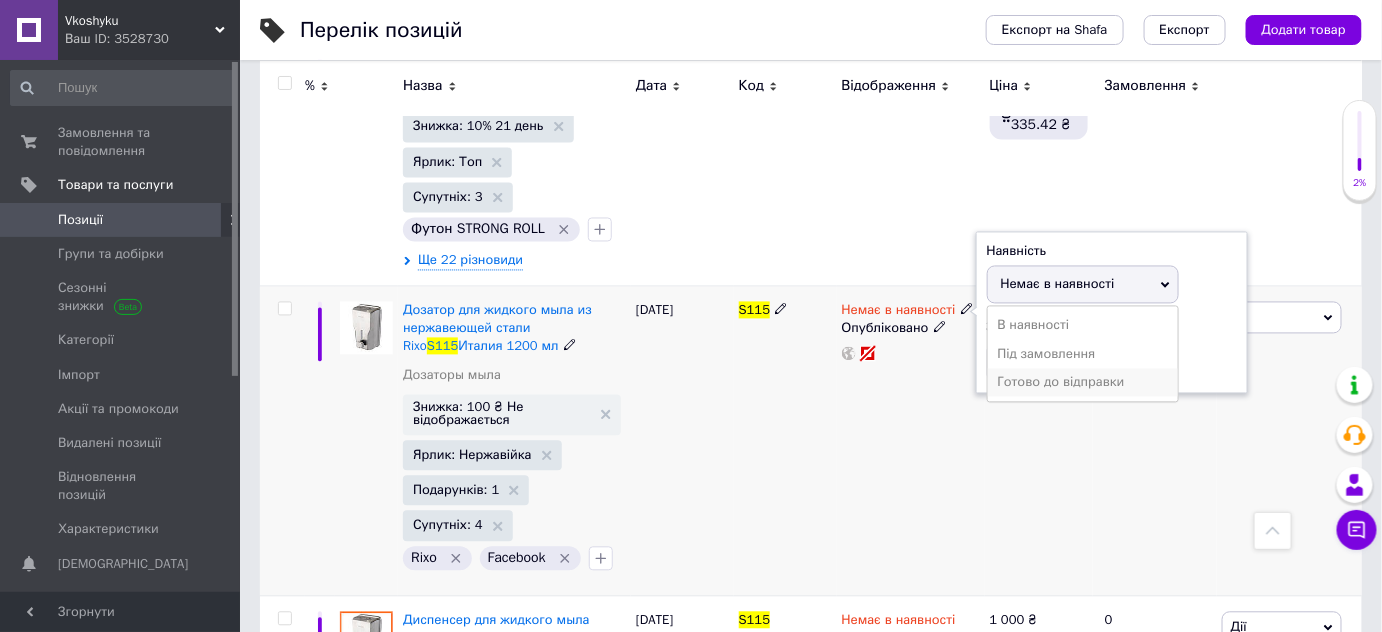 click on "Готово до відправки" at bounding box center (1083, 383) 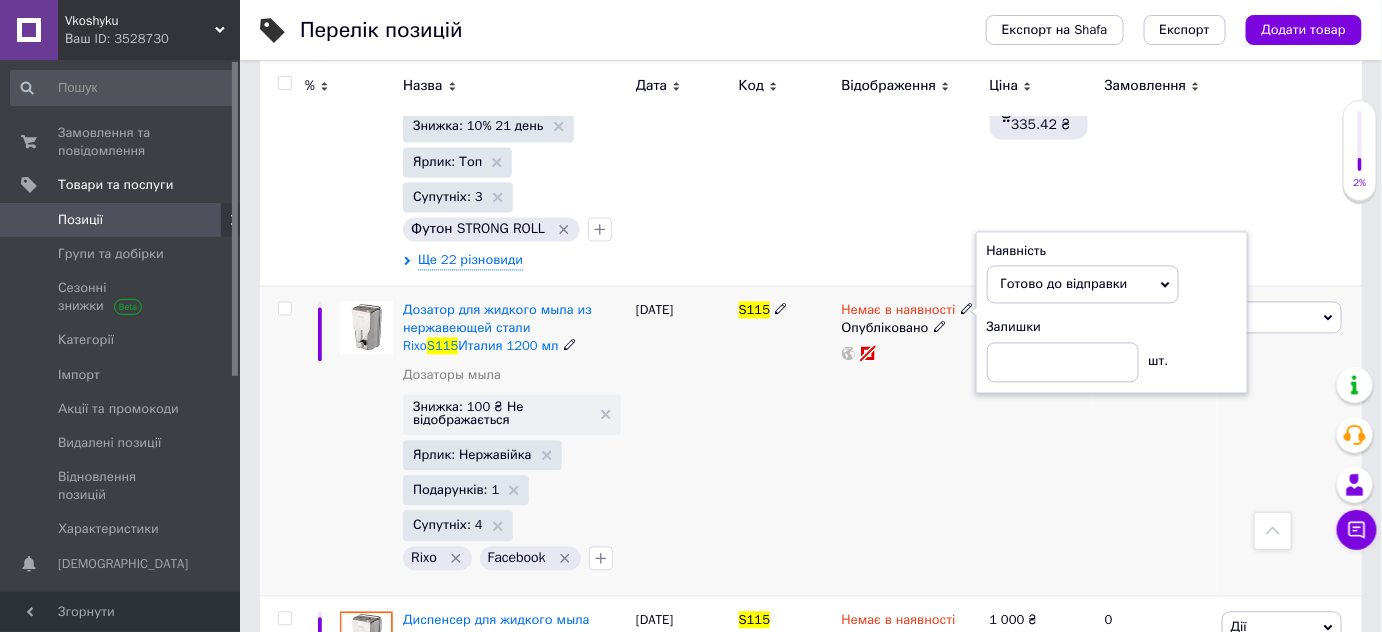 click on "1 086   ₴ Ще 1 ціна Роздріб та опт" at bounding box center [1039, 442] 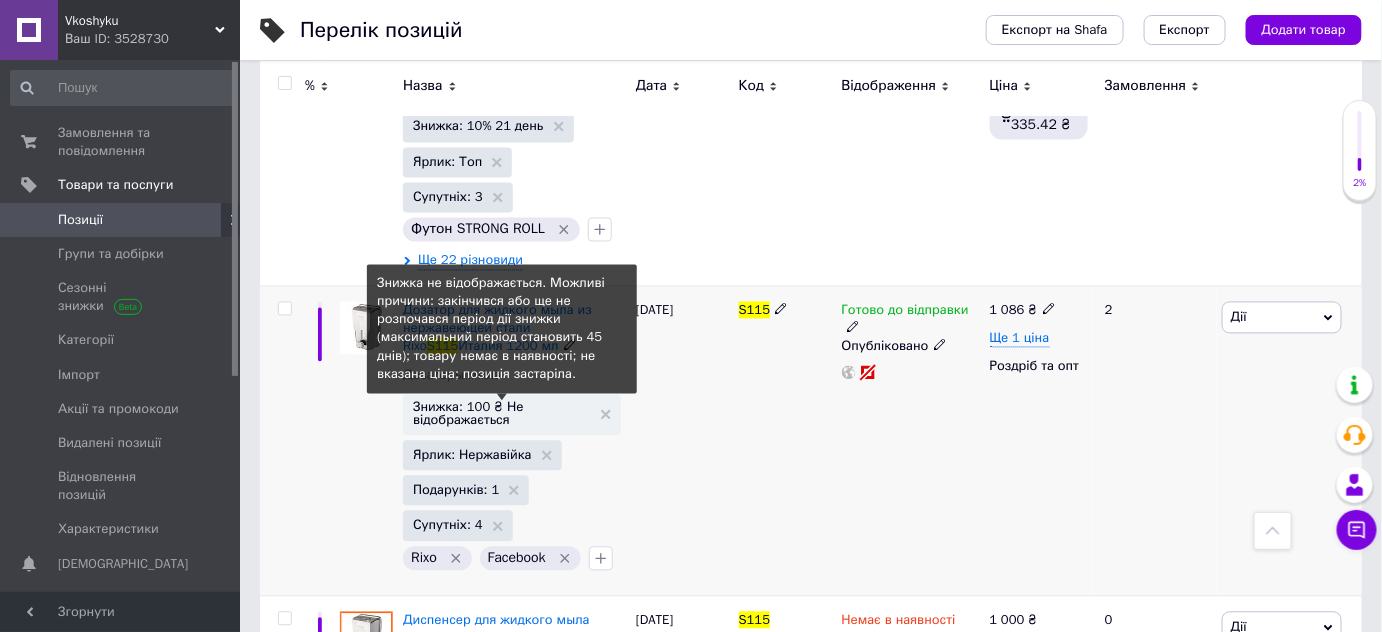click on "Знижка: 100 ₴ Не відображається" at bounding box center (502, 414) 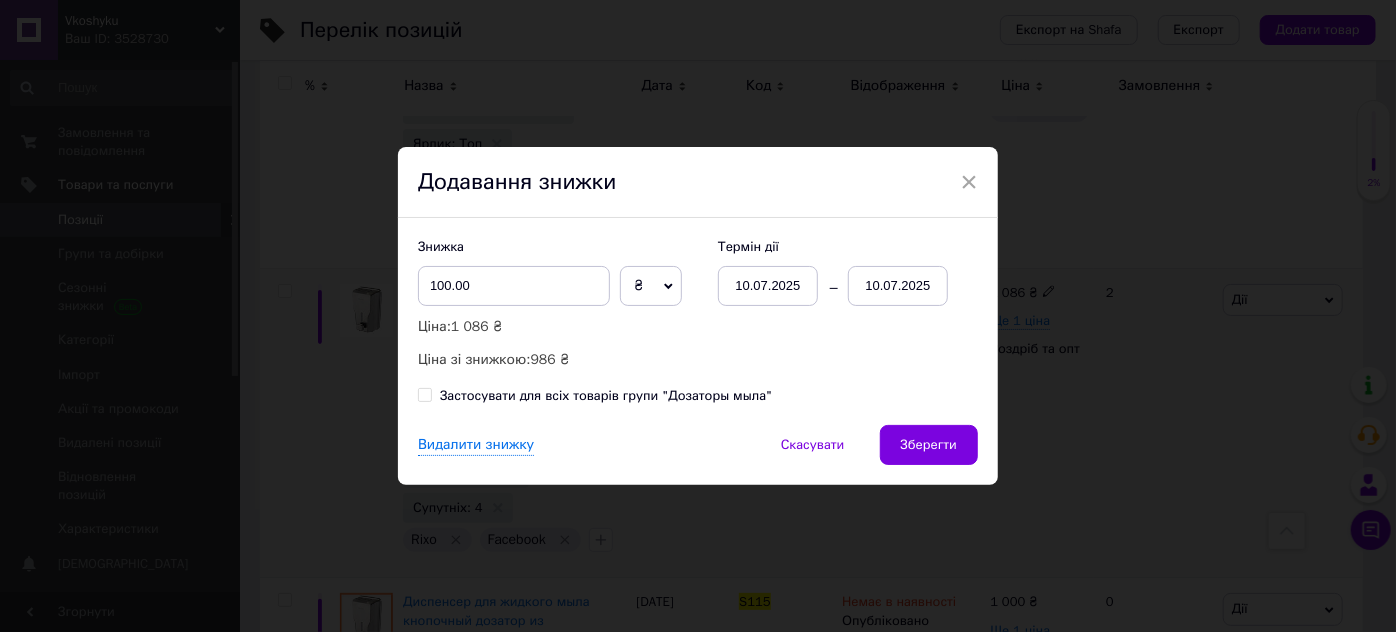 click on "10.07.2025" at bounding box center (898, 286) 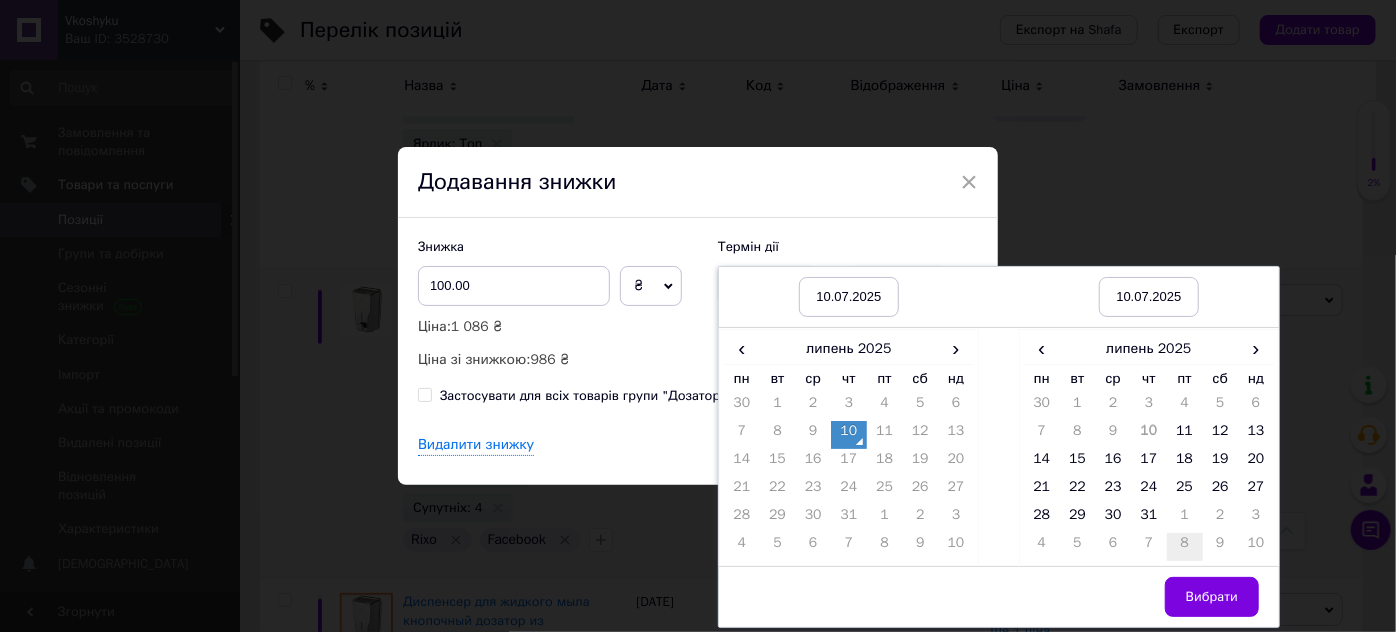 drag, startPoint x: 1142, startPoint y: 512, endPoint x: 1180, endPoint y: 536, distance: 44.94441 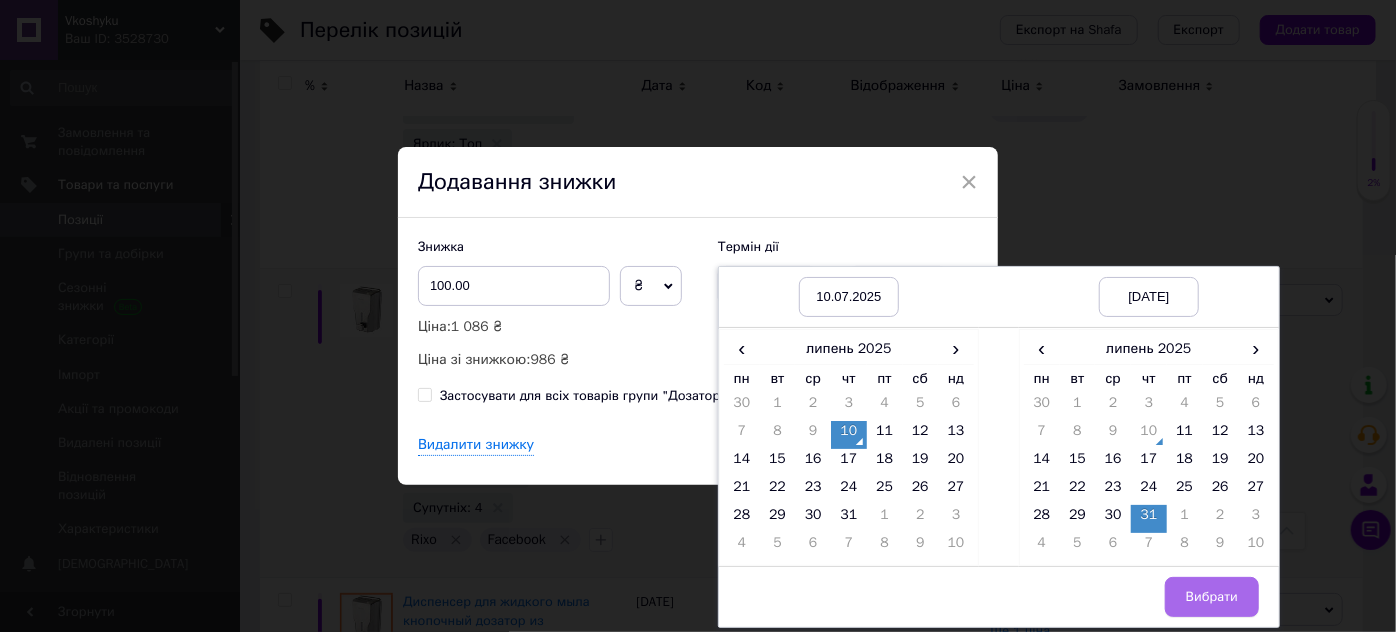 click on "Вибрати" at bounding box center (1212, 597) 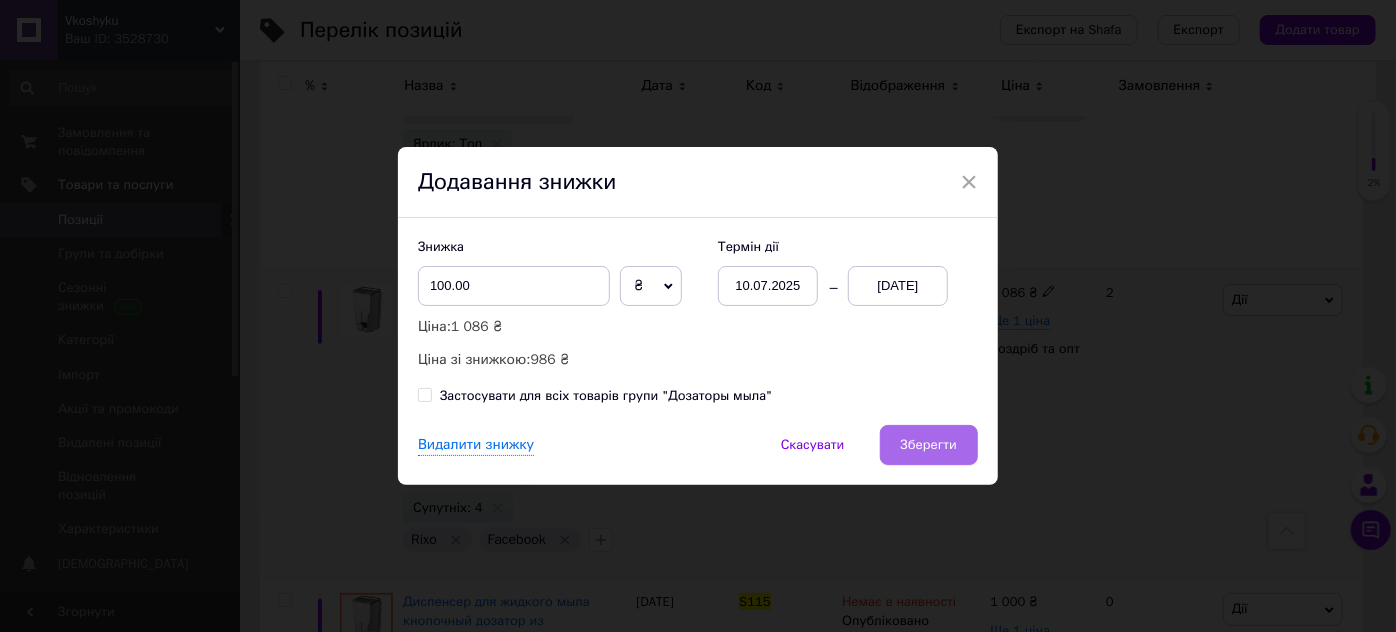 click on "Зберегти" at bounding box center (929, 445) 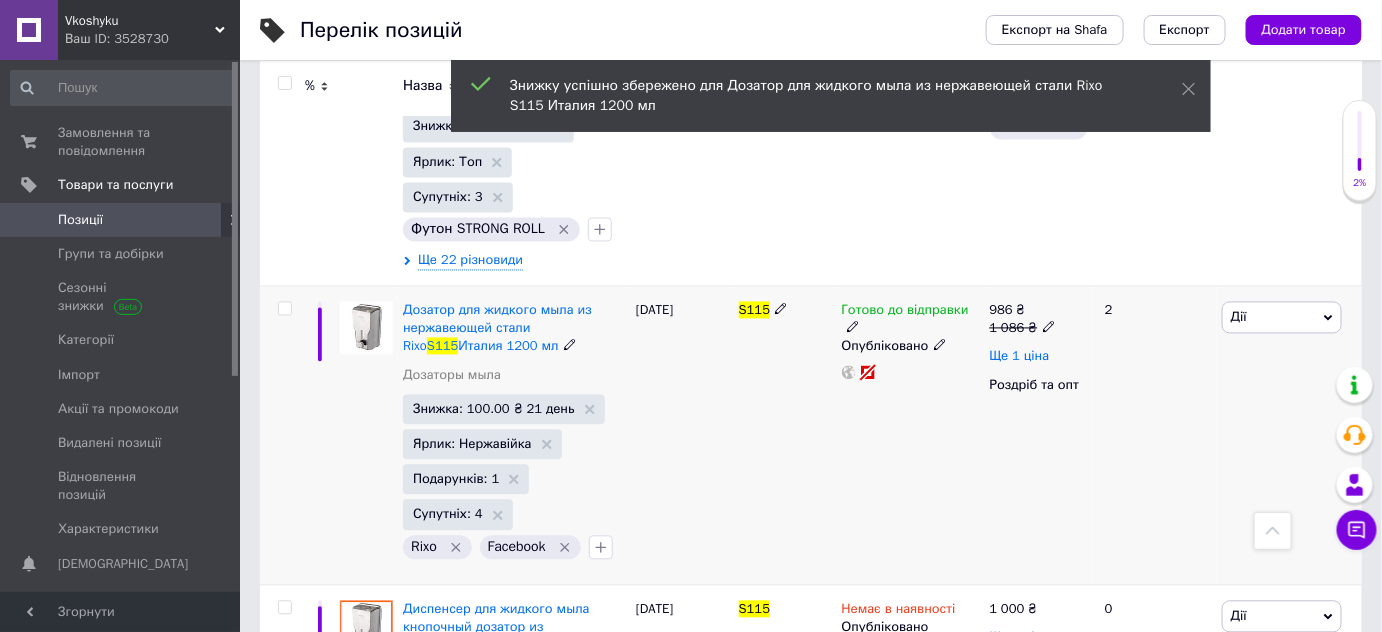 click on "Ще 1 ціна" at bounding box center (1020, 357) 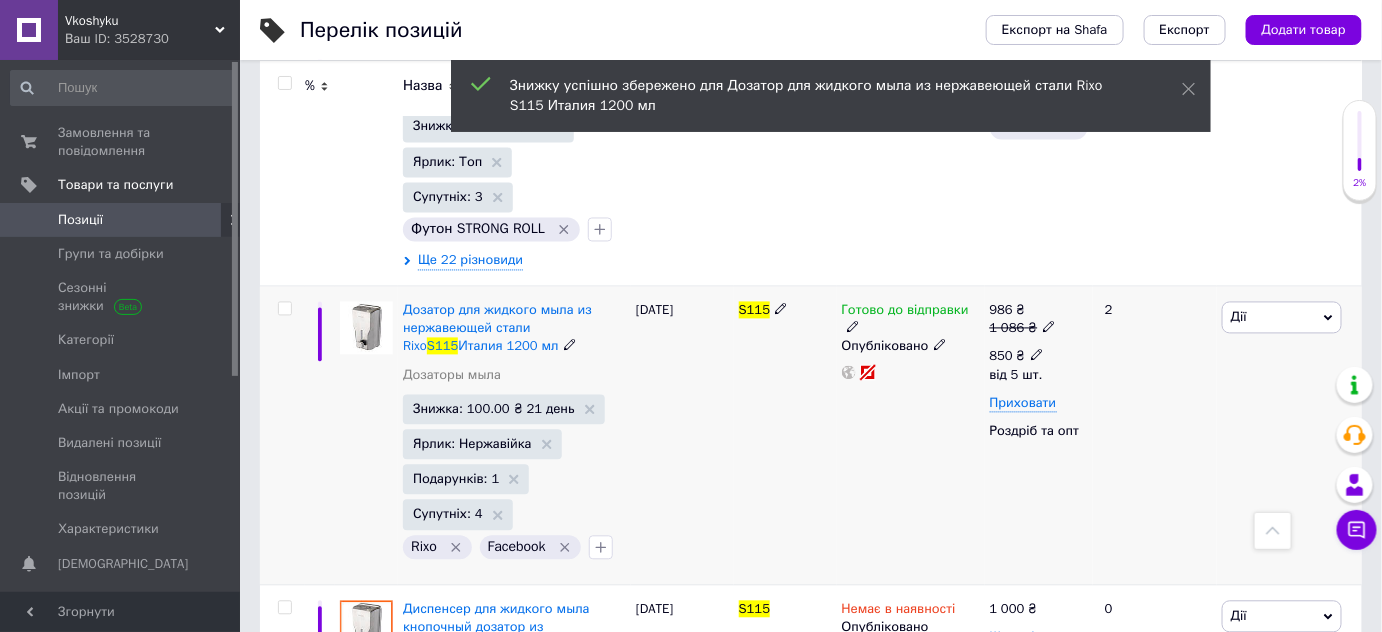 click 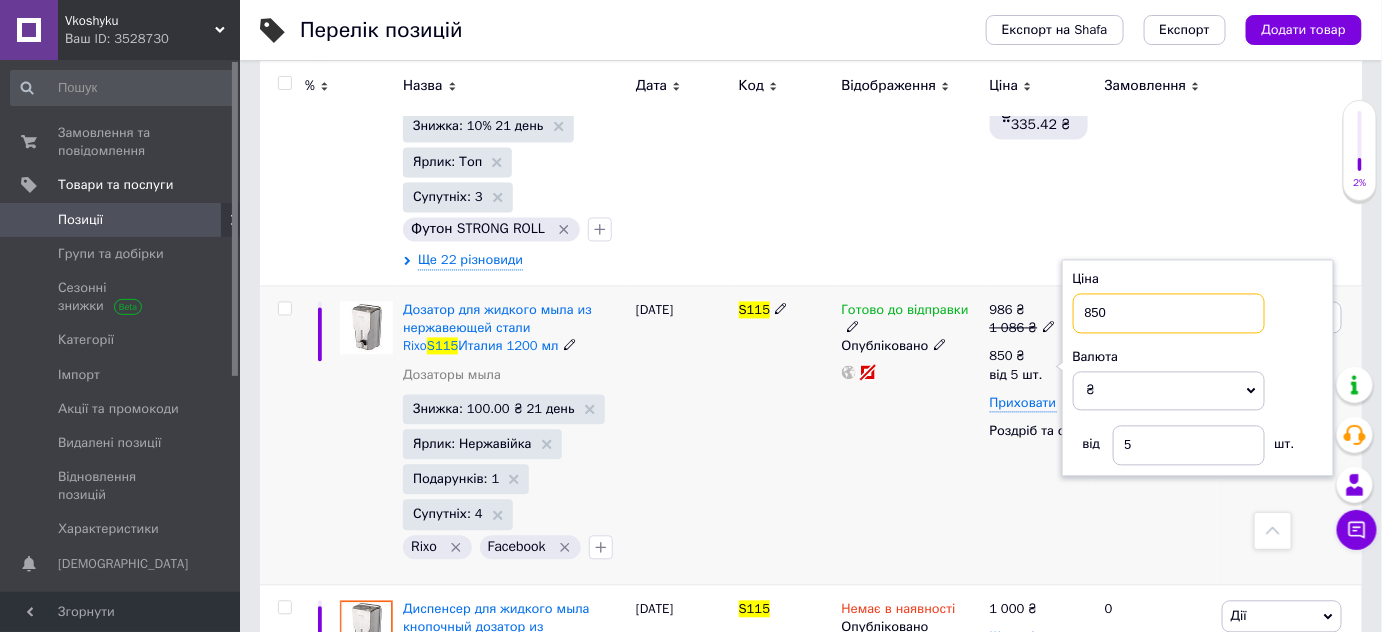 drag, startPoint x: 1109, startPoint y: 192, endPoint x: 1070, endPoint y: 184, distance: 39.812057 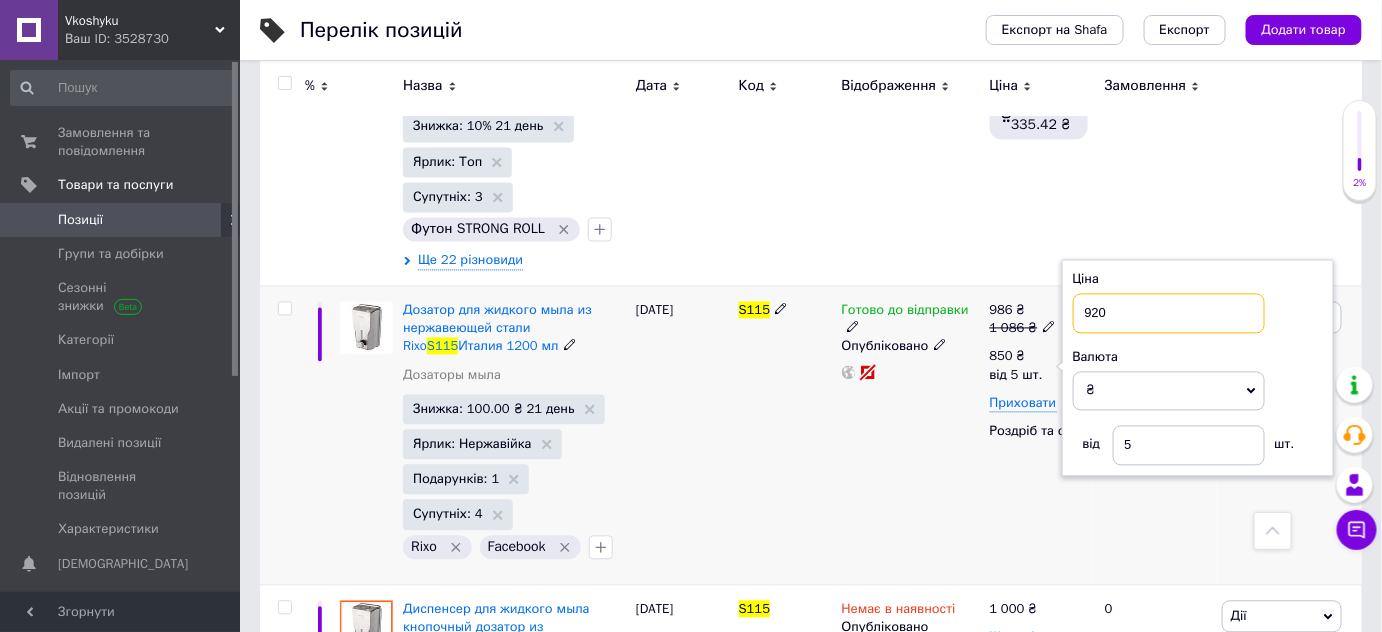 type on "920" 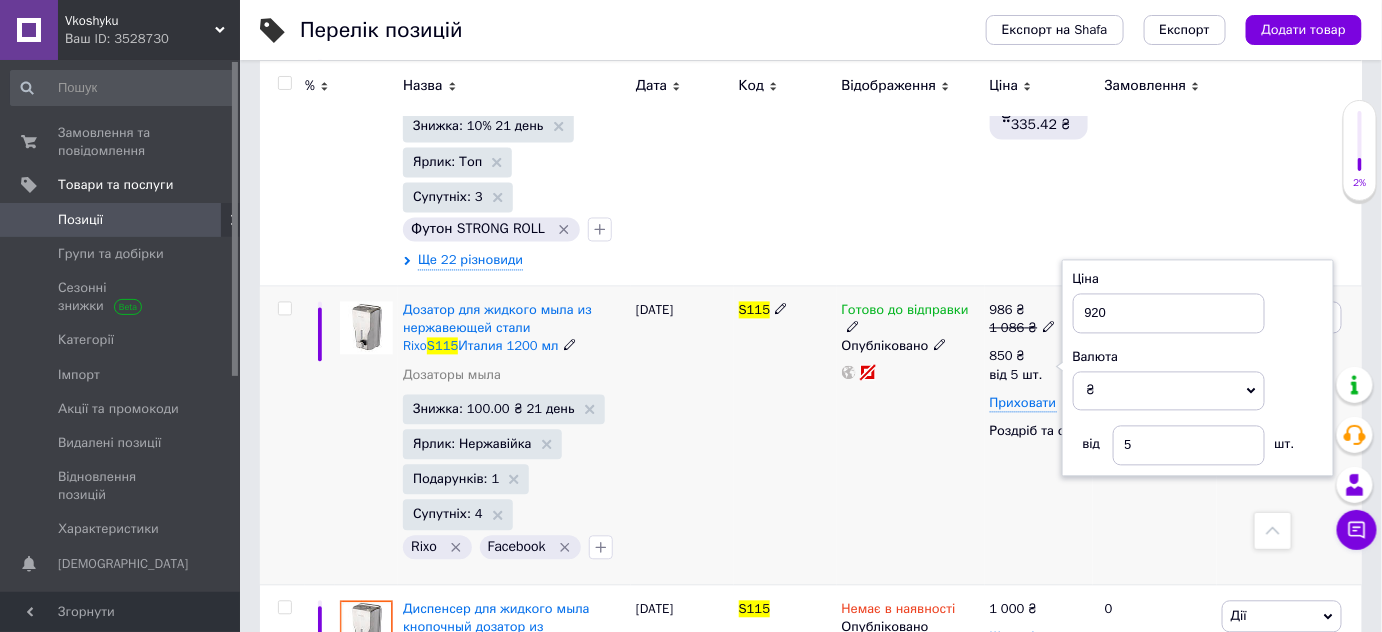 click on "986   ₴ 1 086   ₴ 850   ₴ від 5 шт. Ціна 920 Валюта ₴ $ EUR CHF GBP ¥ PLN ₸ MDL HUF KGS CNY TRY KRW lei від 5 шт. Приховати Роздріб та опт" at bounding box center [1039, 436] 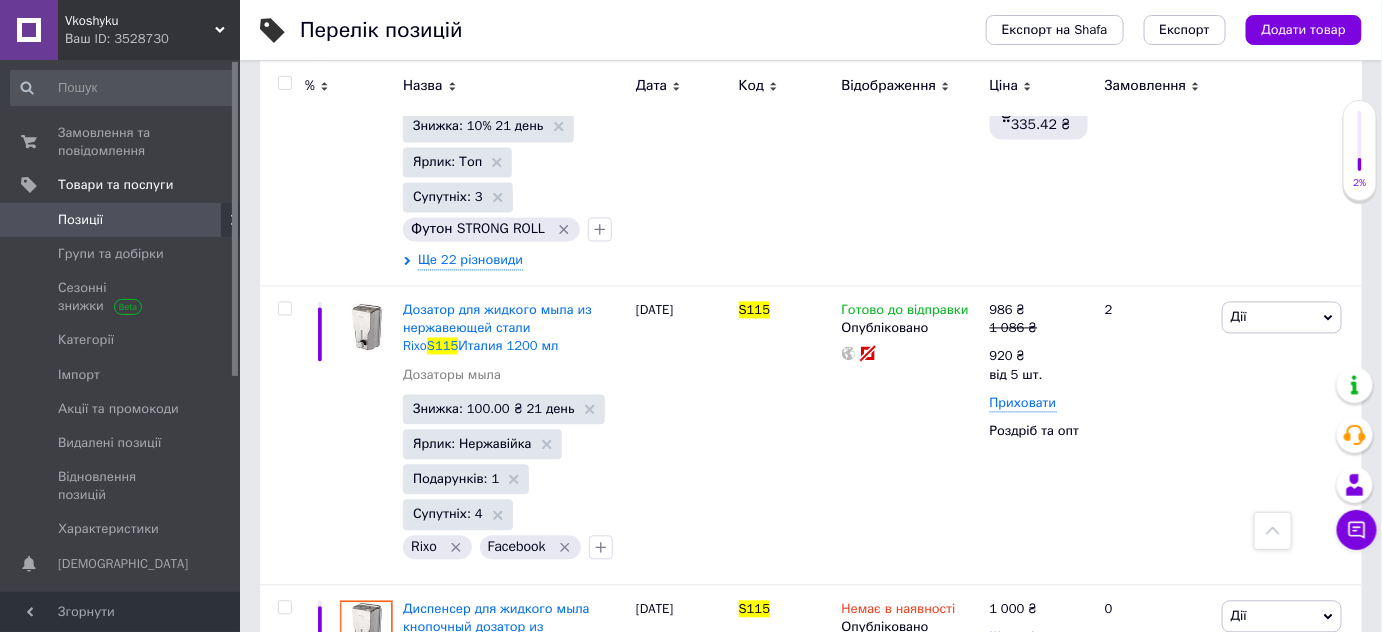 click 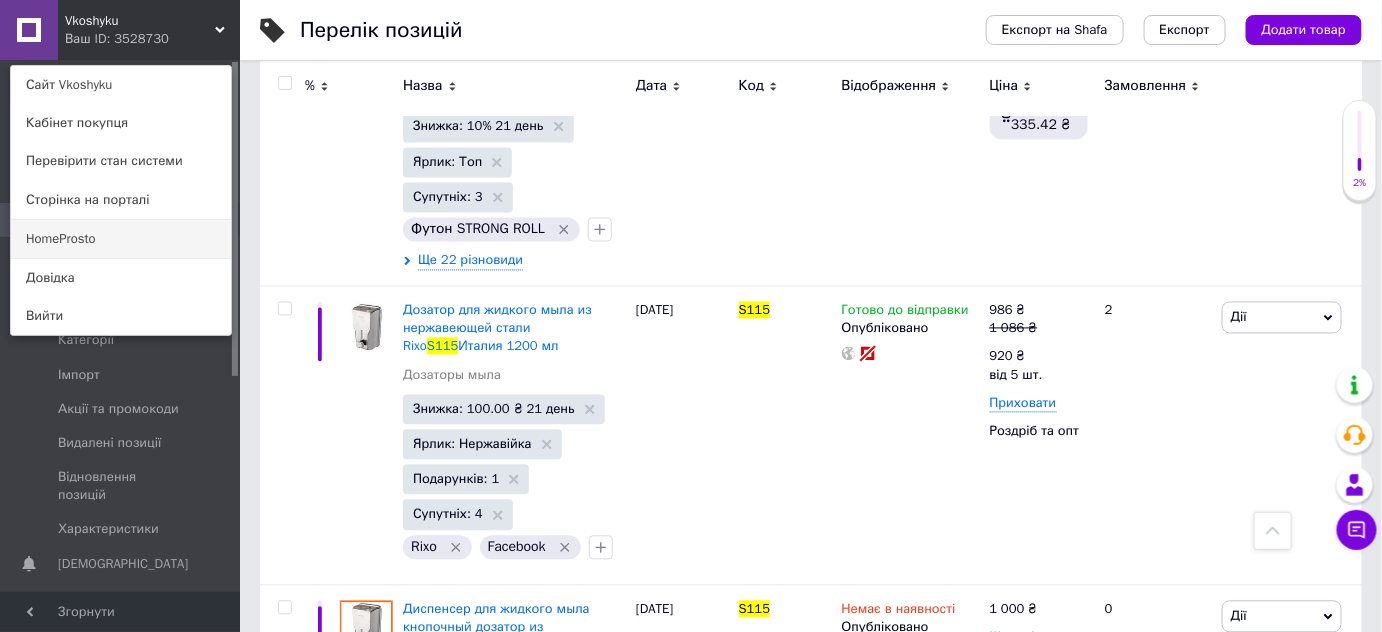 click on "HomeProsto" at bounding box center [121, 239] 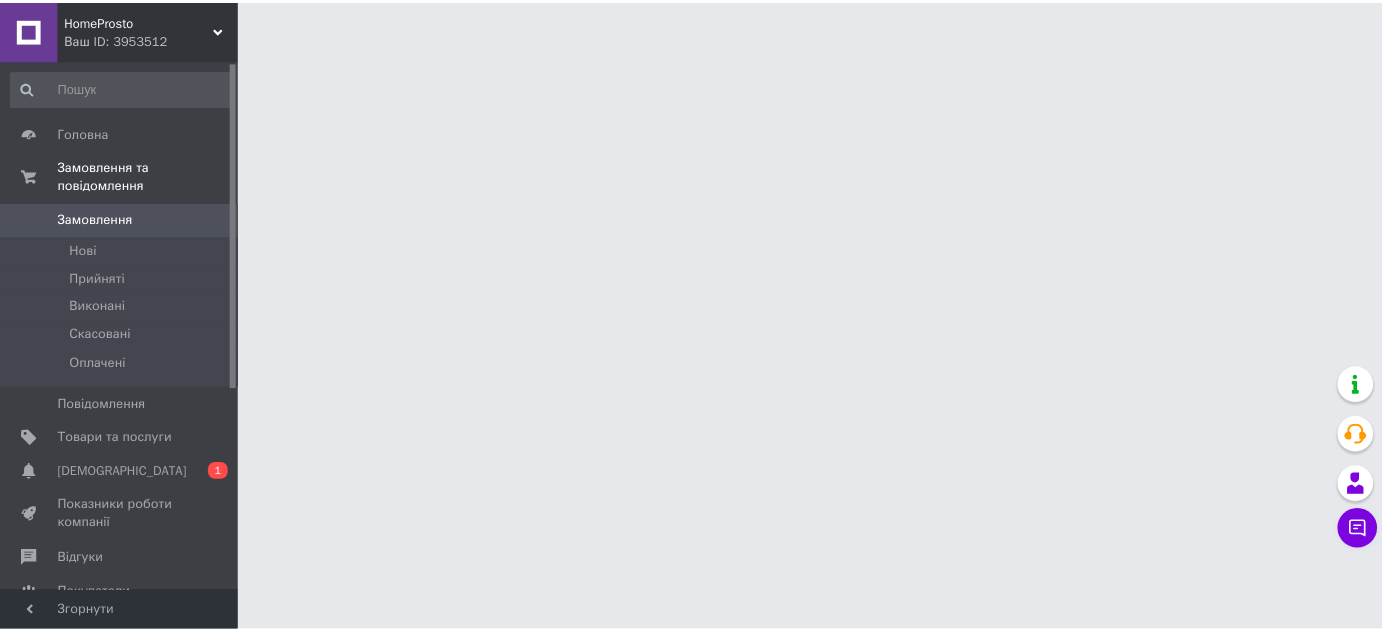 scroll, scrollTop: 0, scrollLeft: 0, axis: both 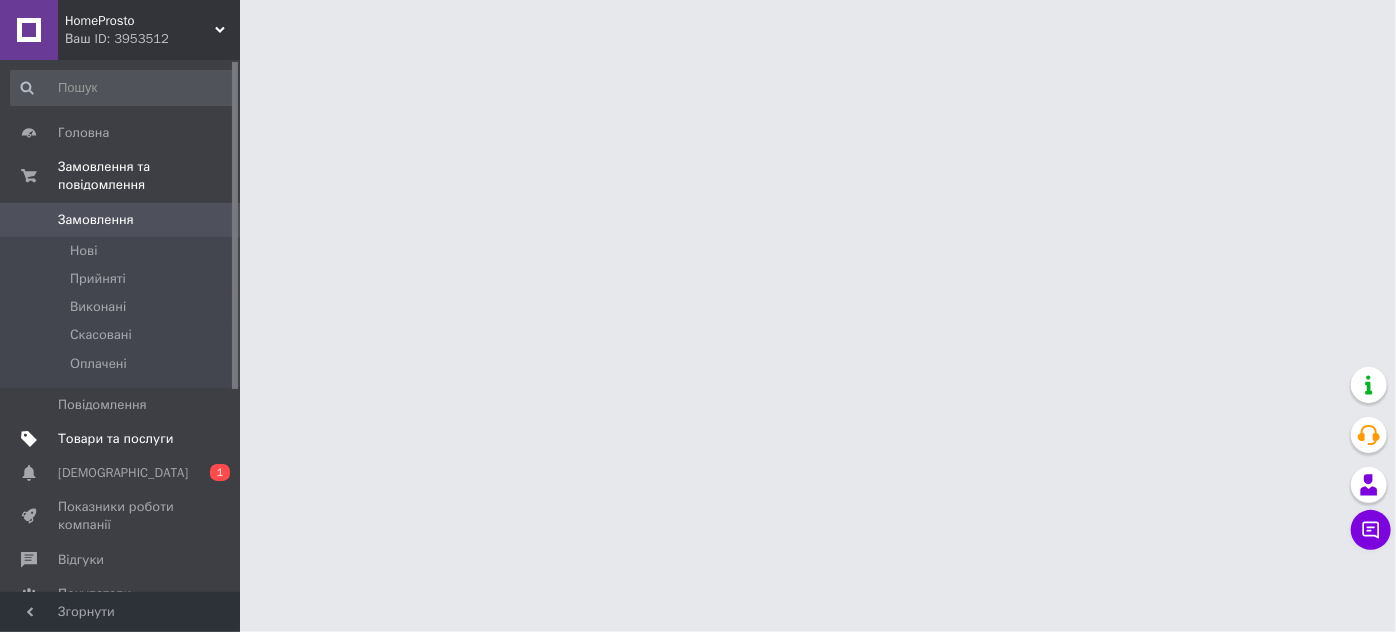click on "Товари та послуги" at bounding box center [115, 439] 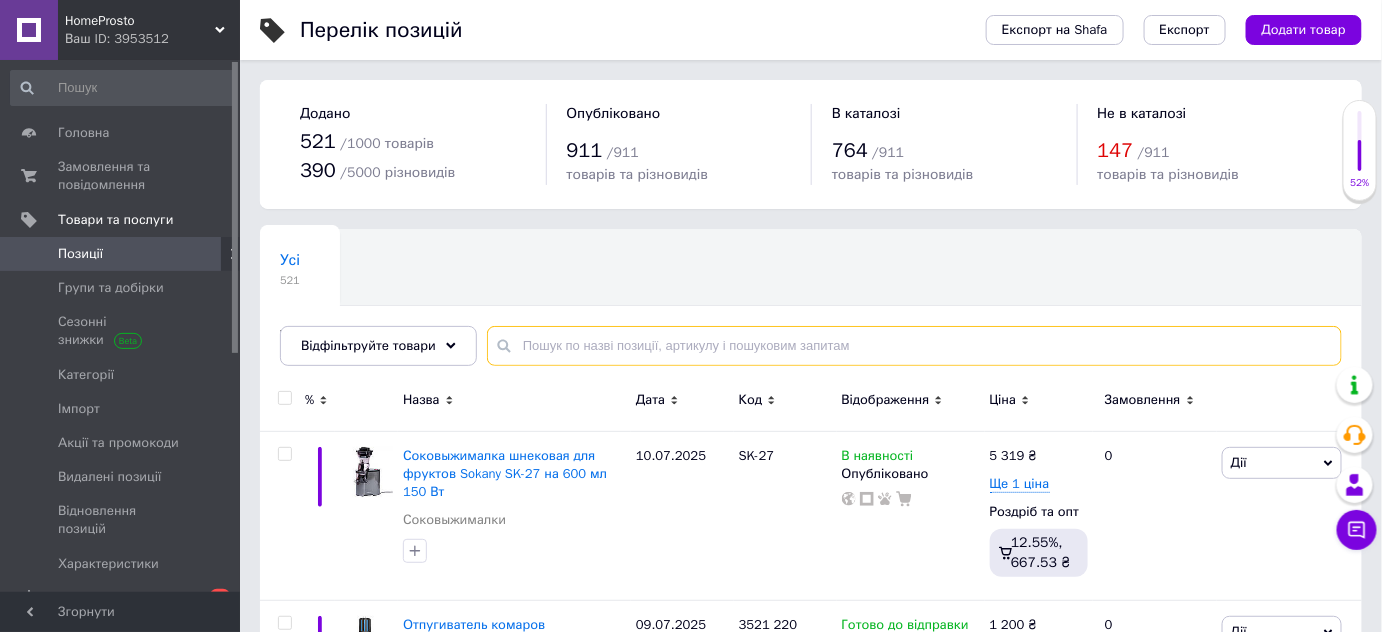 click at bounding box center (914, 346) 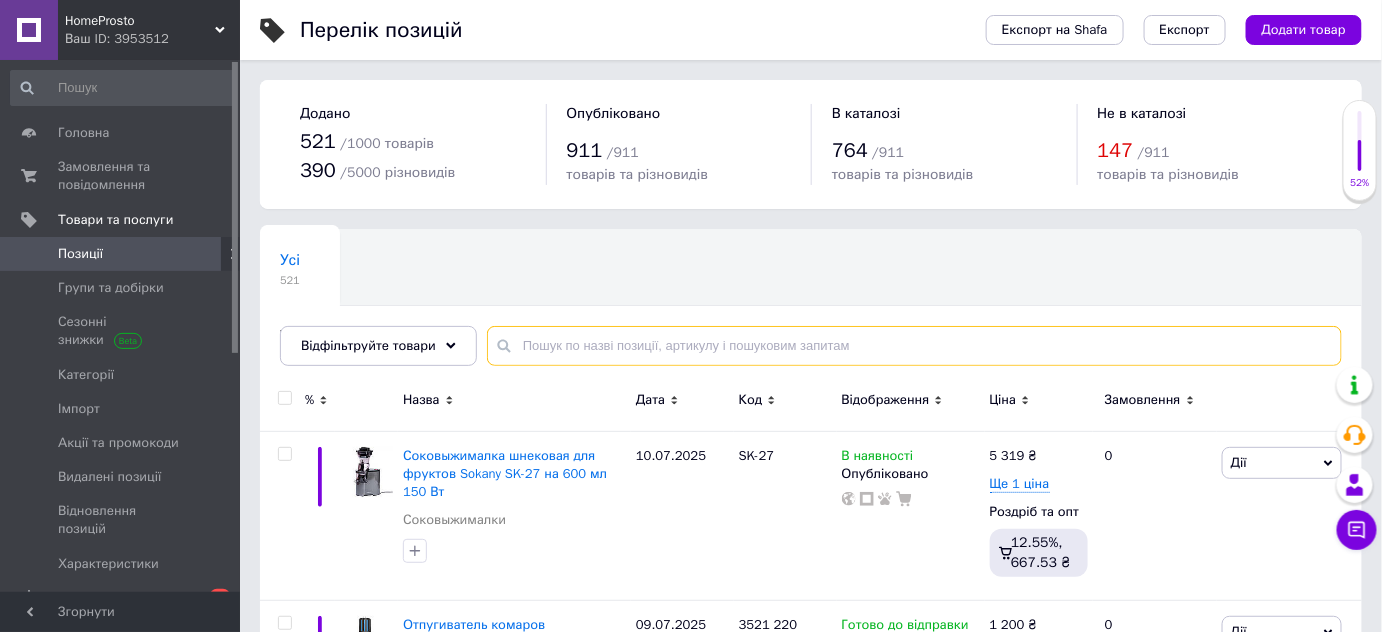 paste on "S115" 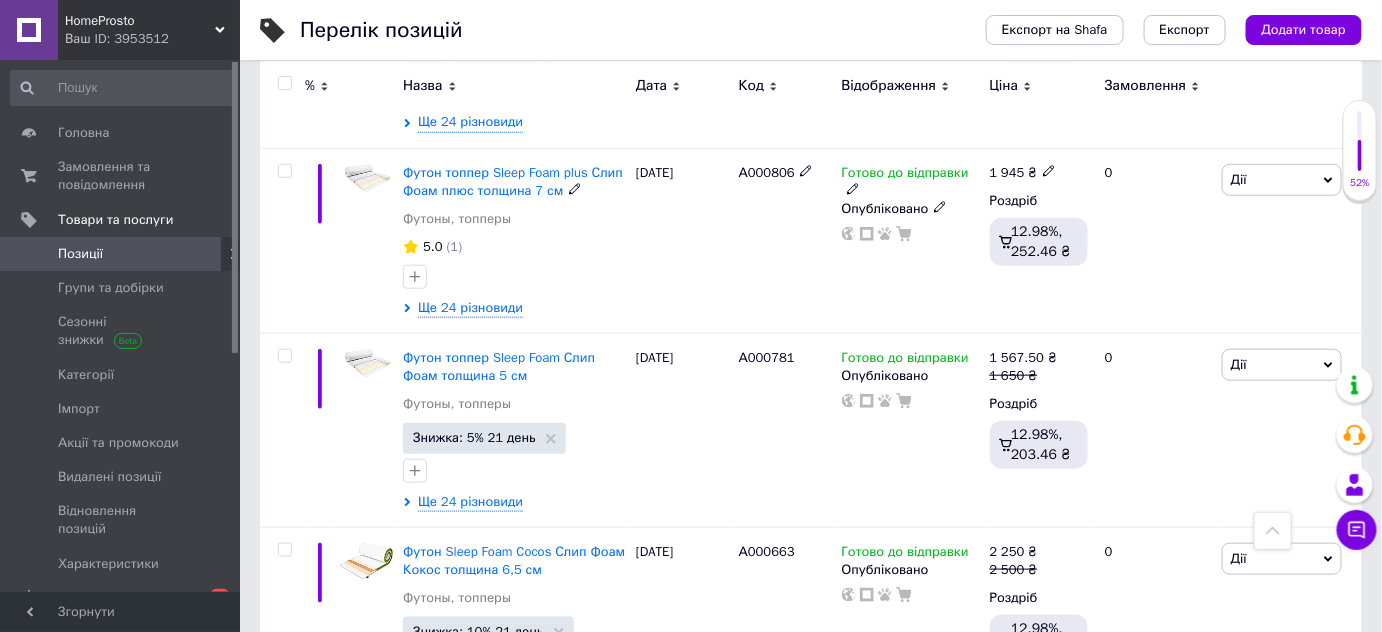 scroll, scrollTop: 218, scrollLeft: 0, axis: vertical 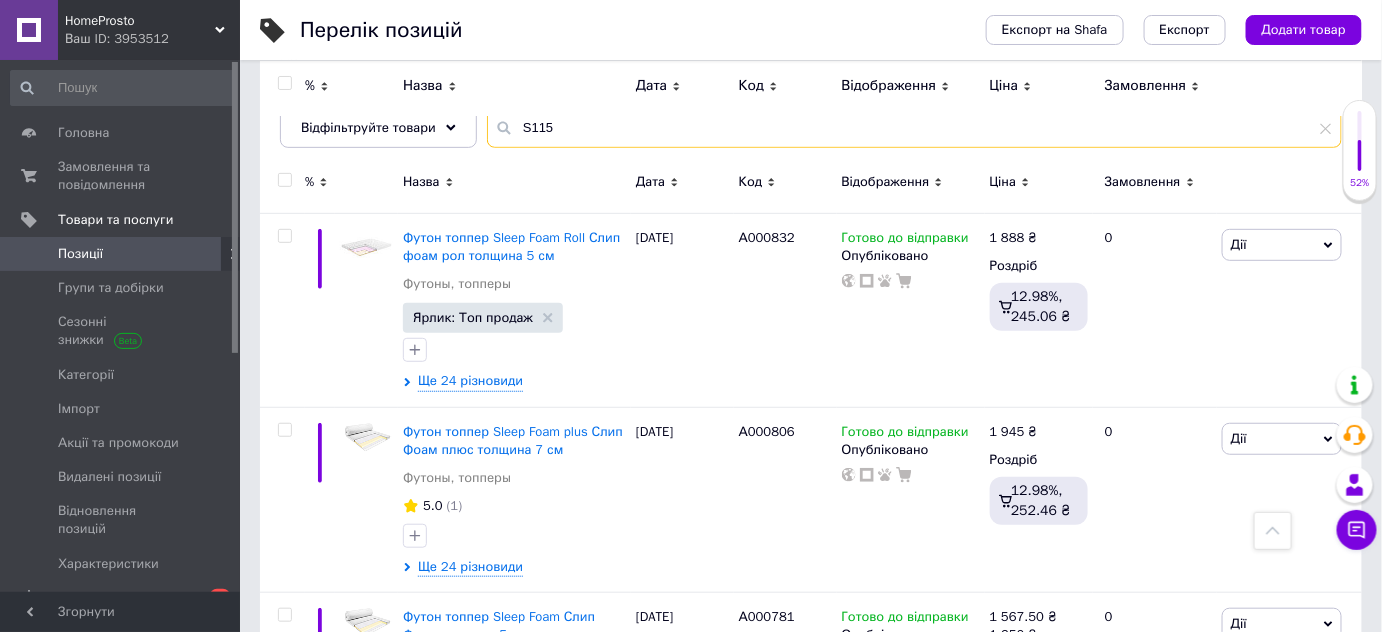 type on "S115" 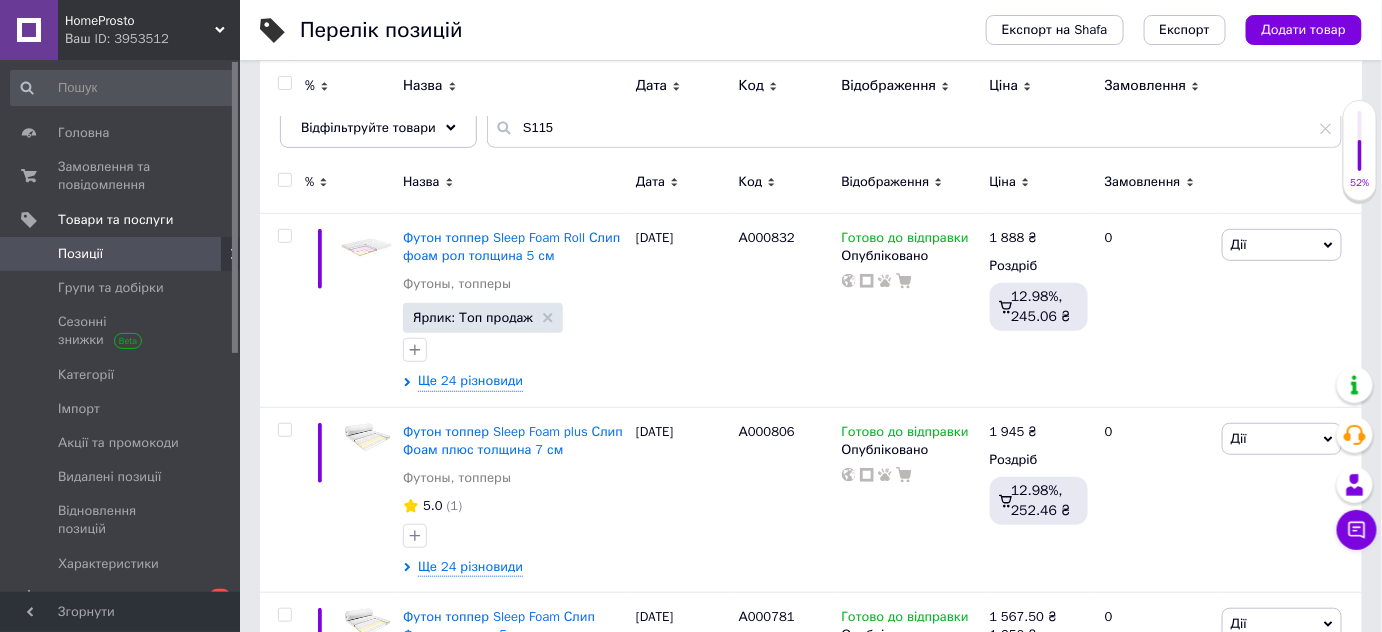 click 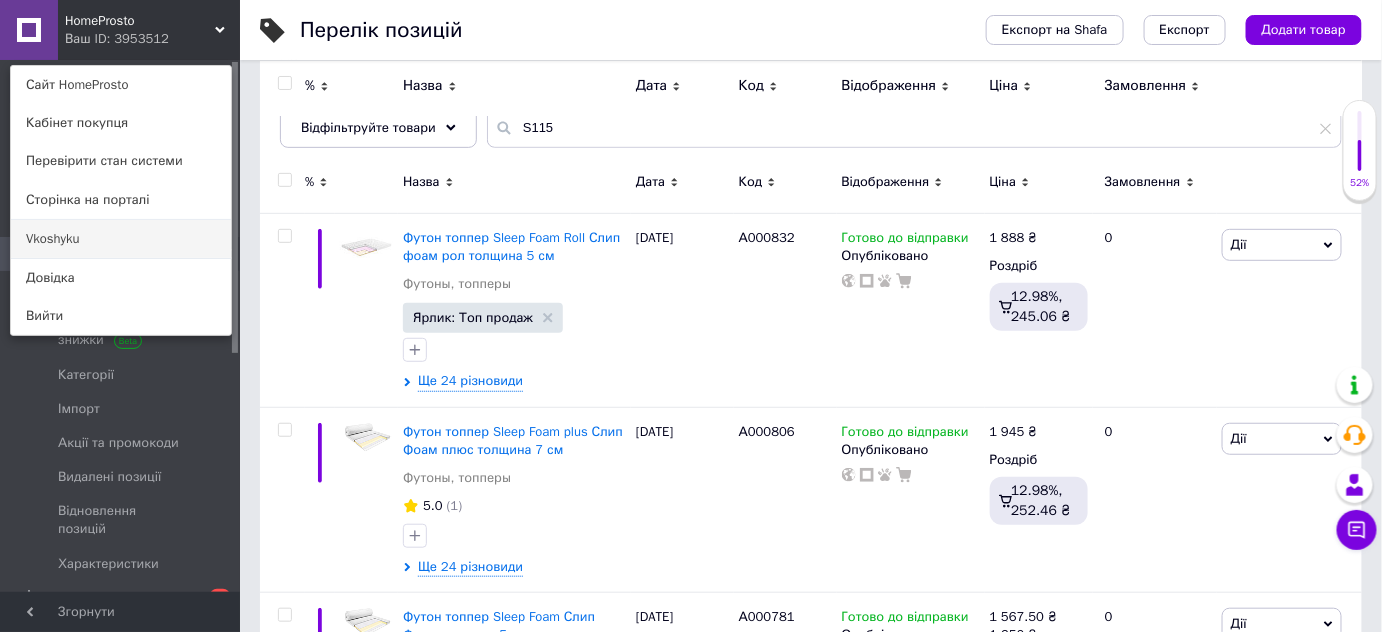 click on "Vkoshyku" at bounding box center (121, 239) 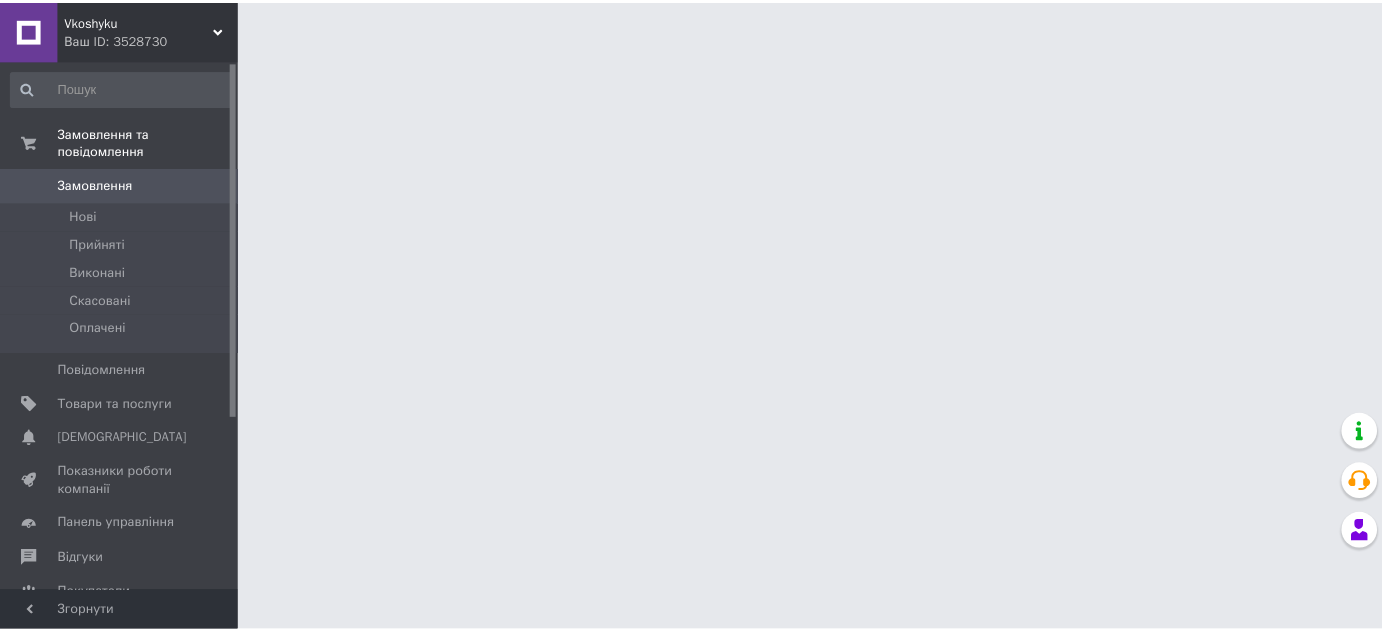 scroll, scrollTop: 0, scrollLeft: 0, axis: both 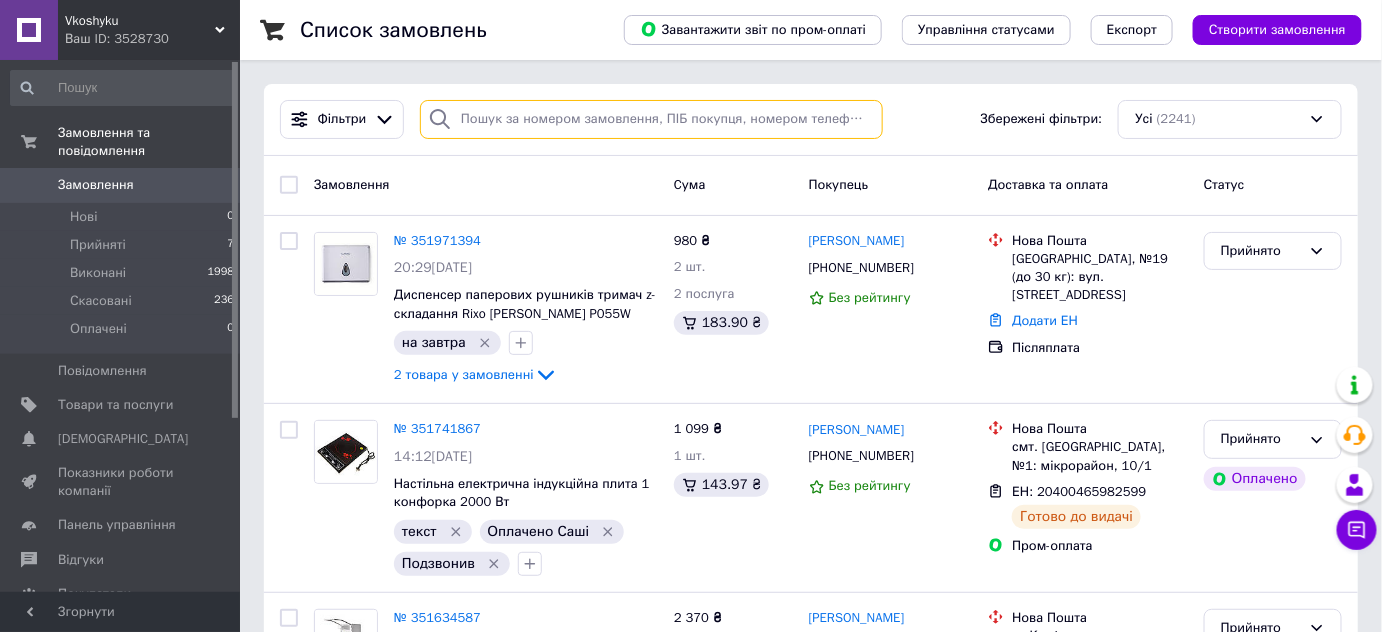 click at bounding box center (651, 119) 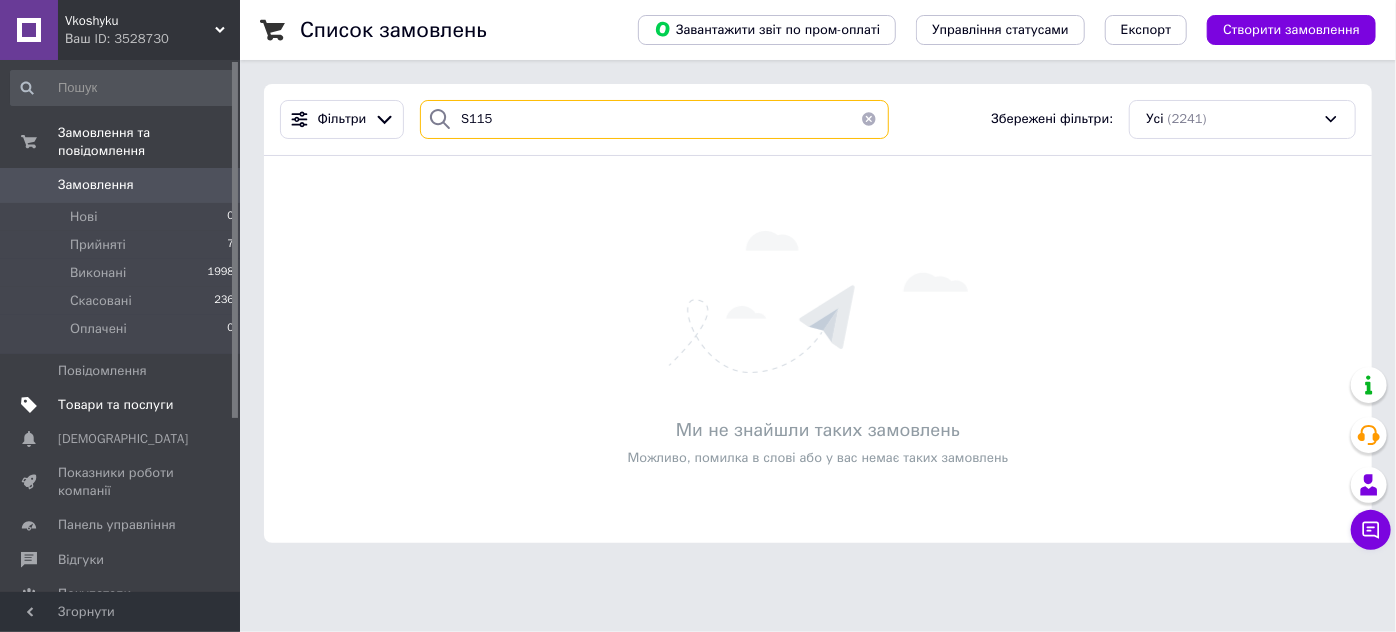 type on "S115" 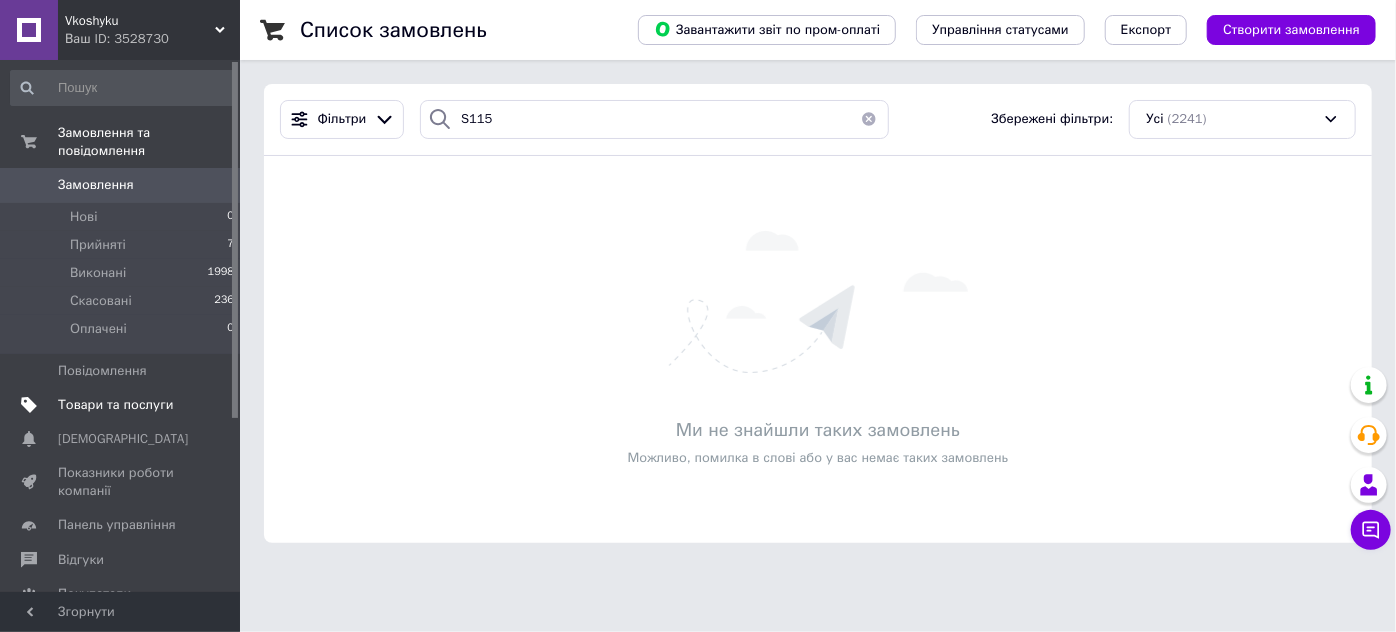 click on "Товари та послуги" at bounding box center (115, 405) 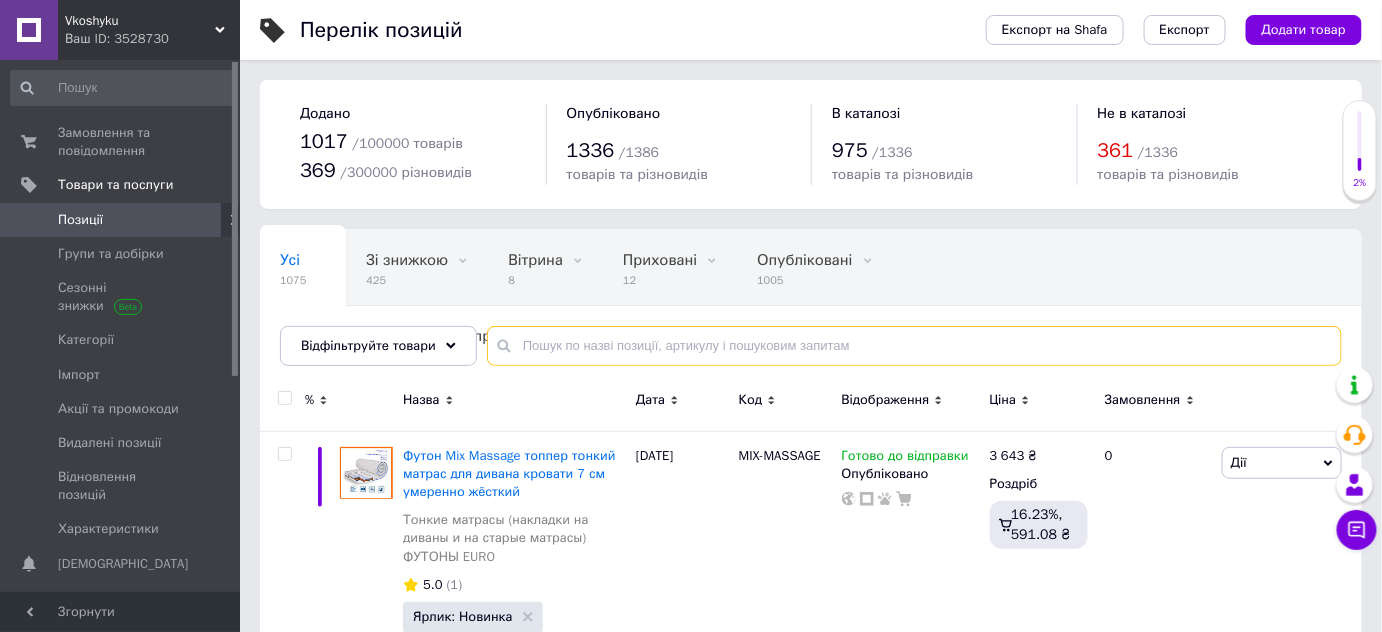 click at bounding box center (914, 346) 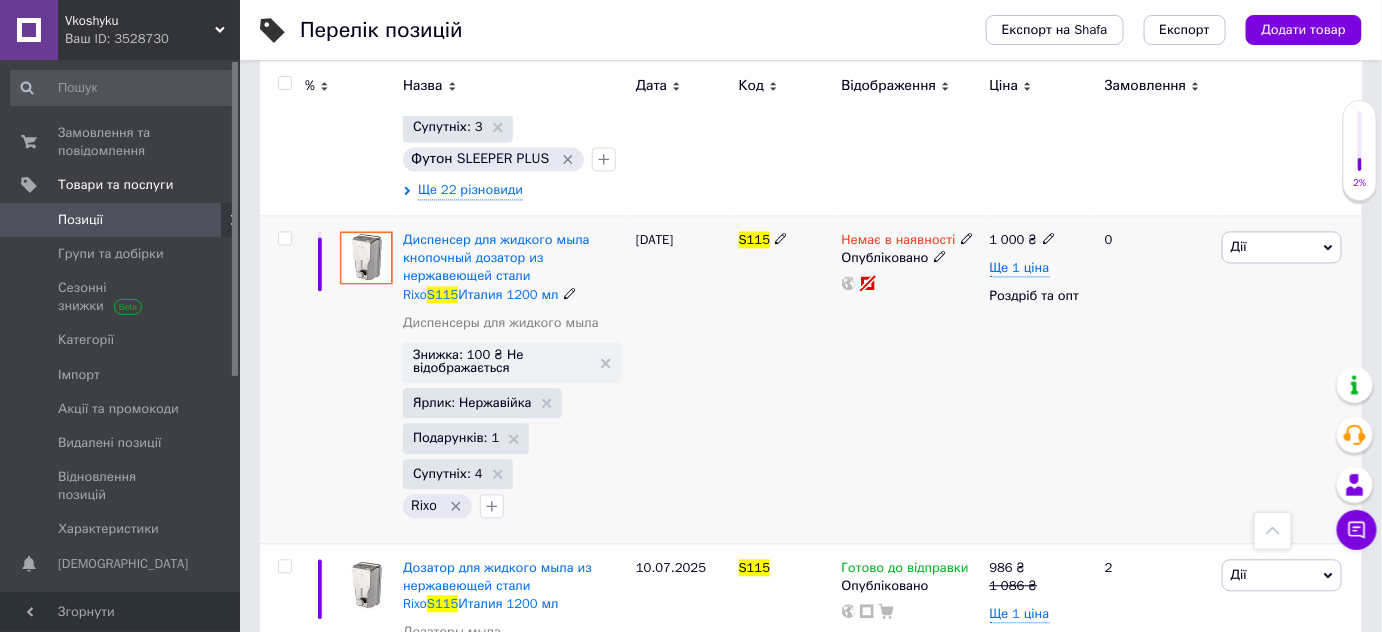 scroll, scrollTop: 1272, scrollLeft: 0, axis: vertical 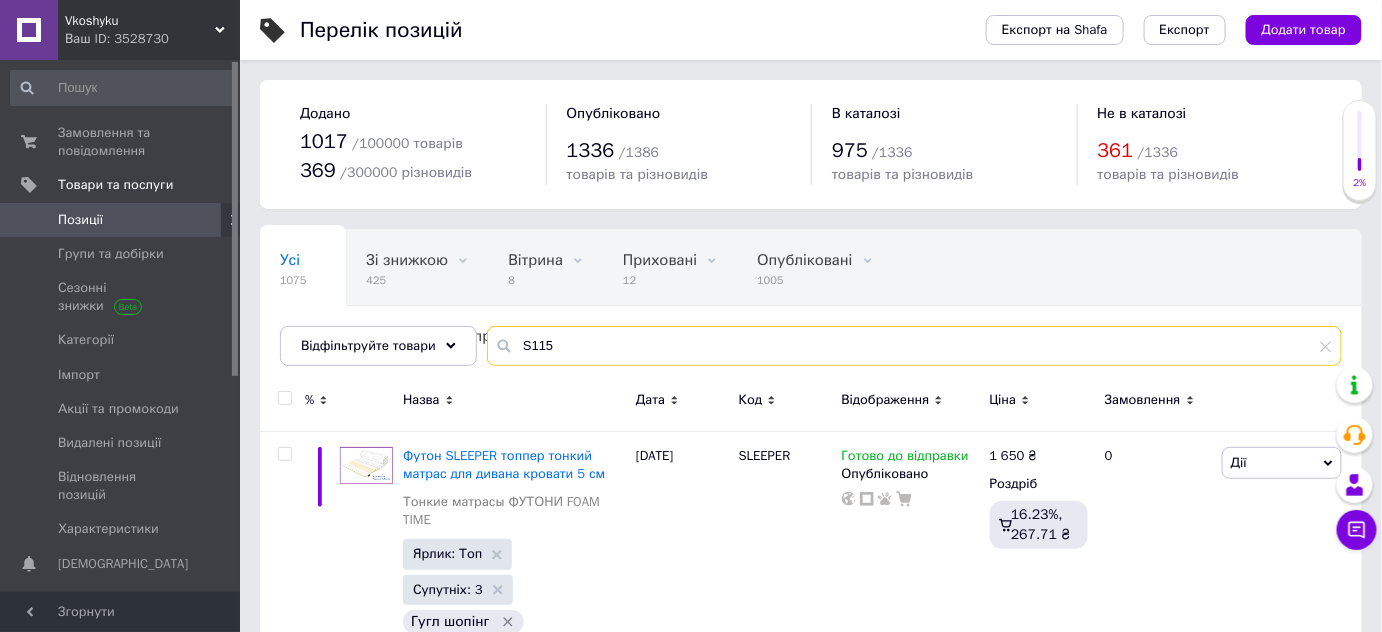 drag, startPoint x: 537, startPoint y: 343, endPoint x: 493, endPoint y: 333, distance: 45.122055 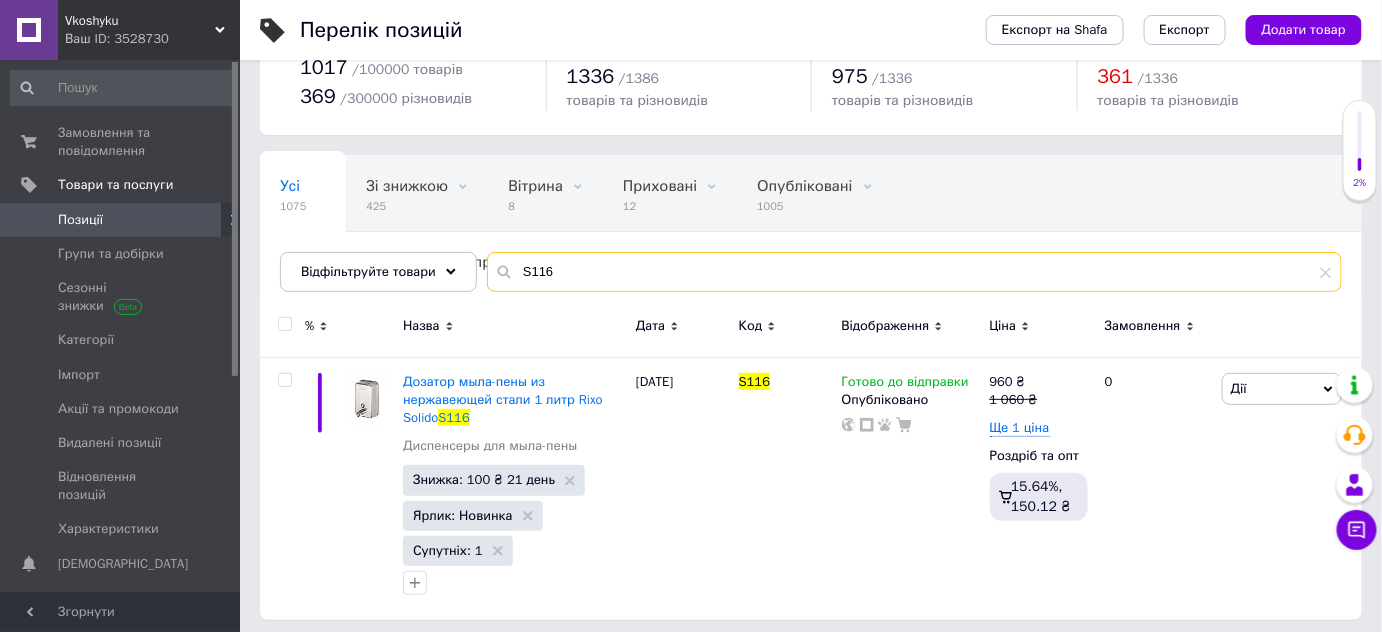 scroll, scrollTop: 80, scrollLeft: 0, axis: vertical 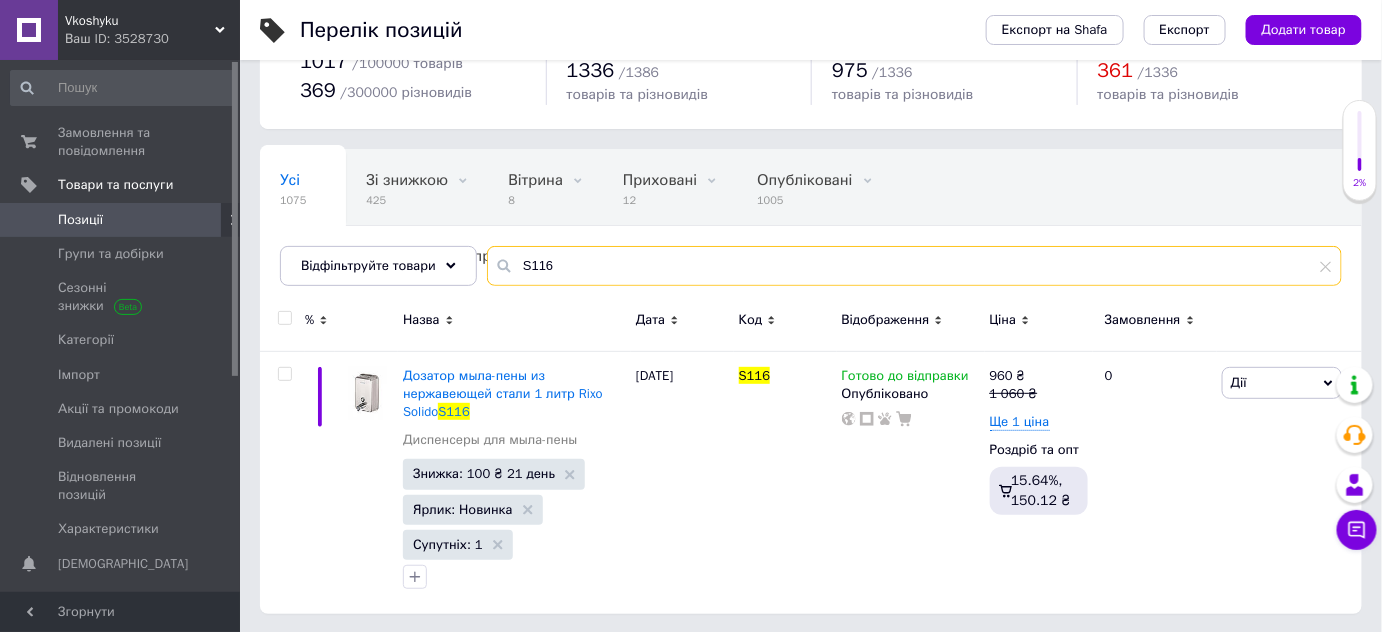 drag, startPoint x: 602, startPoint y: 260, endPoint x: 482, endPoint y: 260, distance: 120 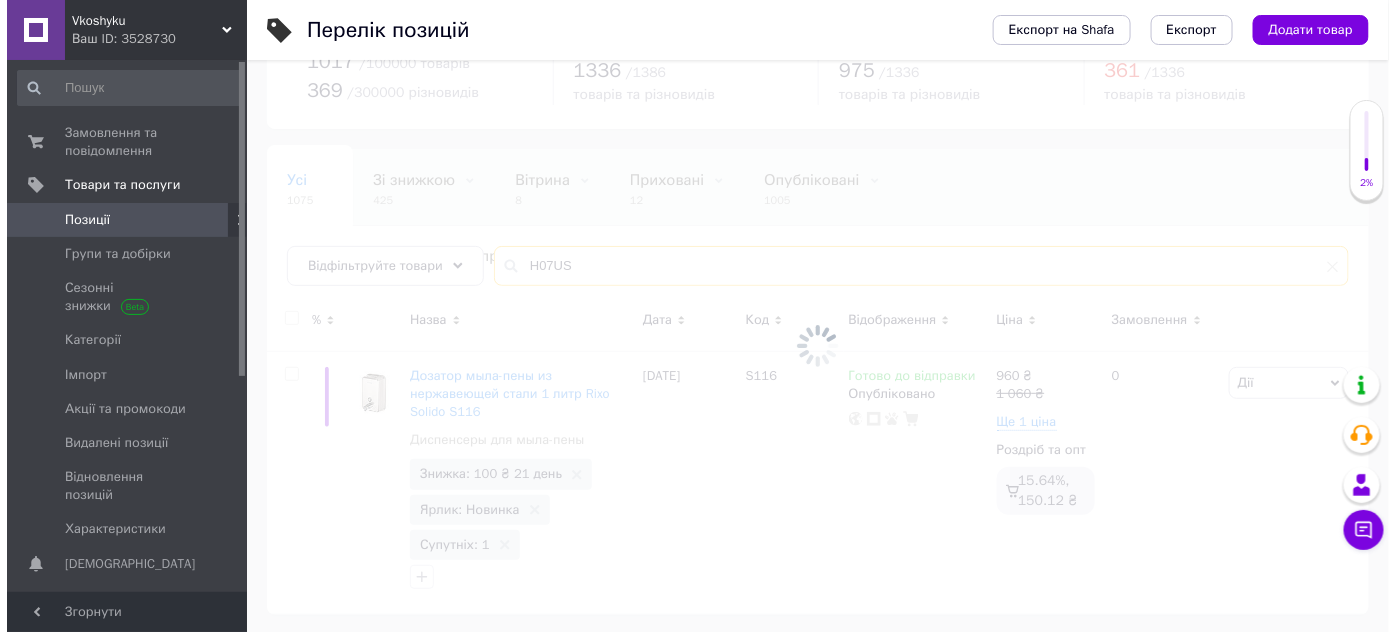 scroll, scrollTop: 56, scrollLeft: 0, axis: vertical 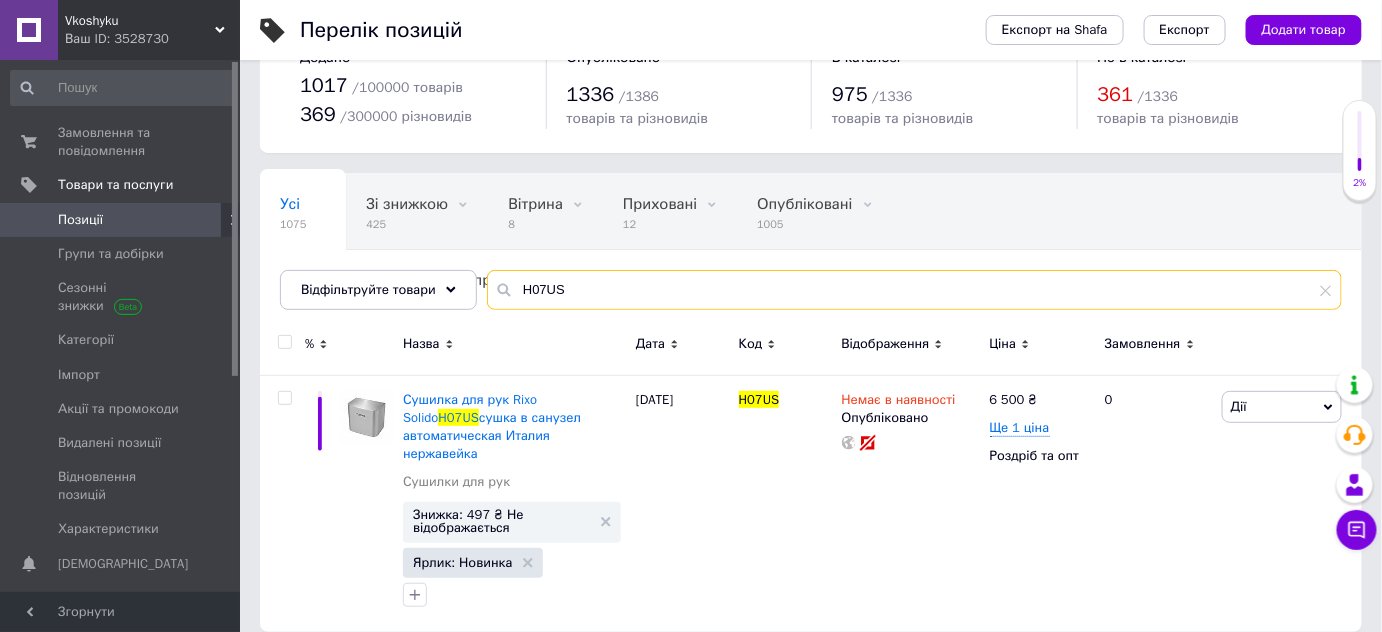 type on "H07US" 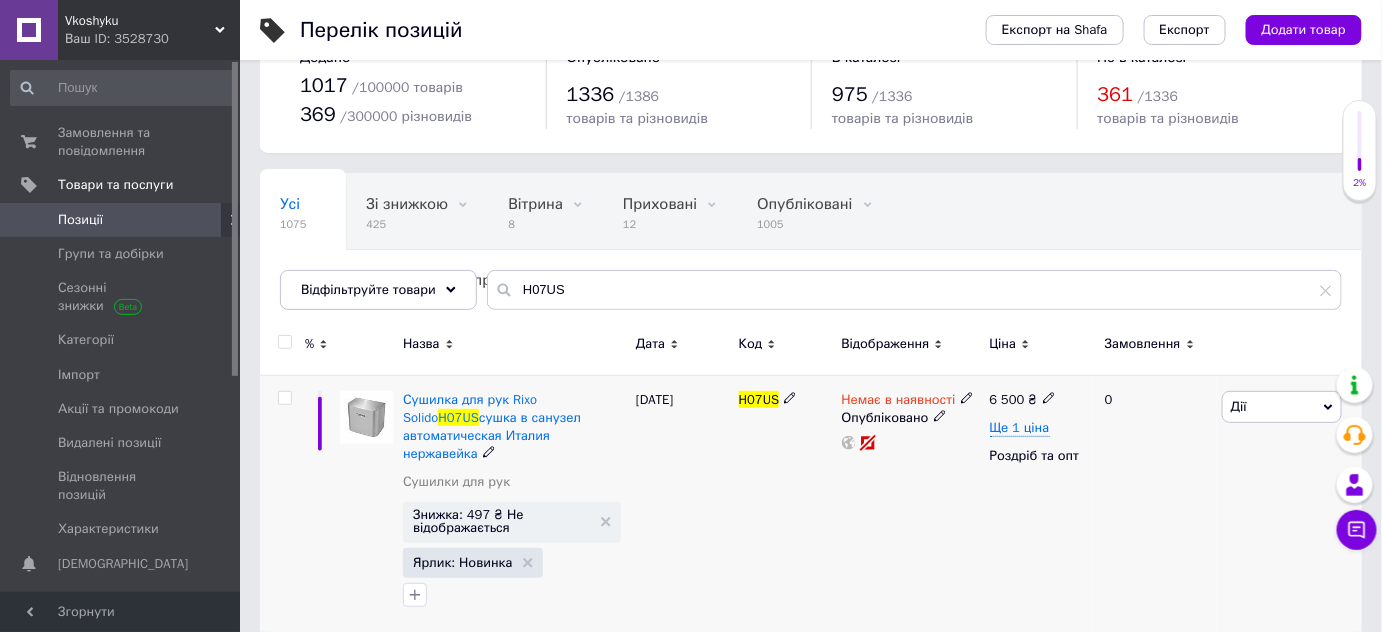 click 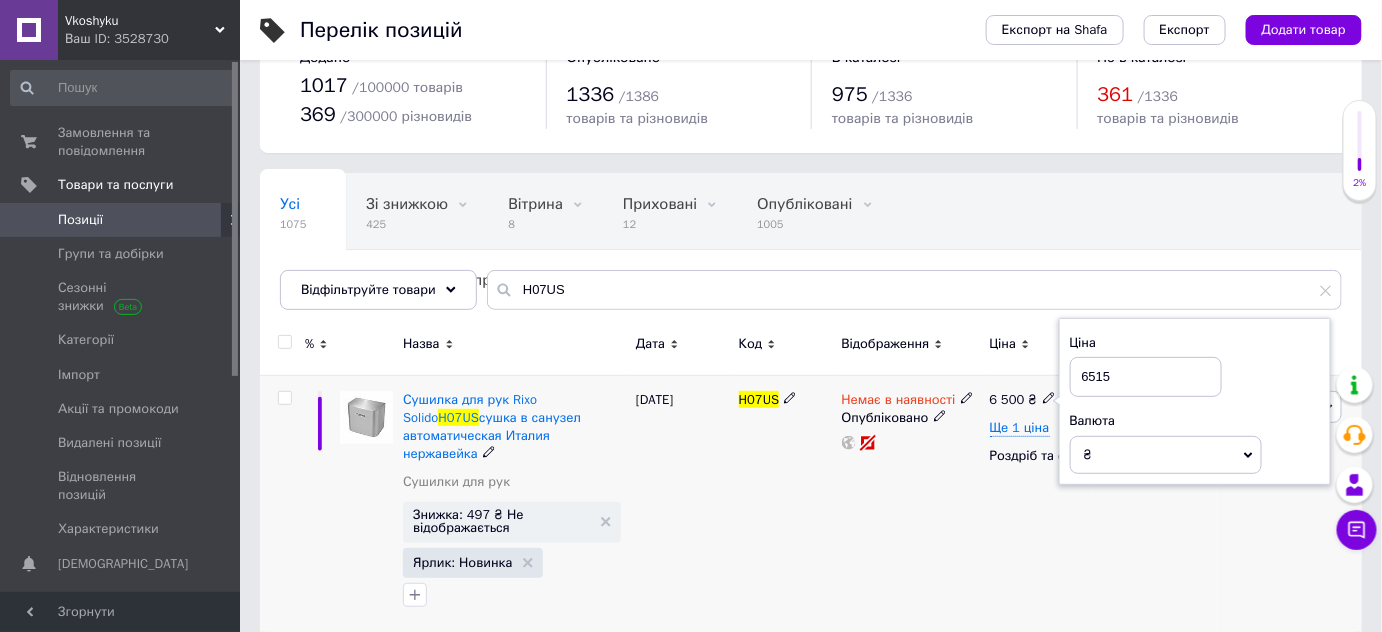 type on "6515" 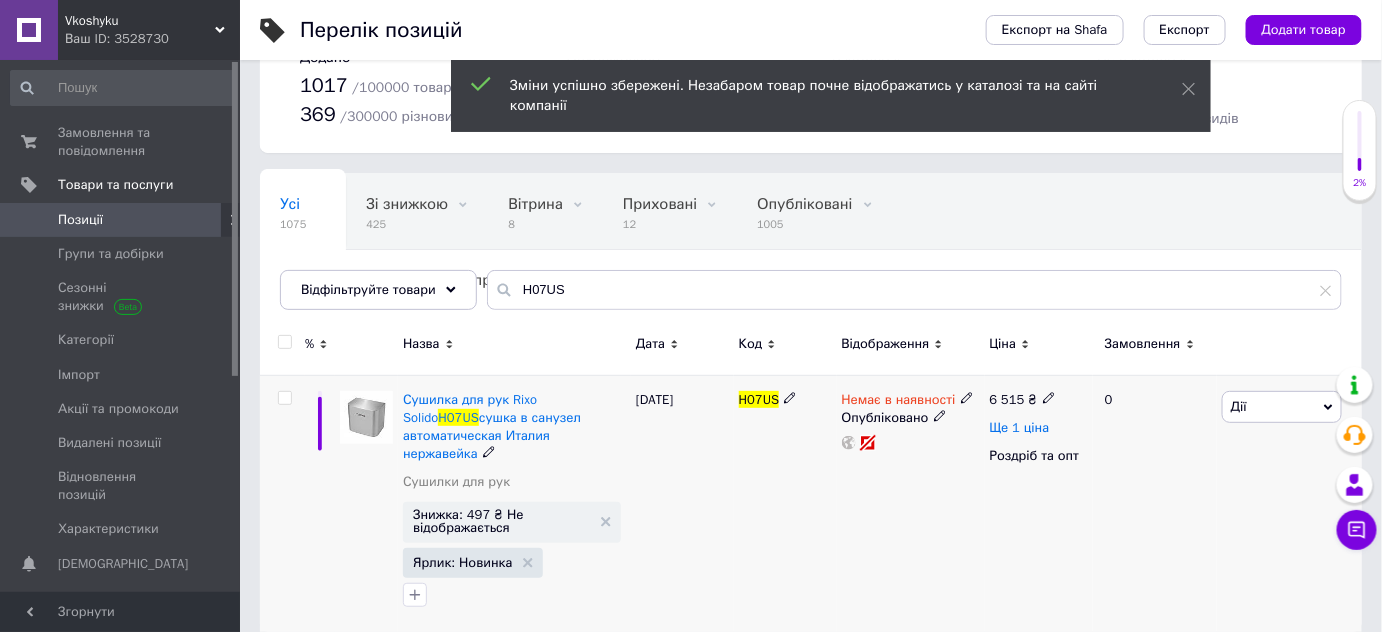 click on "Ще 1 ціна" at bounding box center (1020, 428) 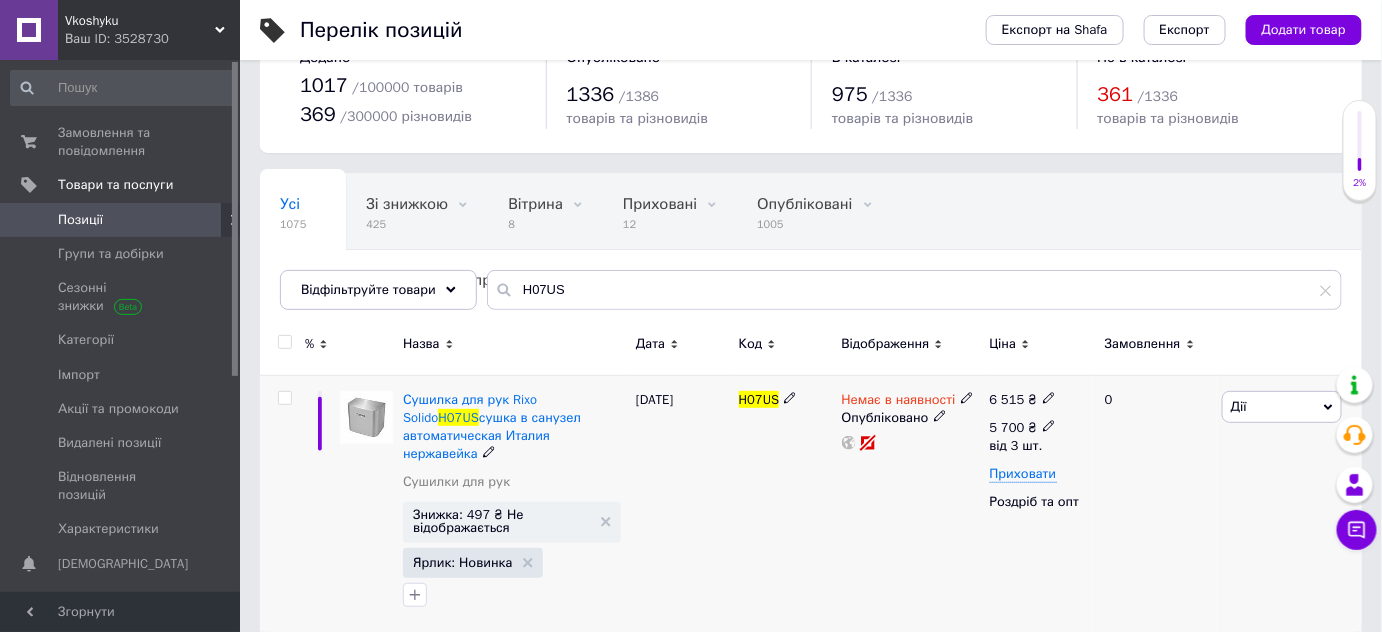 click 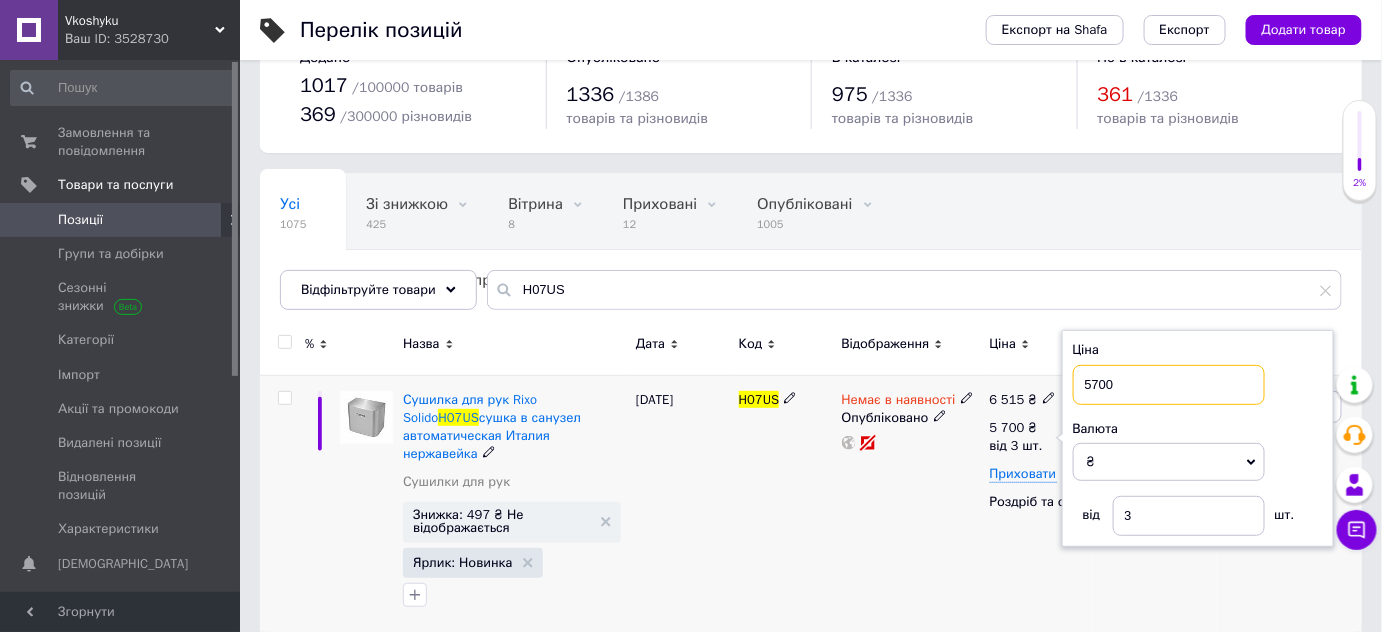 drag, startPoint x: 1126, startPoint y: 380, endPoint x: 1068, endPoint y: 380, distance: 58 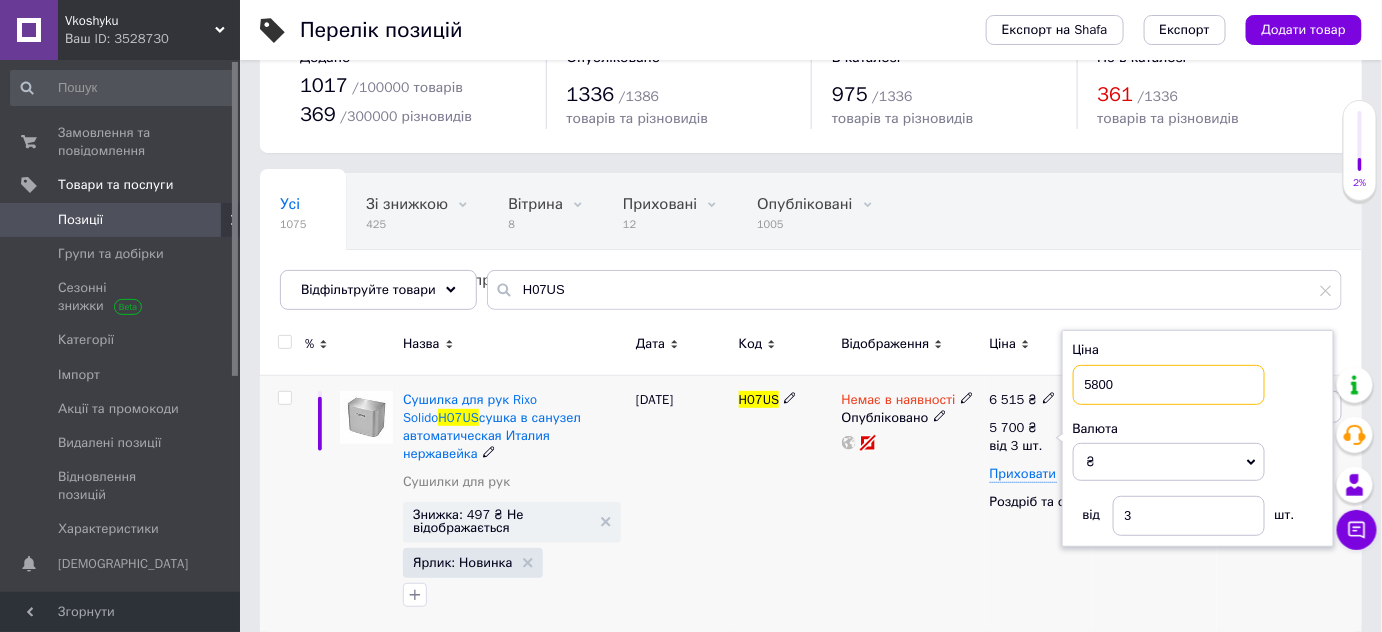 type on "5800" 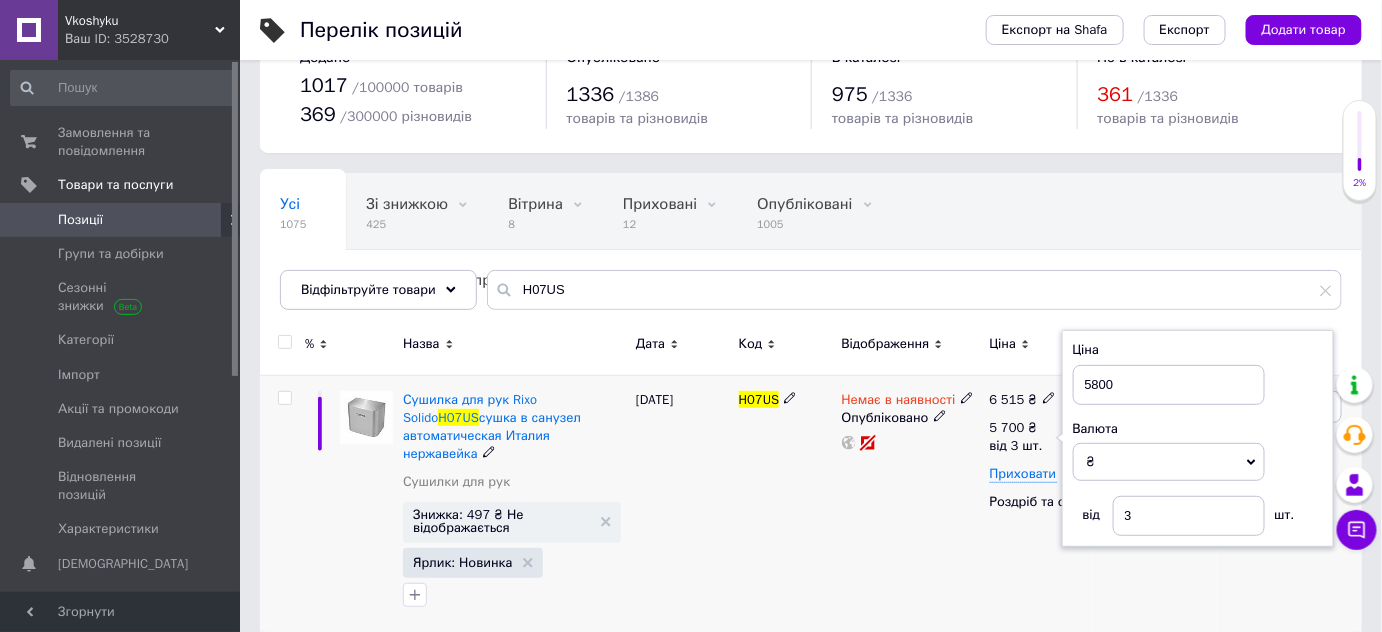 click on "6 515   ₴ 5 700   ₴ від 3 шт. Ціна 5800 Валюта ₴ $ EUR CHF GBP ¥ PLN ₸ MDL HUF KGS CNY TRY KRW lei від 3 шт. Приховати Роздріб та опт" at bounding box center [1039, 503] 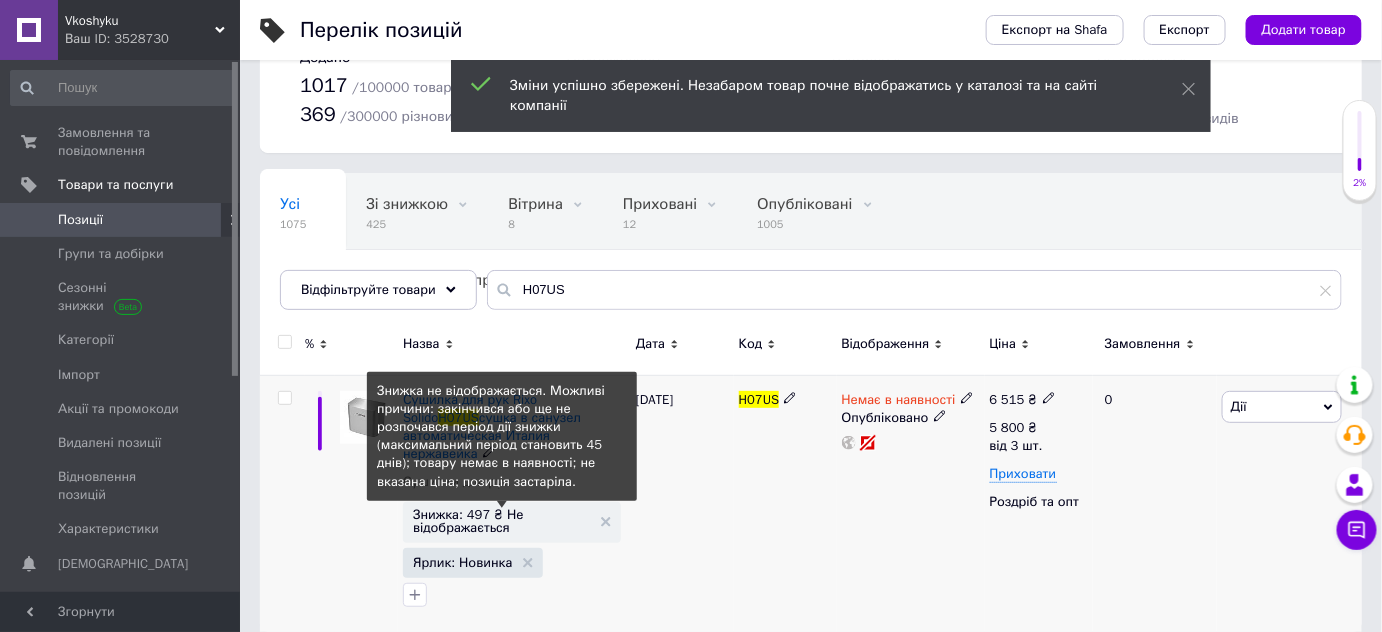 click on "Знижка: 497 ₴ Не відображається" at bounding box center [502, 521] 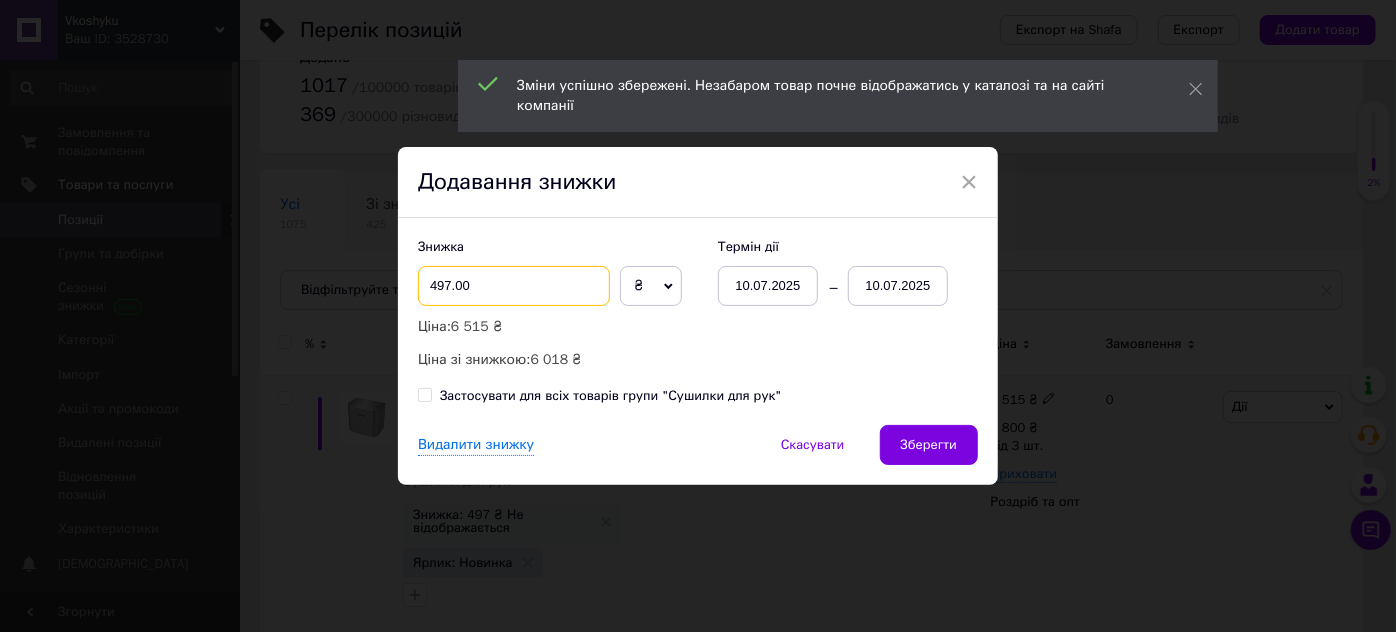 drag, startPoint x: 480, startPoint y: 285, endPoint x: 416, endPoint y: 279, distance: 64.28063 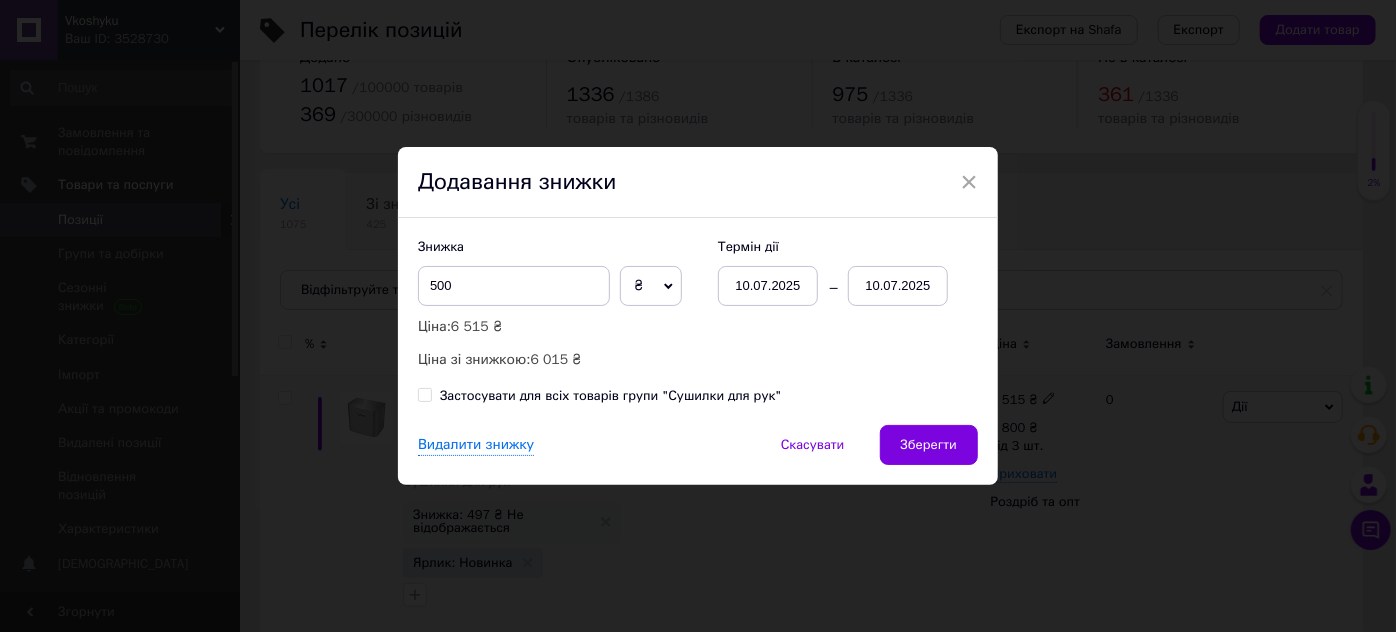 click on "10.07.2025" at bounding box center (898, 286) 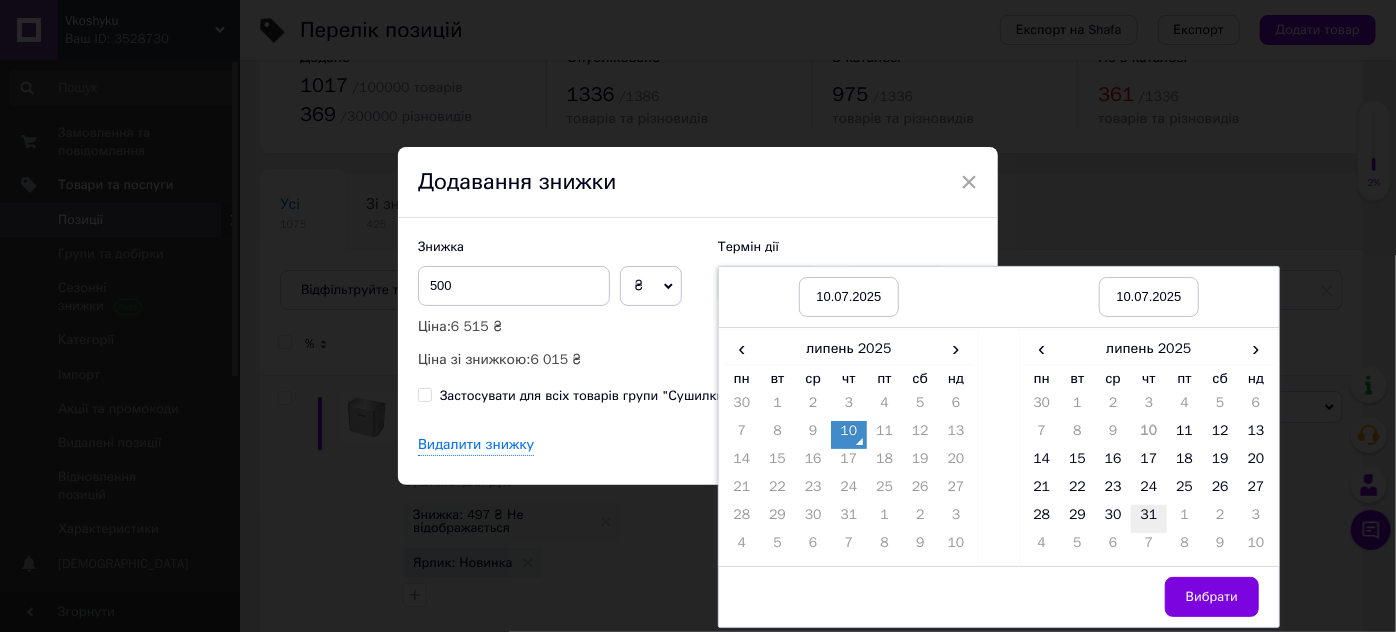 click on "31" at bounding box center [1149, 519] 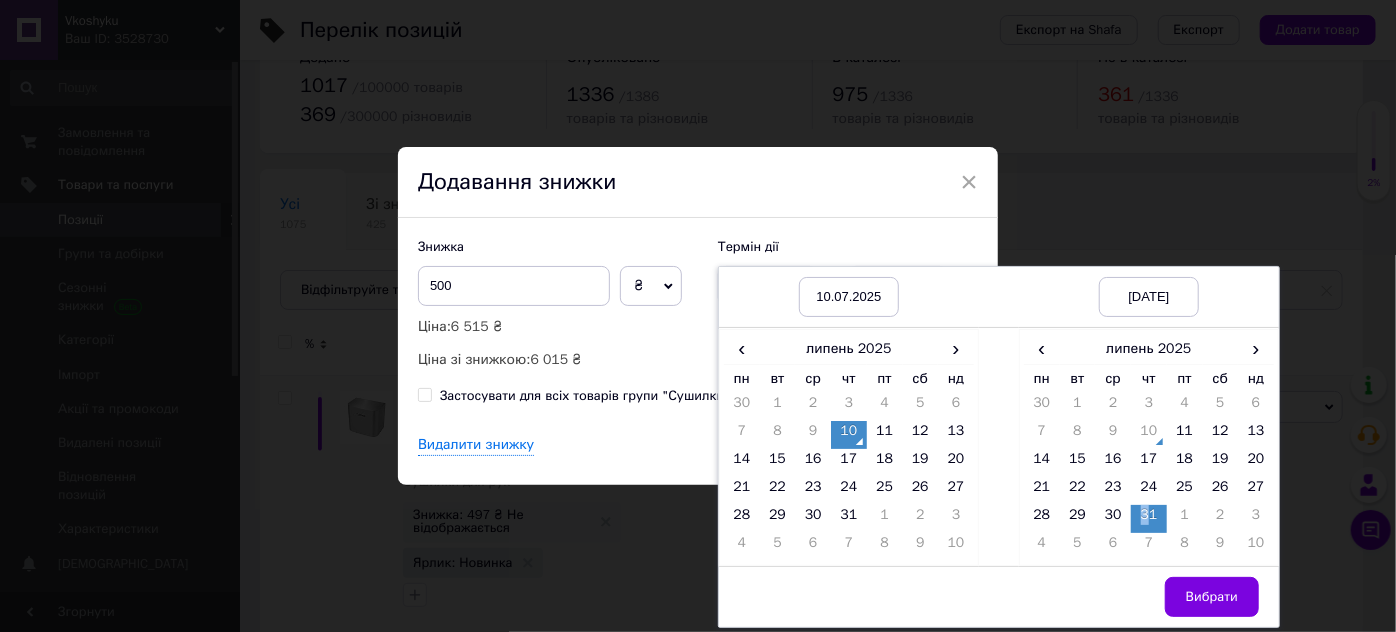 click on "31" at bounding box center [1149, 519] 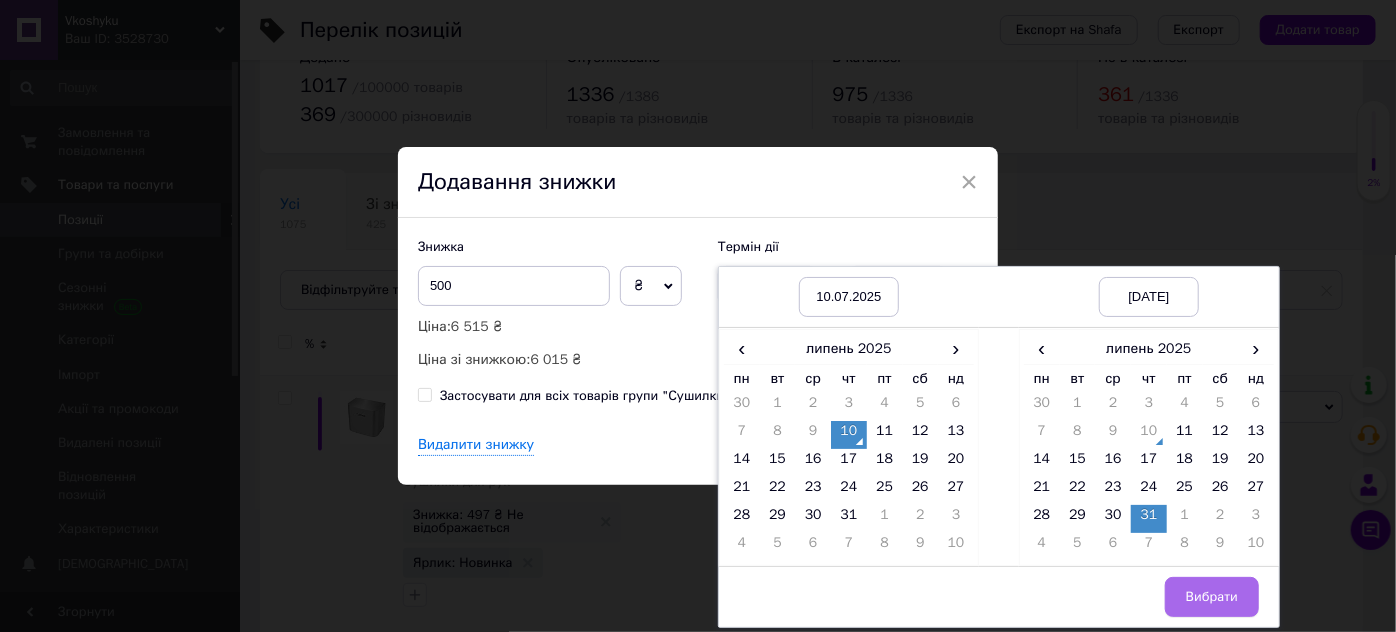 click on "Вибрати" at bounding box center [1212, 597] 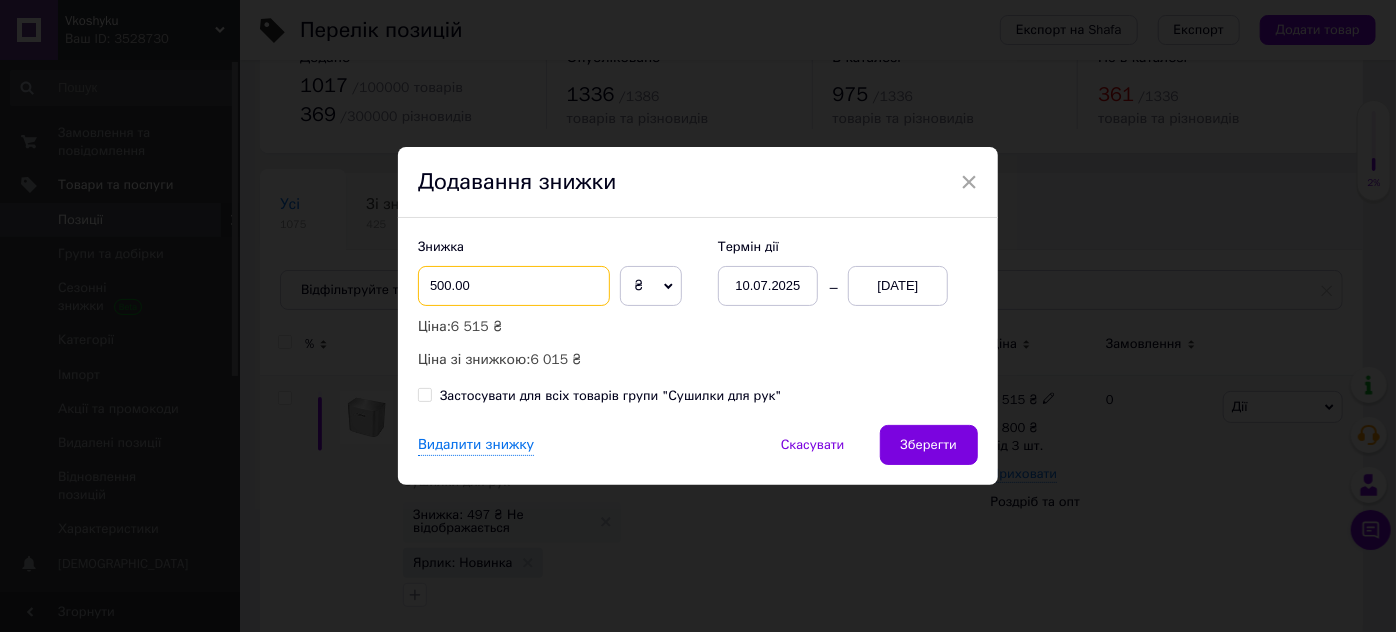 drag, startPoint x: 476, startPoint y: 277, endPoint x: 421, endPoint y: 268, distance: 55.7315 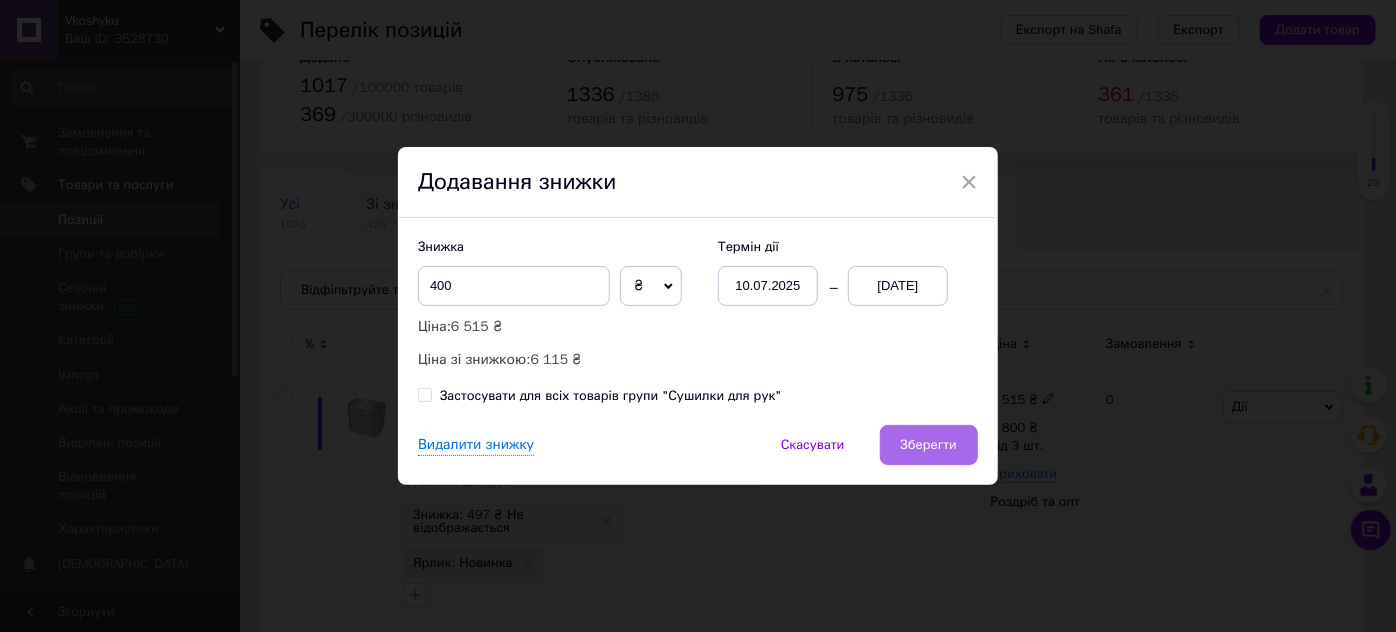 click on "Зберегти" at bounding box center [929, 445] 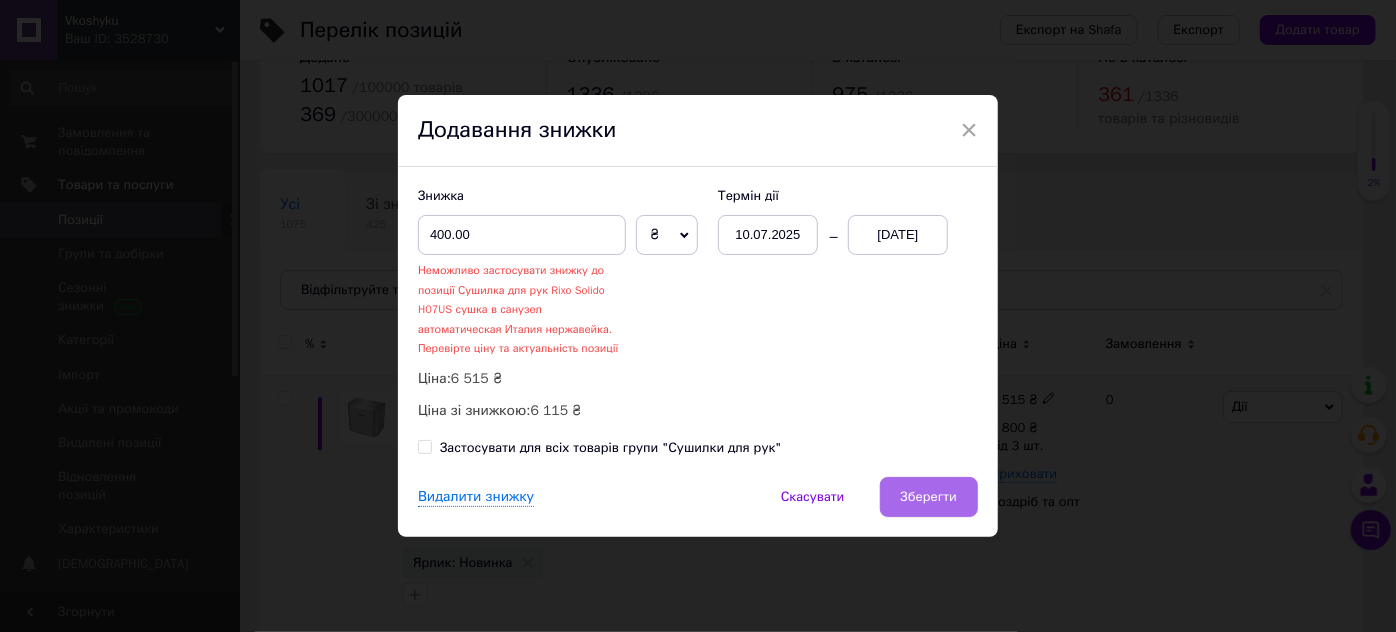 click on "Зберегти" at bounding box center [929, 497] 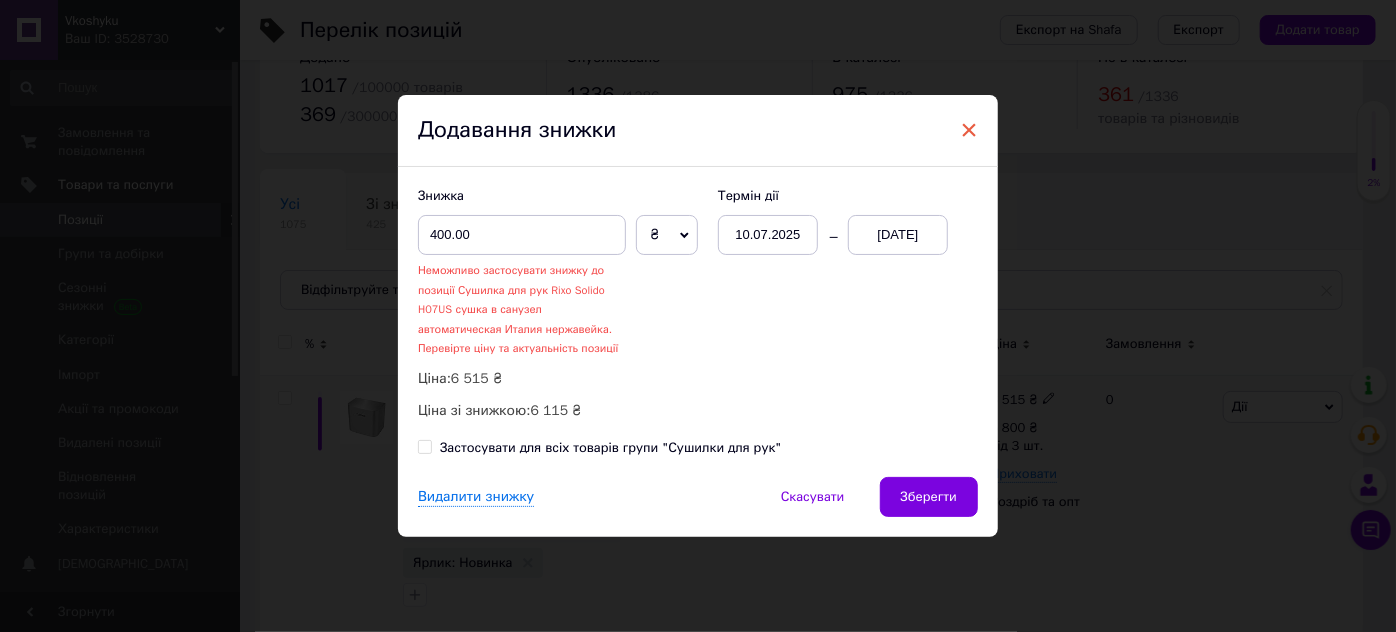 click on "×" at bounding box center [969, 130] 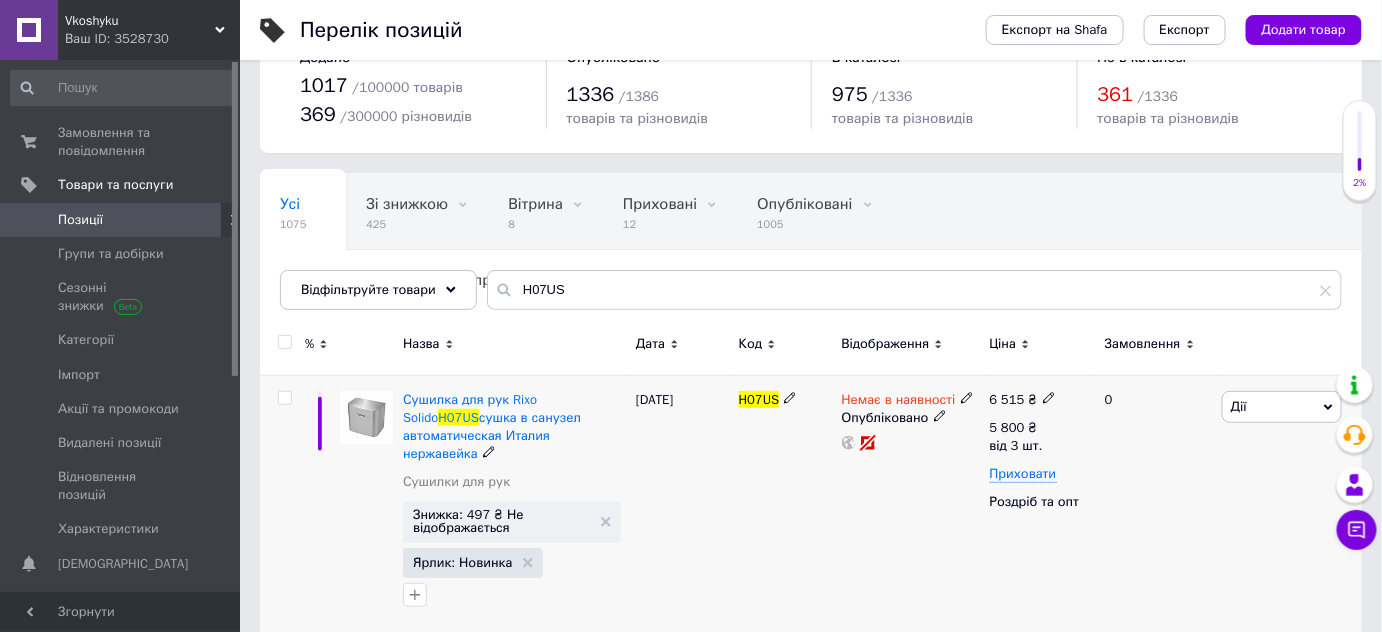 click 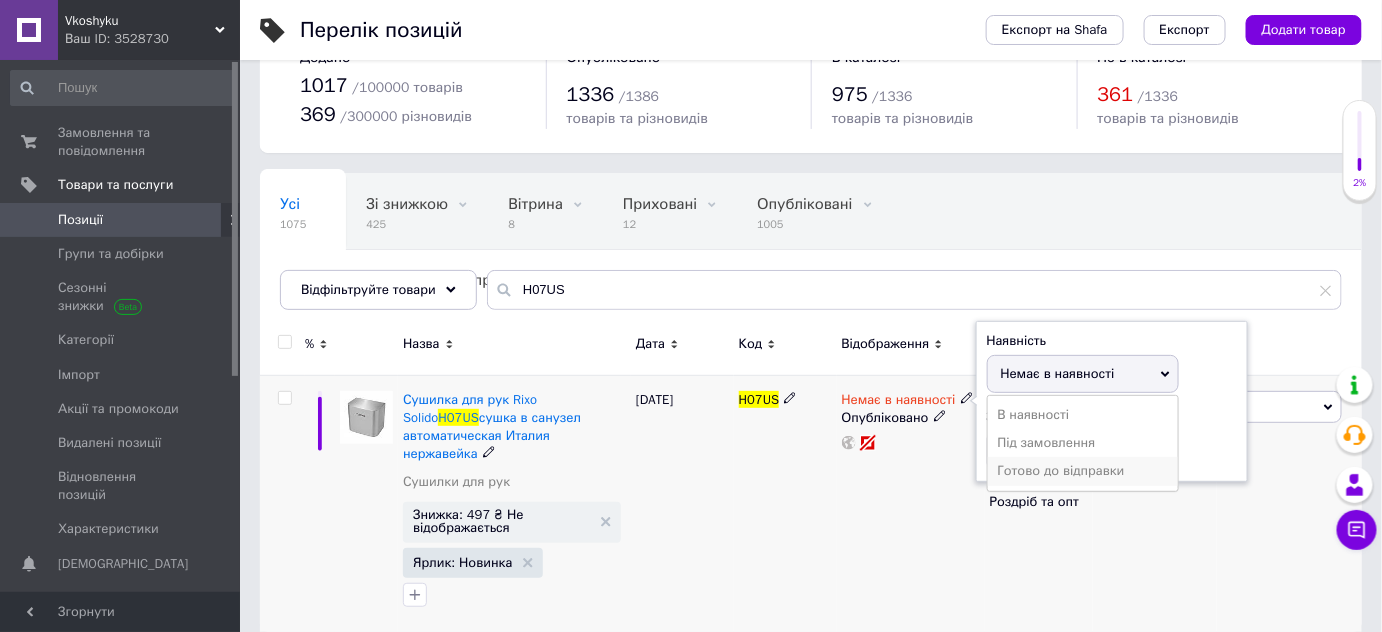 click on "Готово до відправки" at bounding box center (1083, 471) 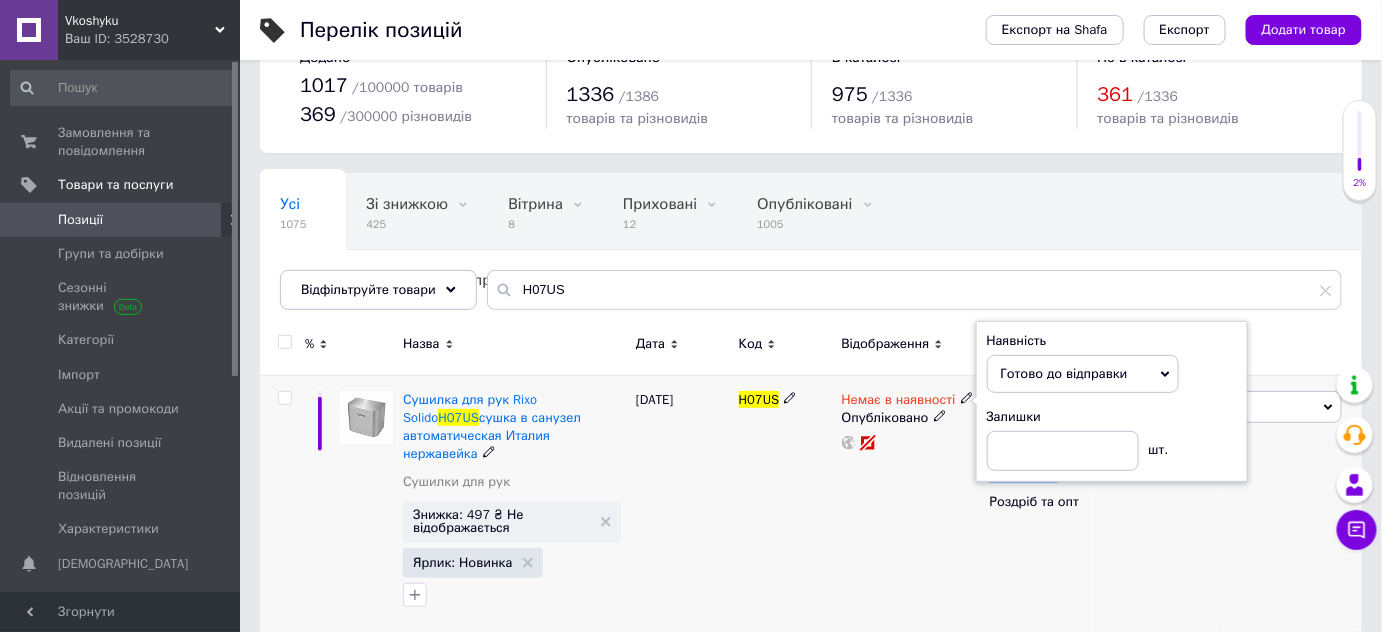 click on "6 515   ₴ 5 800   ₴ від 3 шт. Приховати Роздріб та опт" at bounding box center [1039, 503] 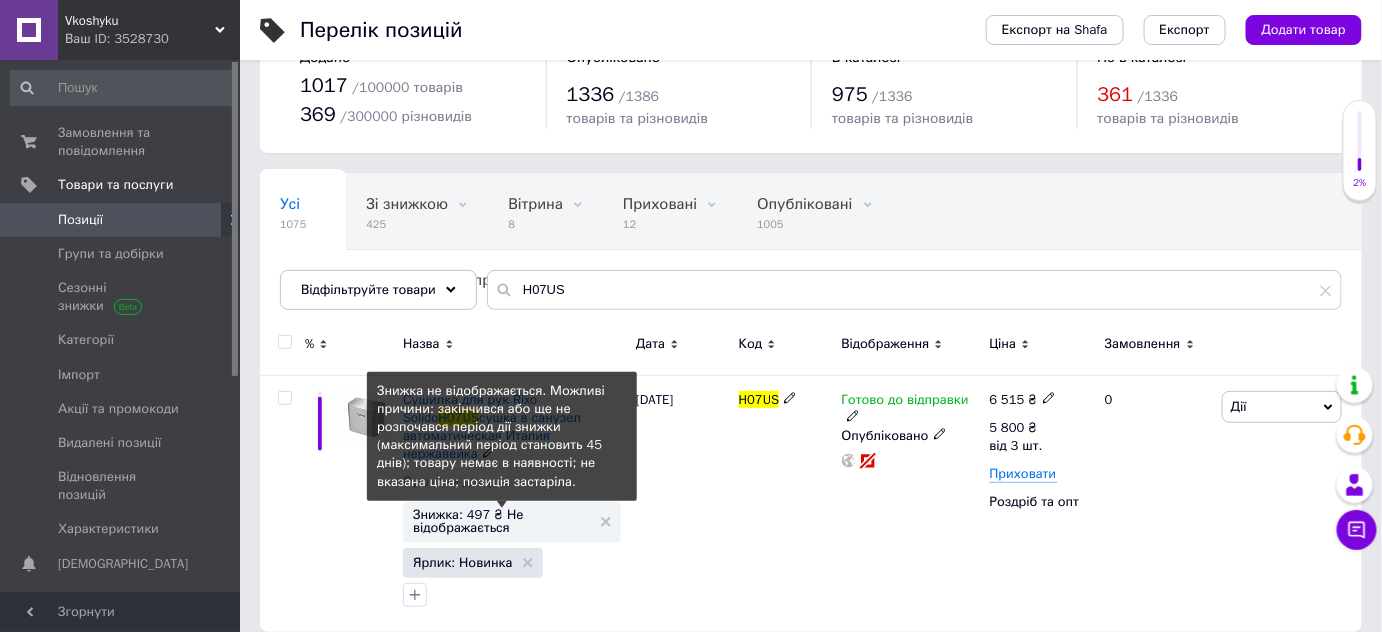click on "Знижка: 497 ₴ Не відображається" at bounding box center (502, 521) 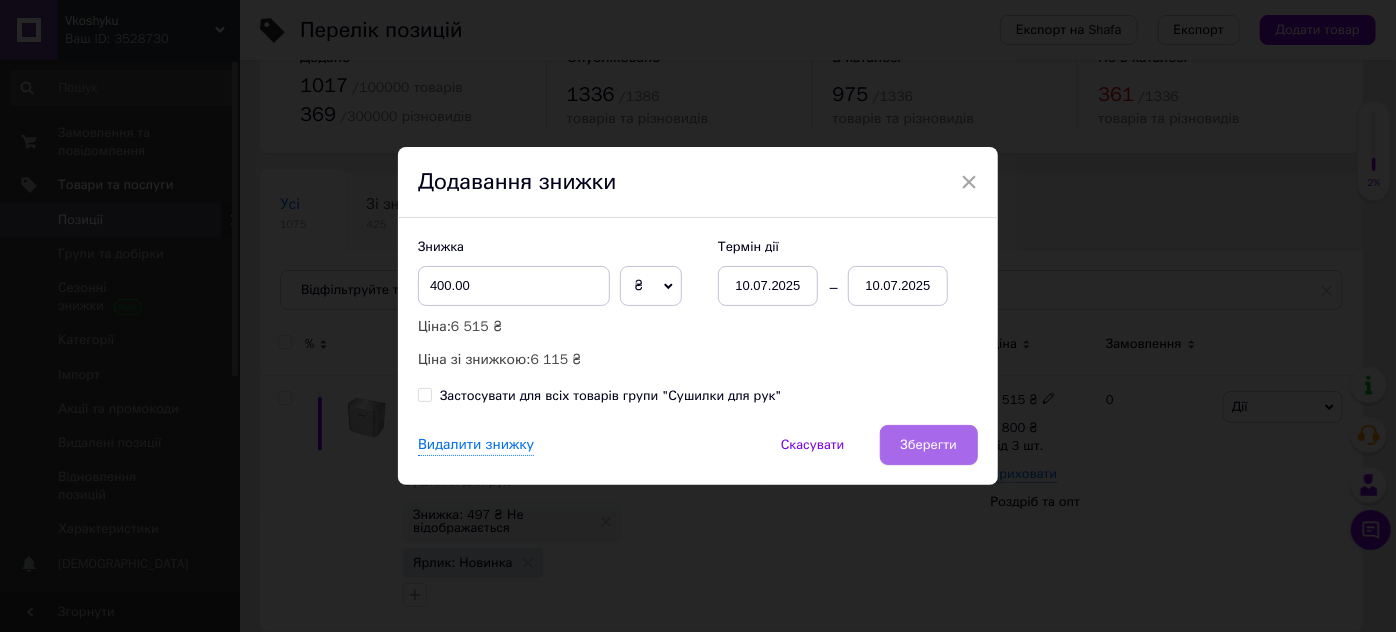 click on "Зберегти" at bounding box center (929, 445) 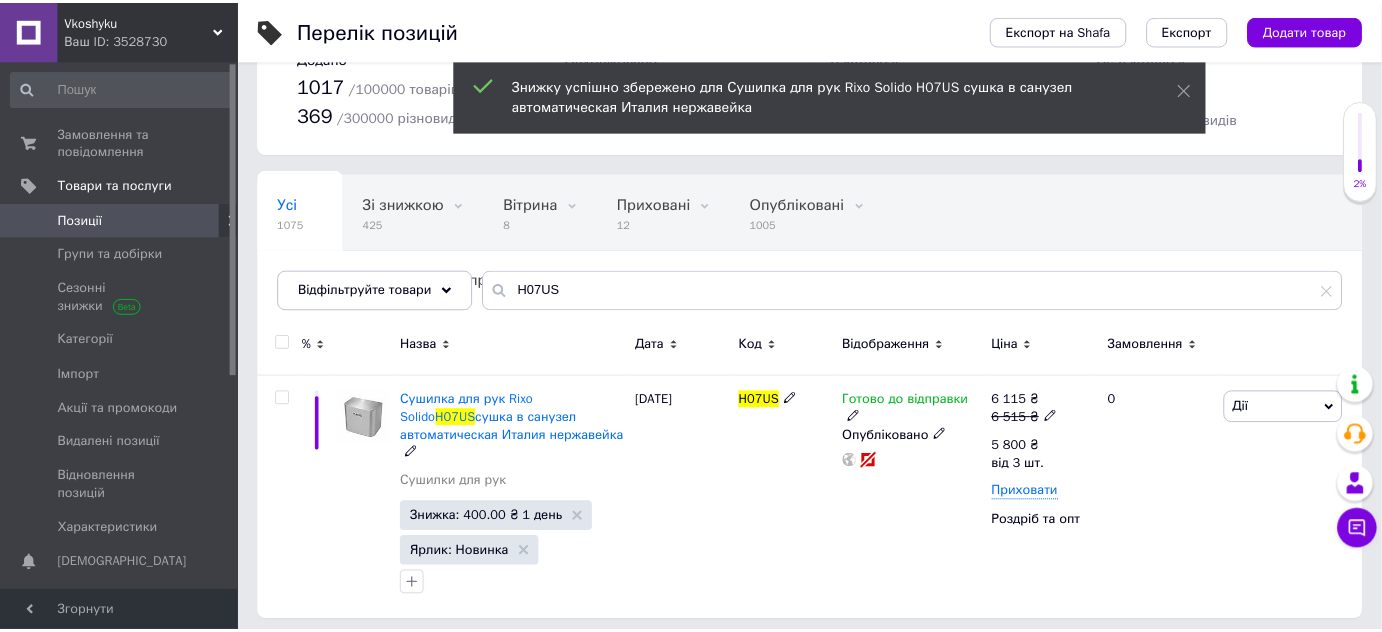 scroll, scrollTop: 45, scrollLeft: 0, axis: vertical 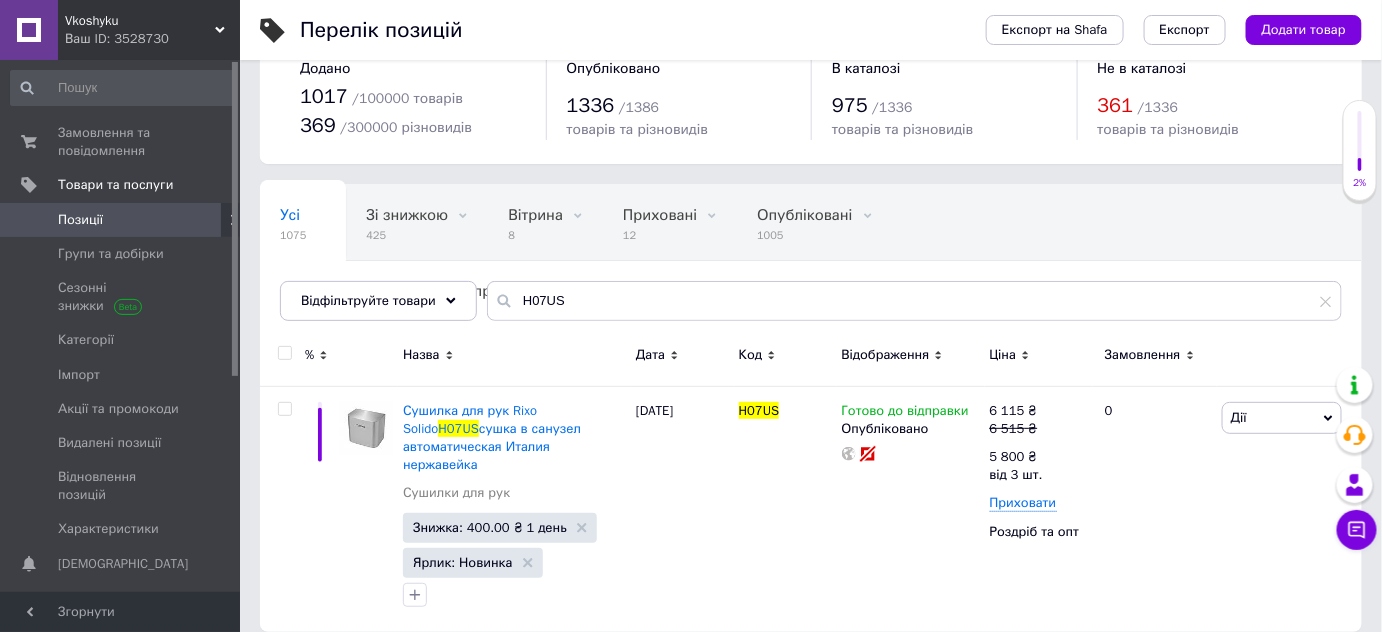 click 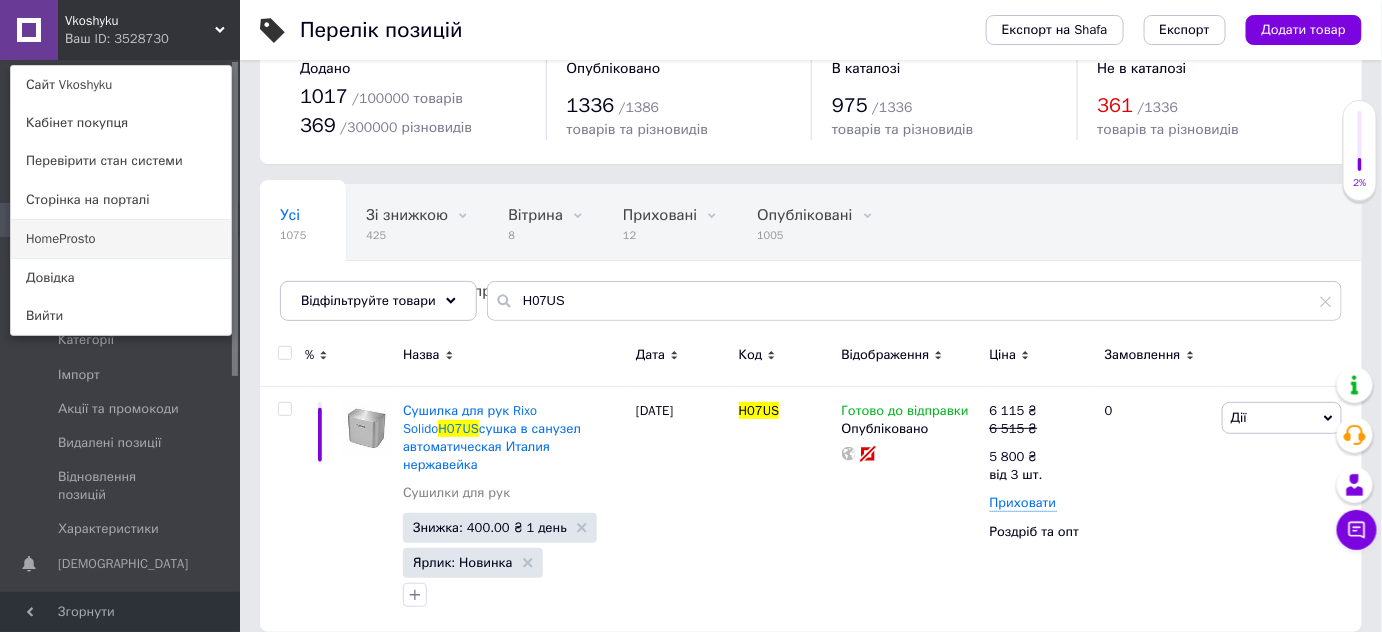 click on "HomeProsto" at bounding box center [121, 239] 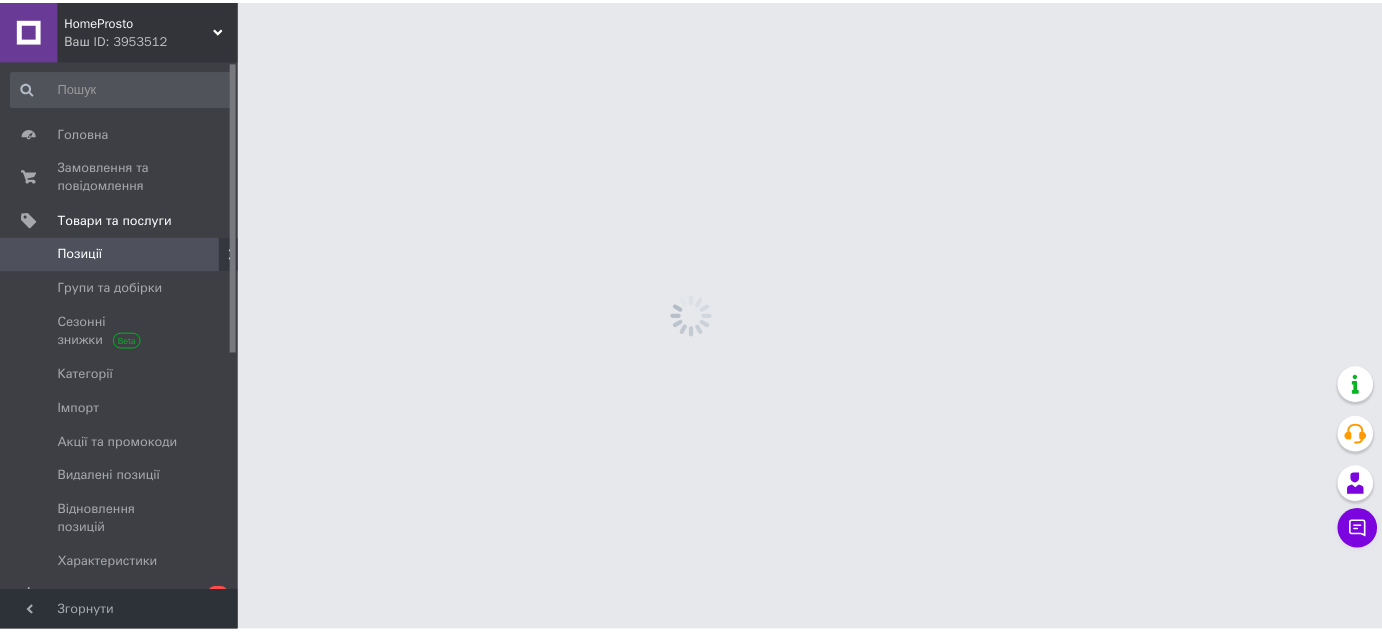 scroll, scrollTop: 0, scrollLeft: 0, axis: both 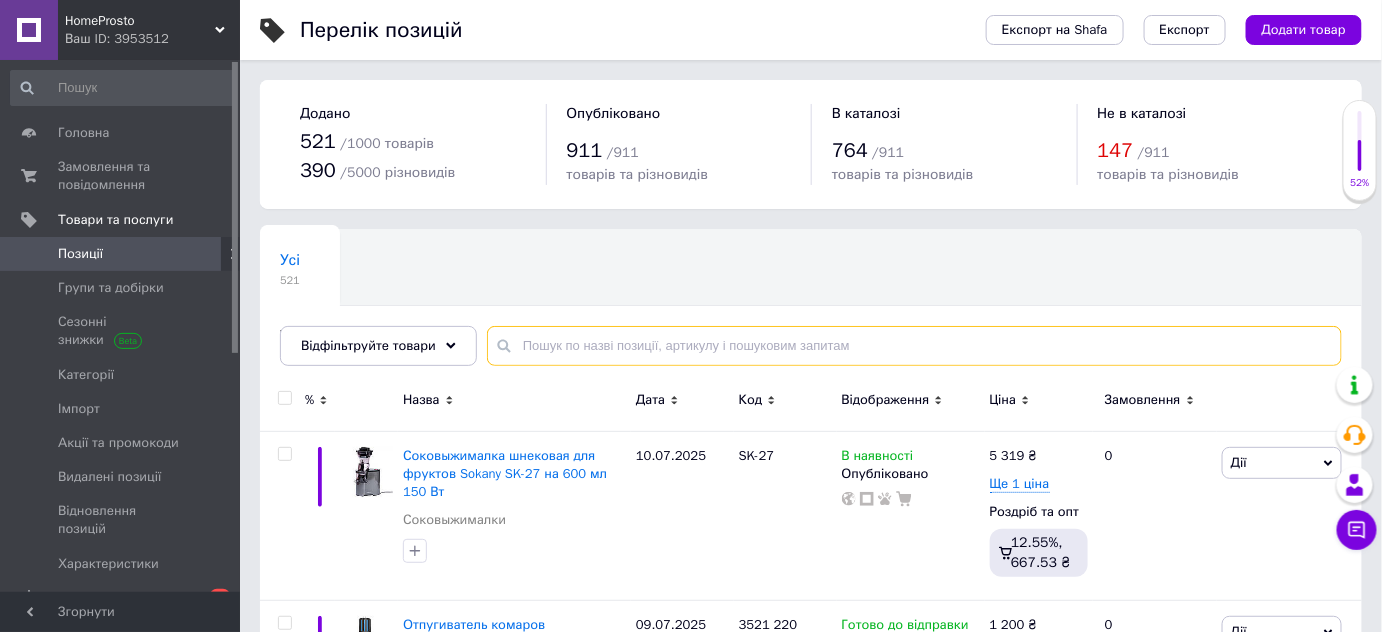 click at bounding box center [914, 346] 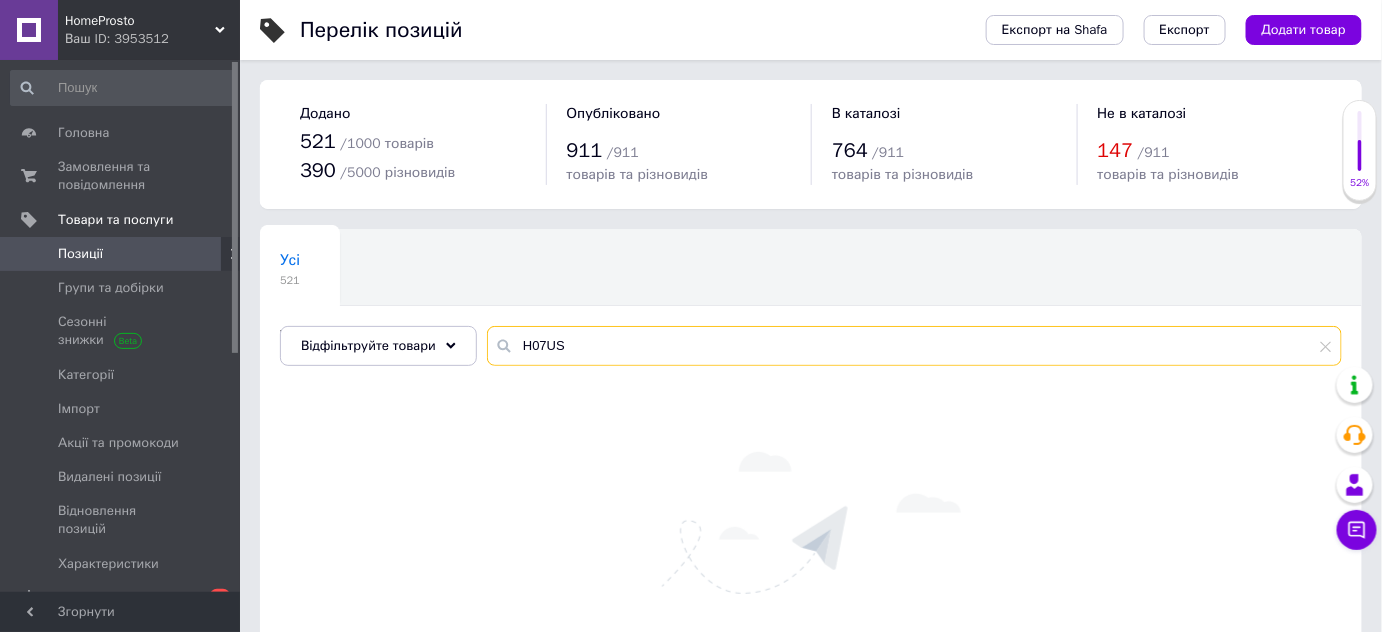 type on "H07US" 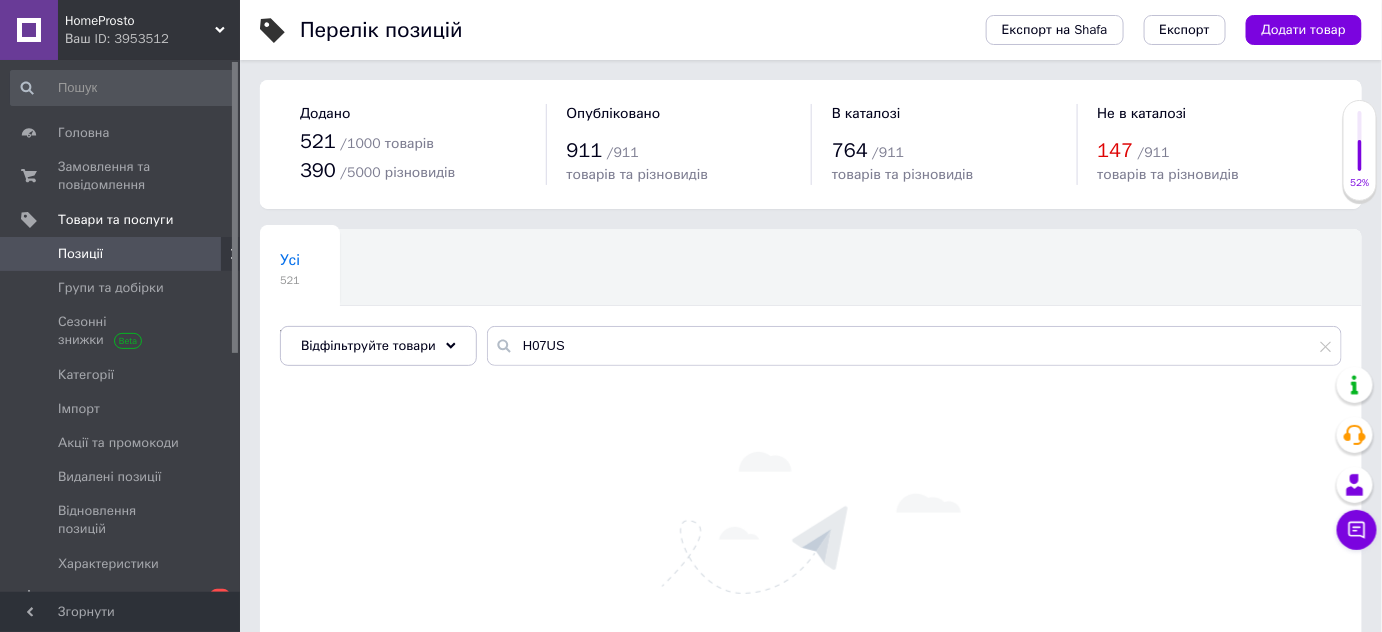click 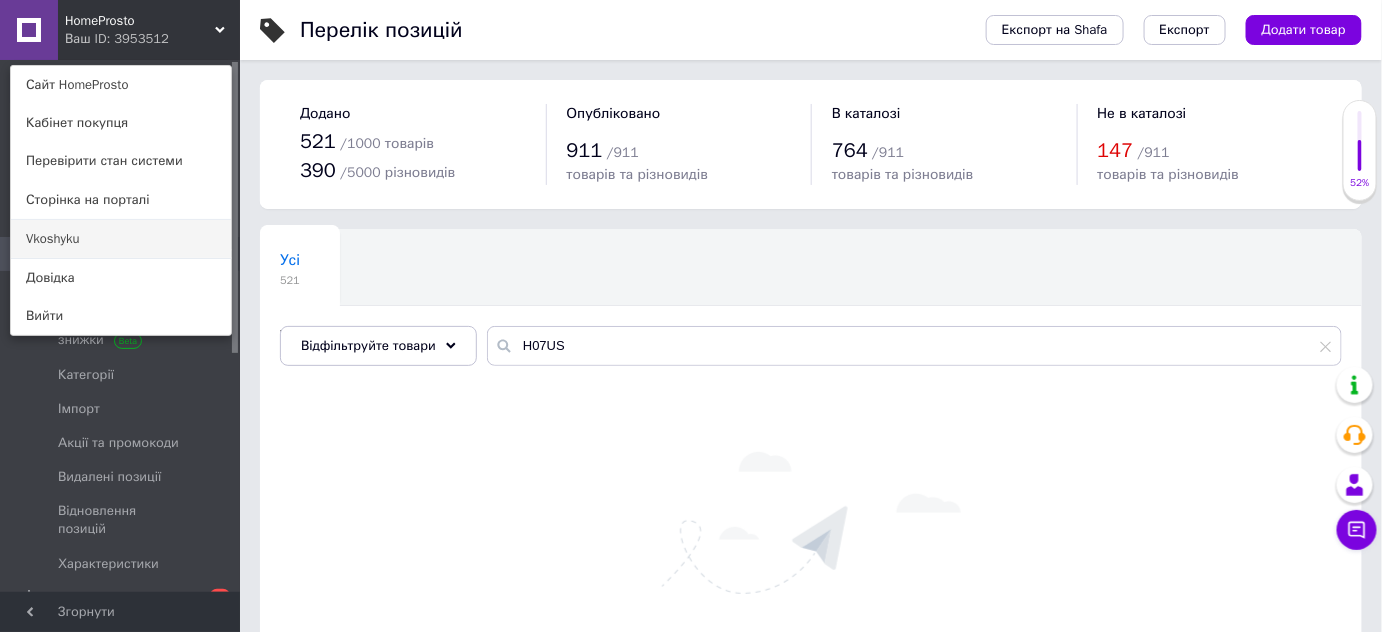 click on "Vkoshyku" at bounding box center (121, 239) 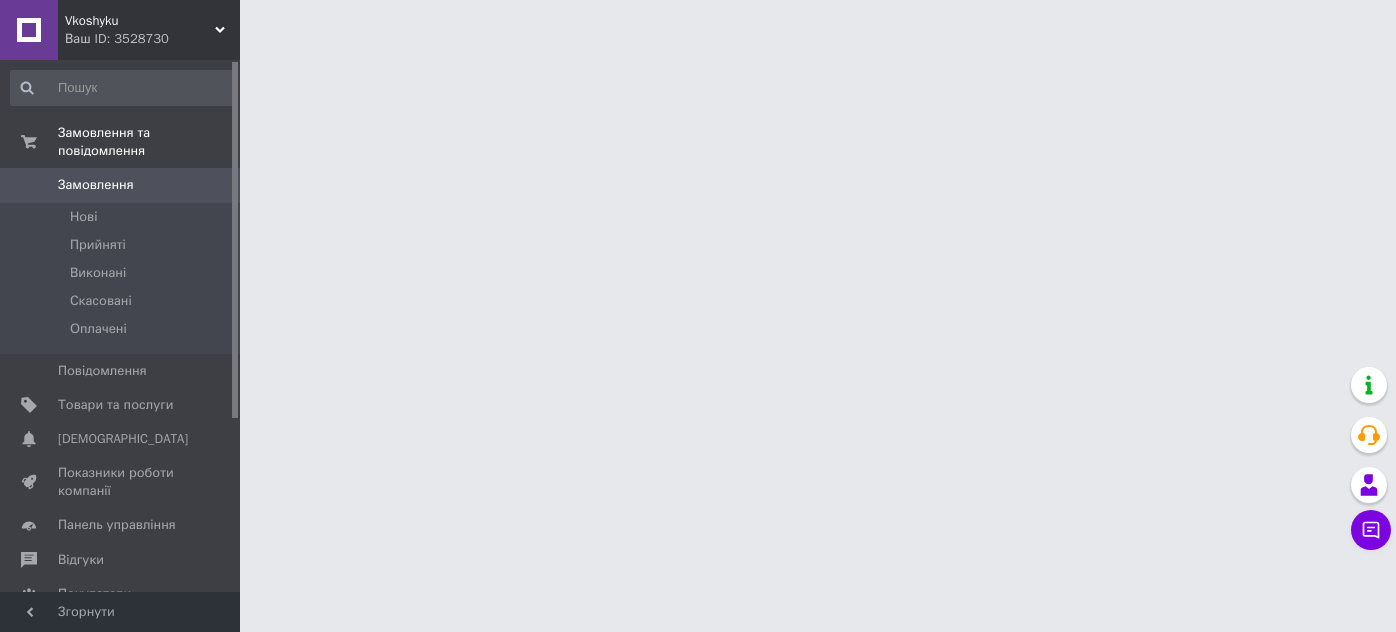 scroll, scrollTop: 0, scrollLeft: 0, axis: both 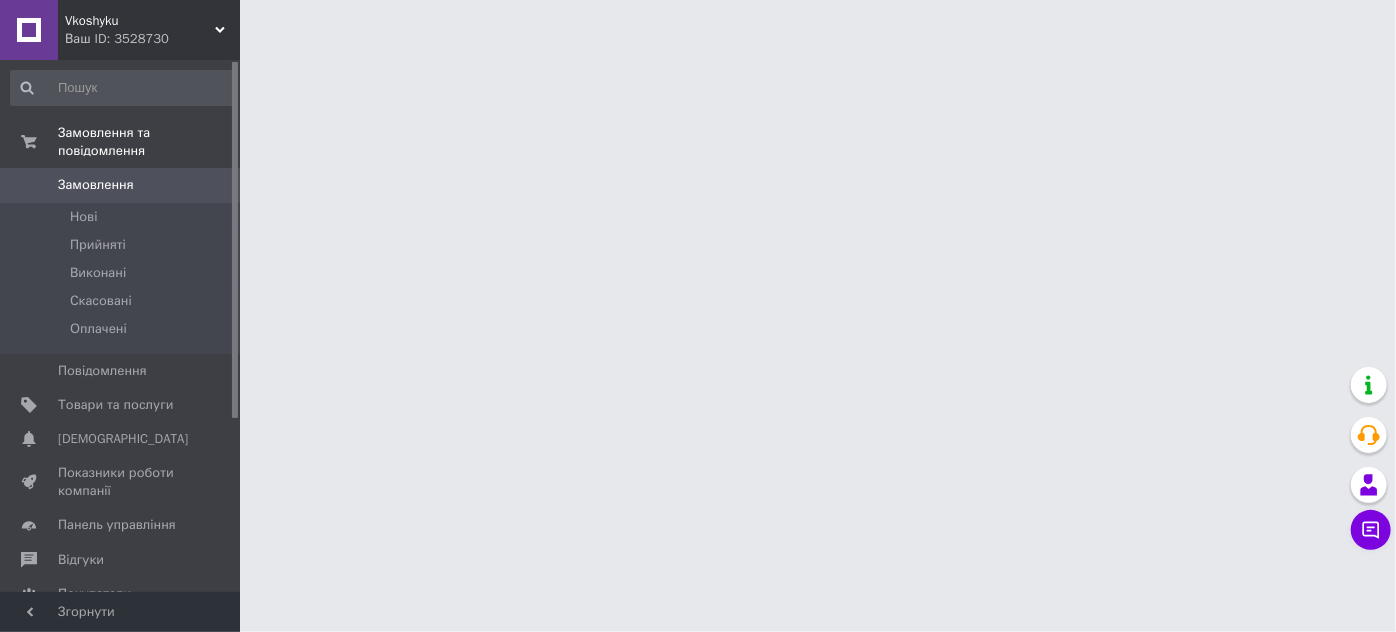 click on "Ваш ID: 3528730" at bounding box center (152, 39) 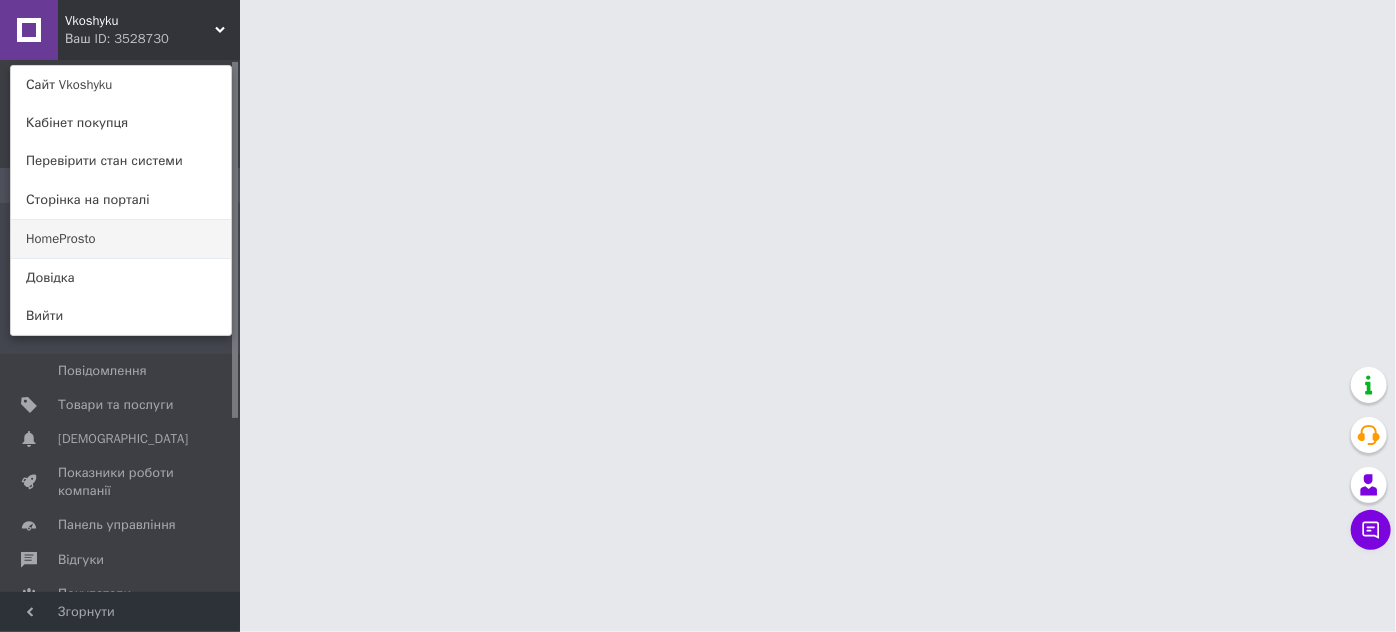 click on "HomeProsto" at bounding box center (121, 239) 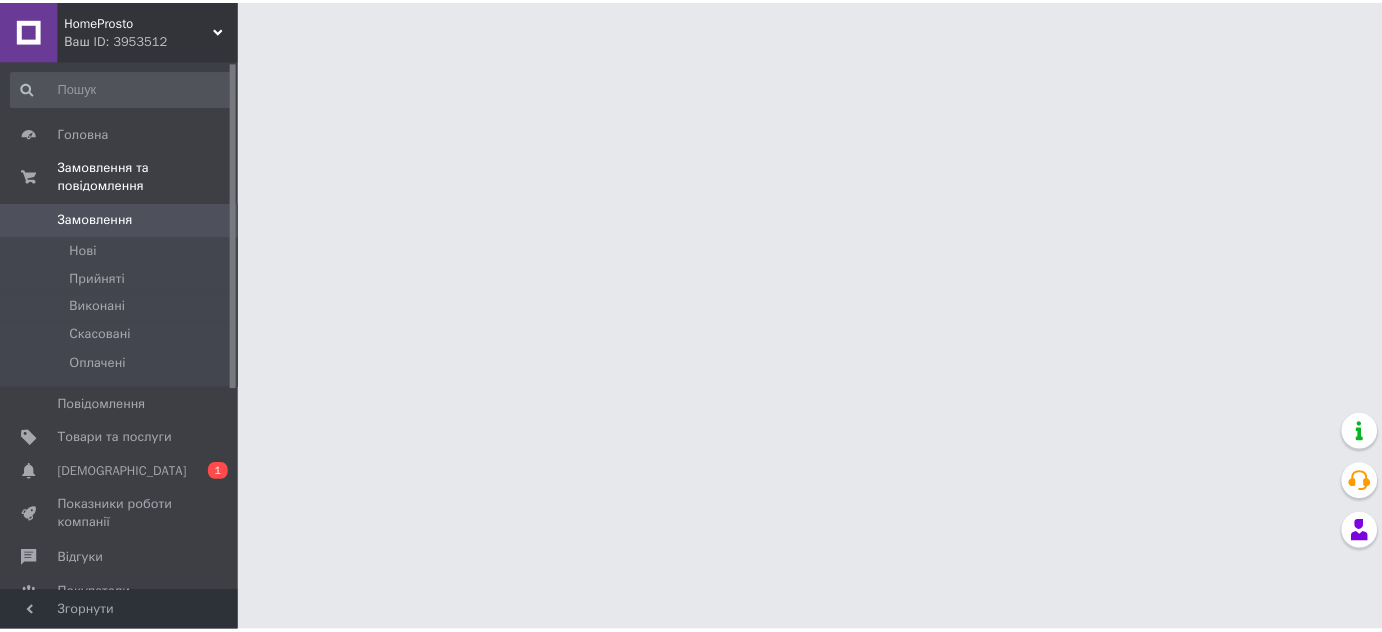 scroll, scrollTop: 0, scrollLeft: 0, axis: both 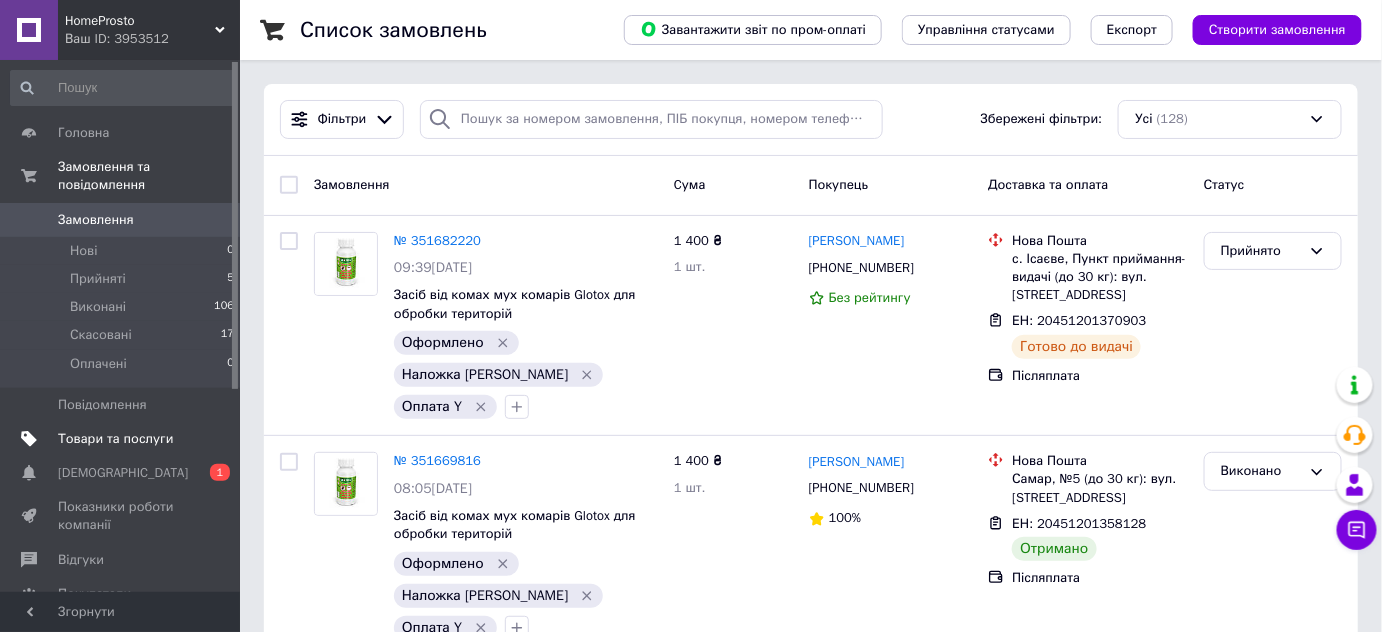 click on "Товари та послуги" at bounding box center (115, 439) 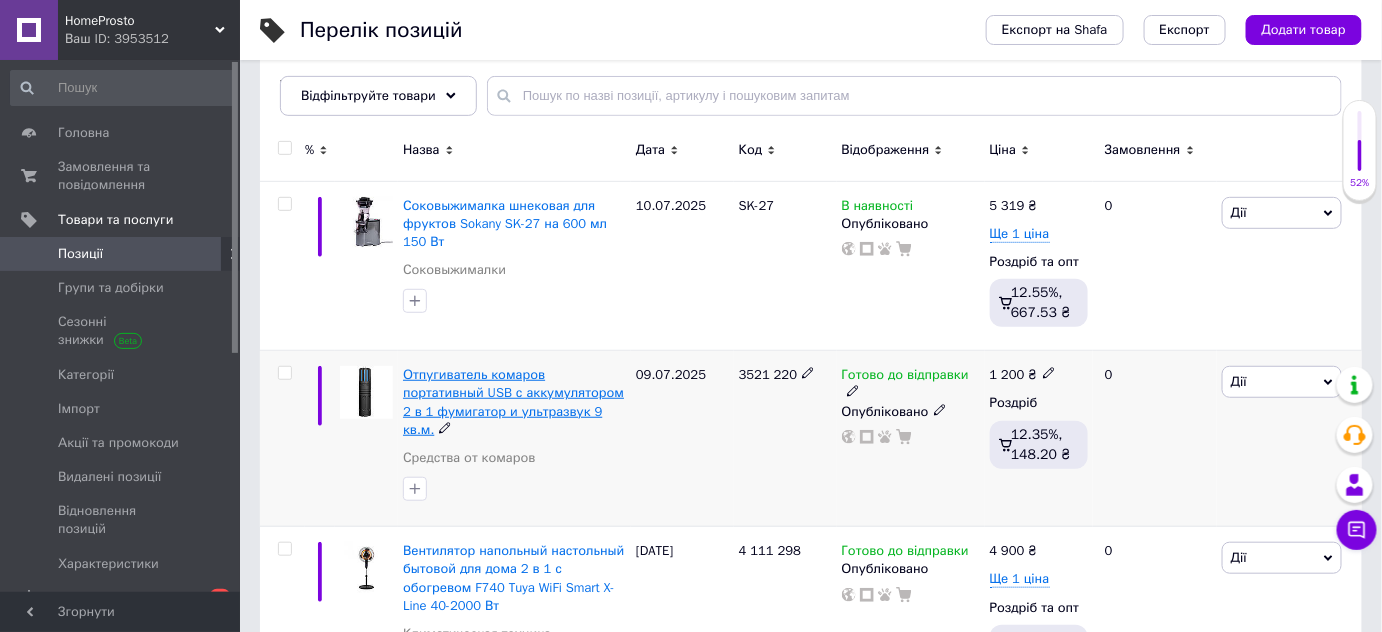 scroll, scrollTop: 272, scrollLeft: 0, axis: vertical 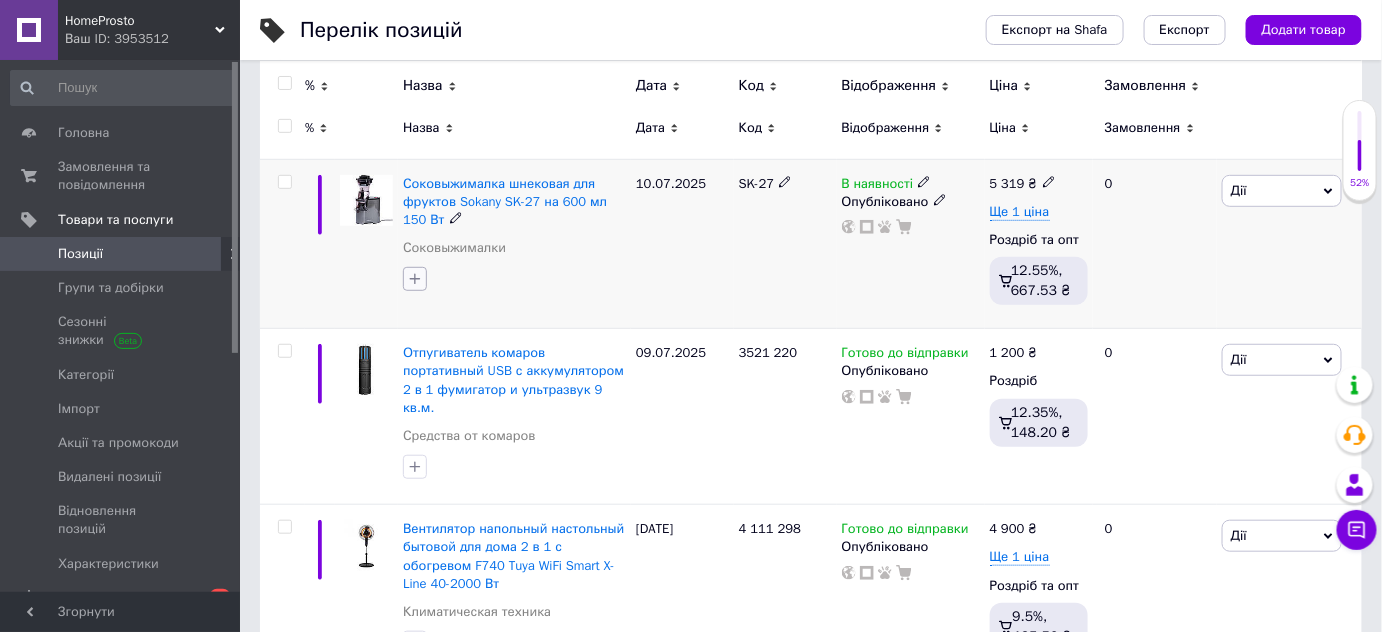click 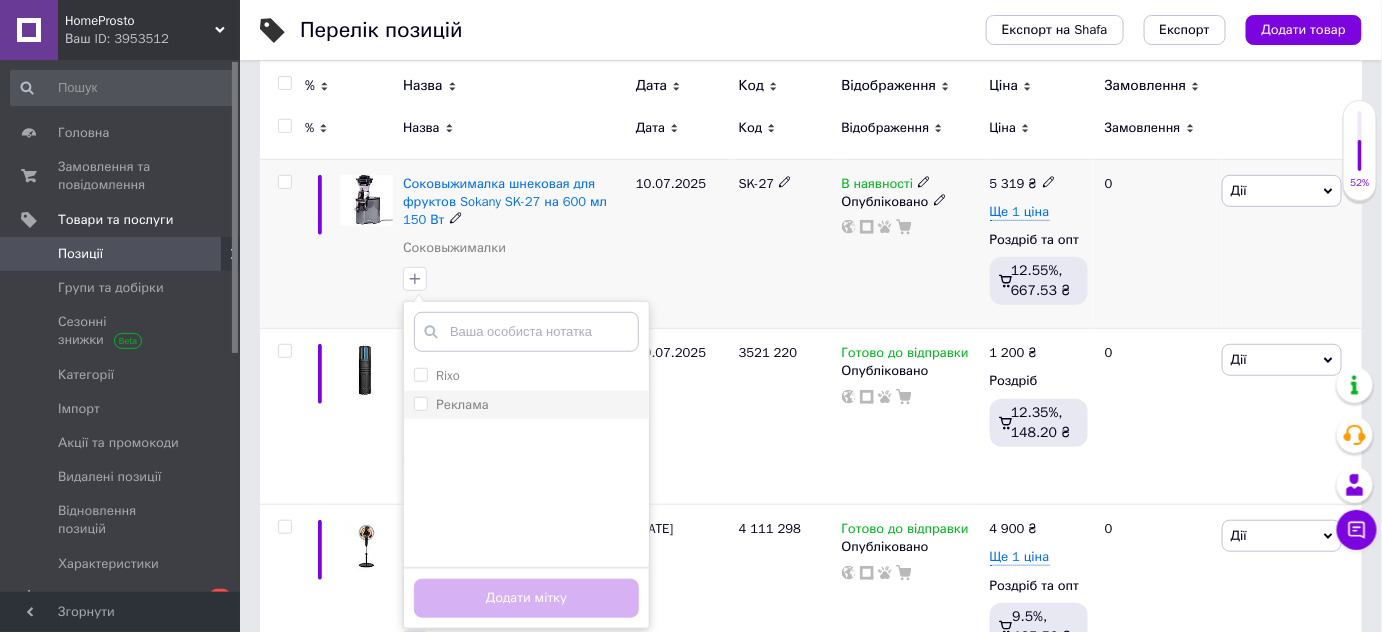 click on "Реклама" at bounding box center (420, 403) 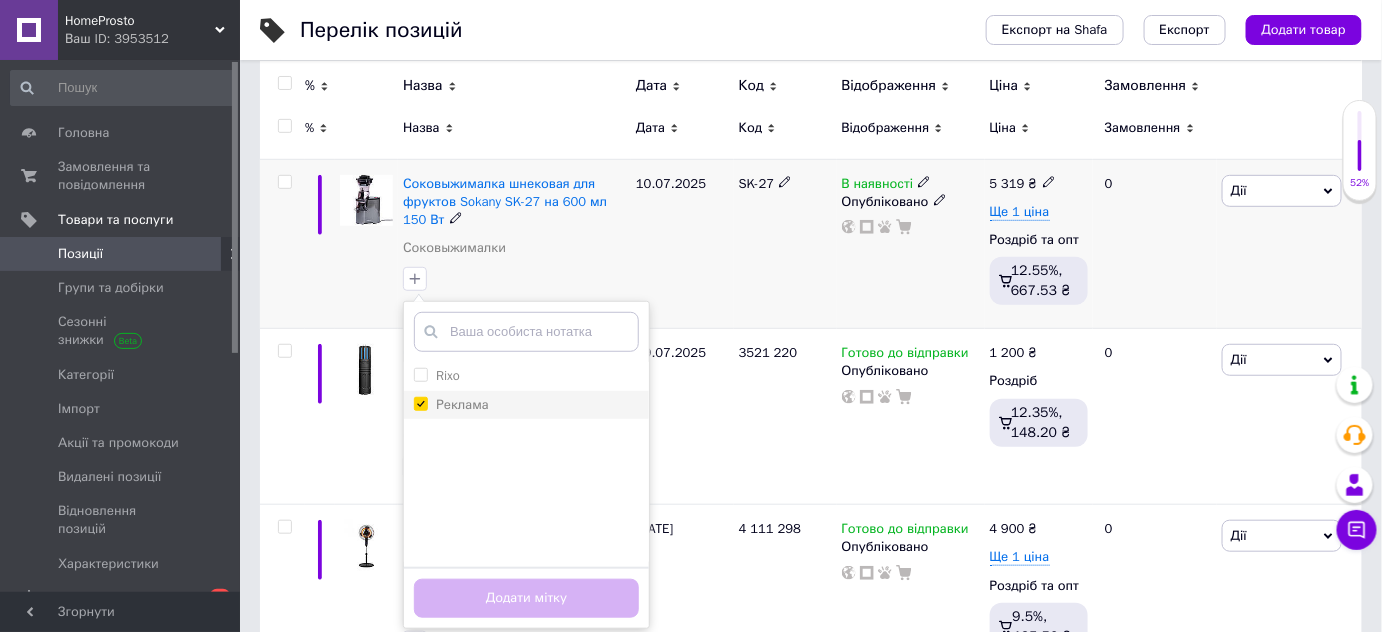 checkbox on "true" 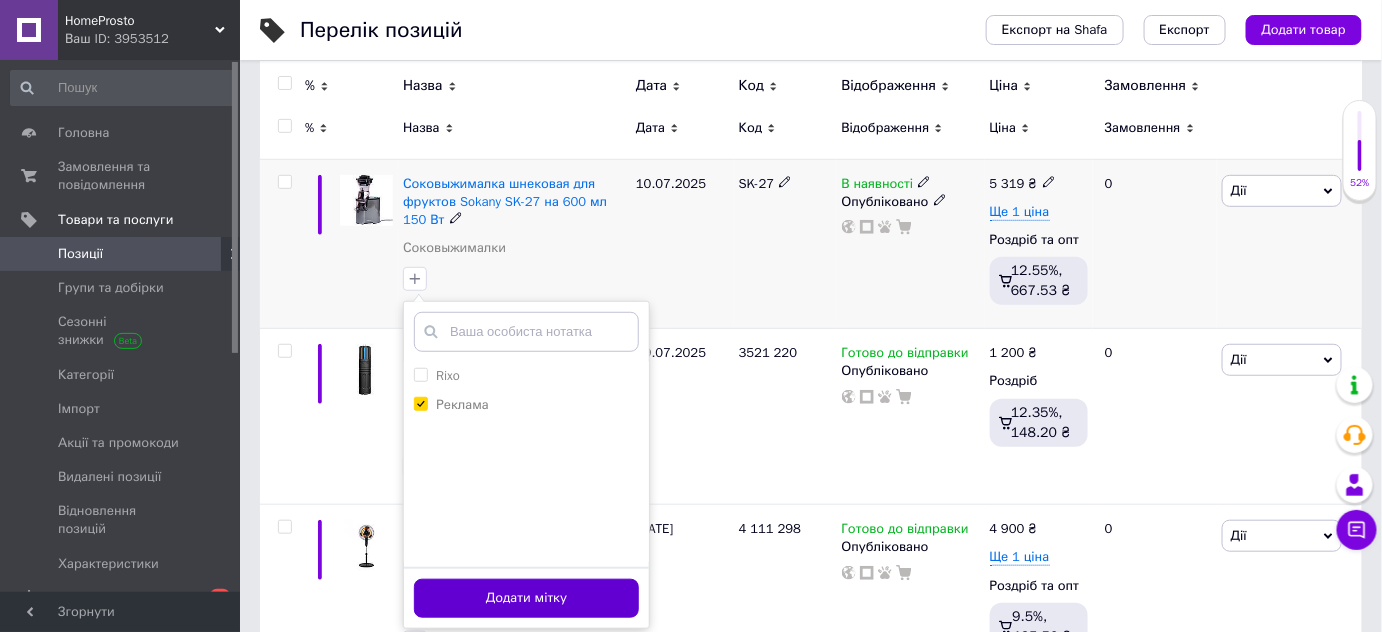 click on "Додати мітку" at bounding box center [526, 598] 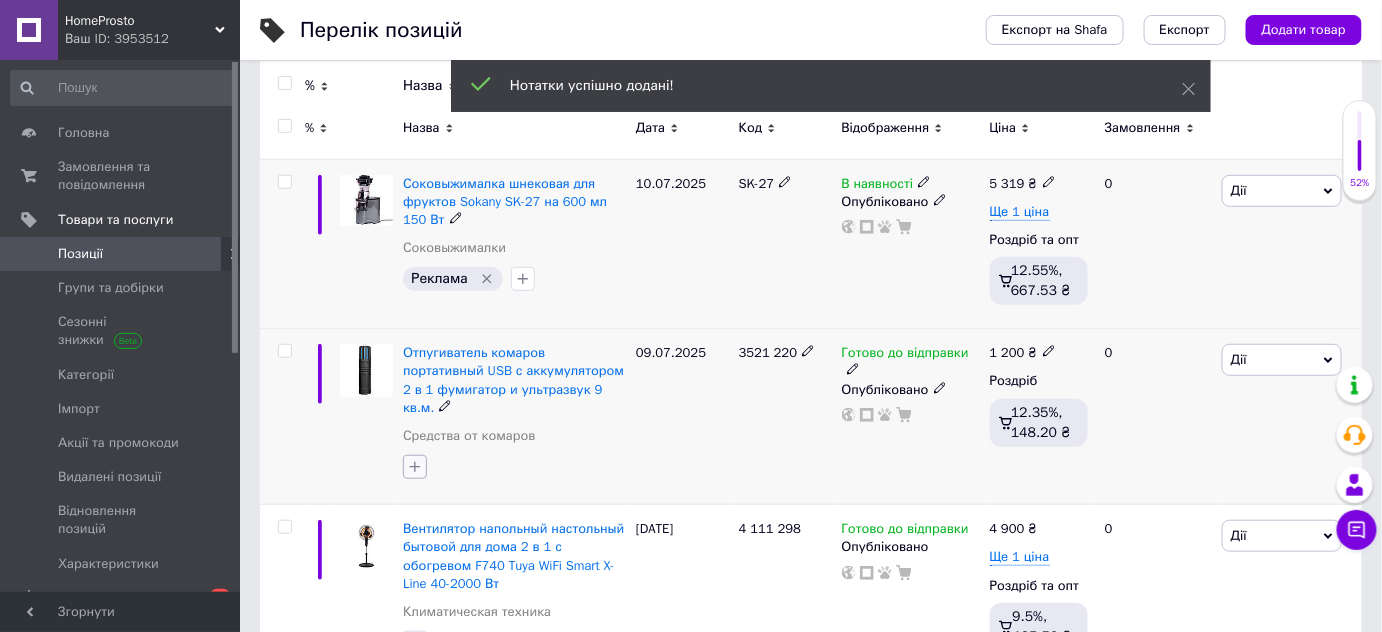 click 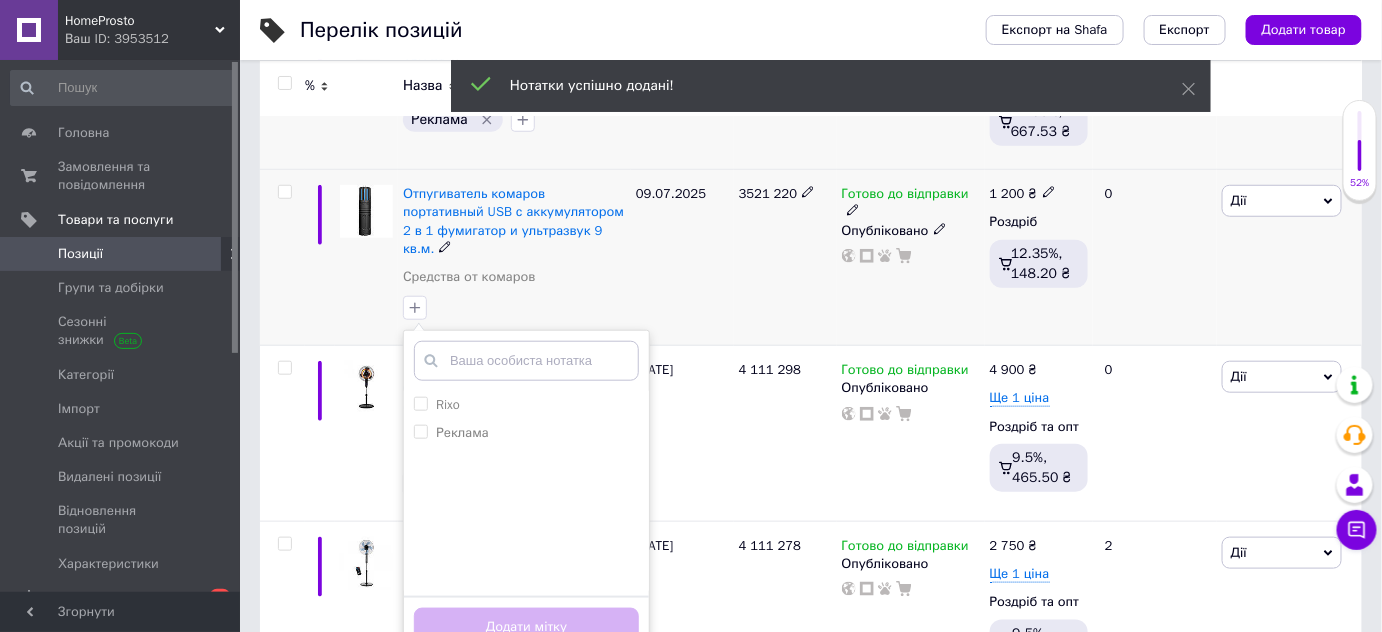 scroll, scrollTop: 454, scrollLeft: 0, axis: vertical 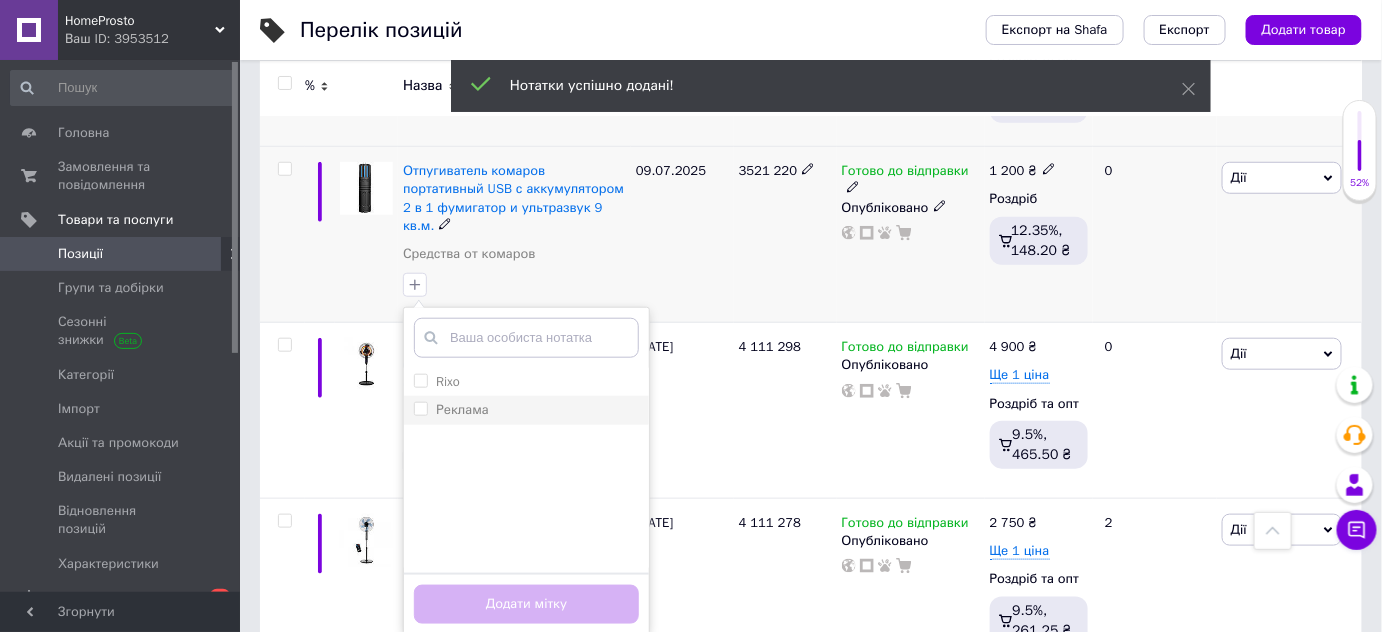 click on "Реклама" at bounding box center [420, 408] 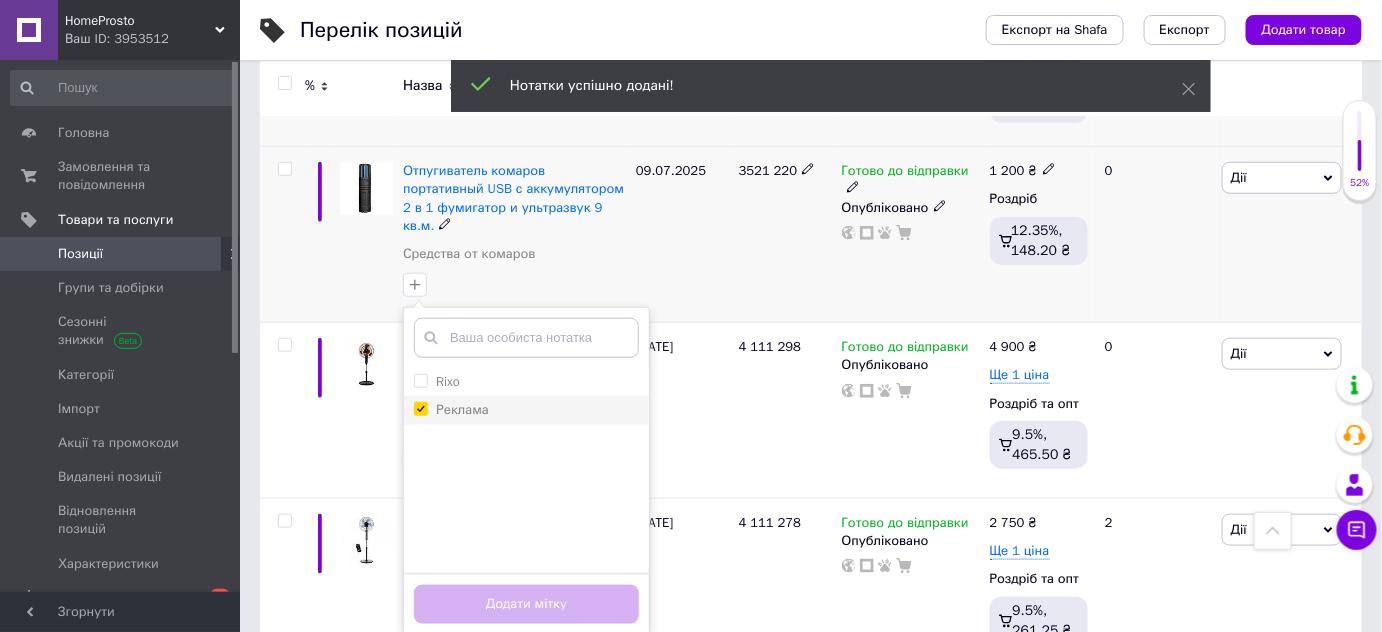 checkbox on "true" 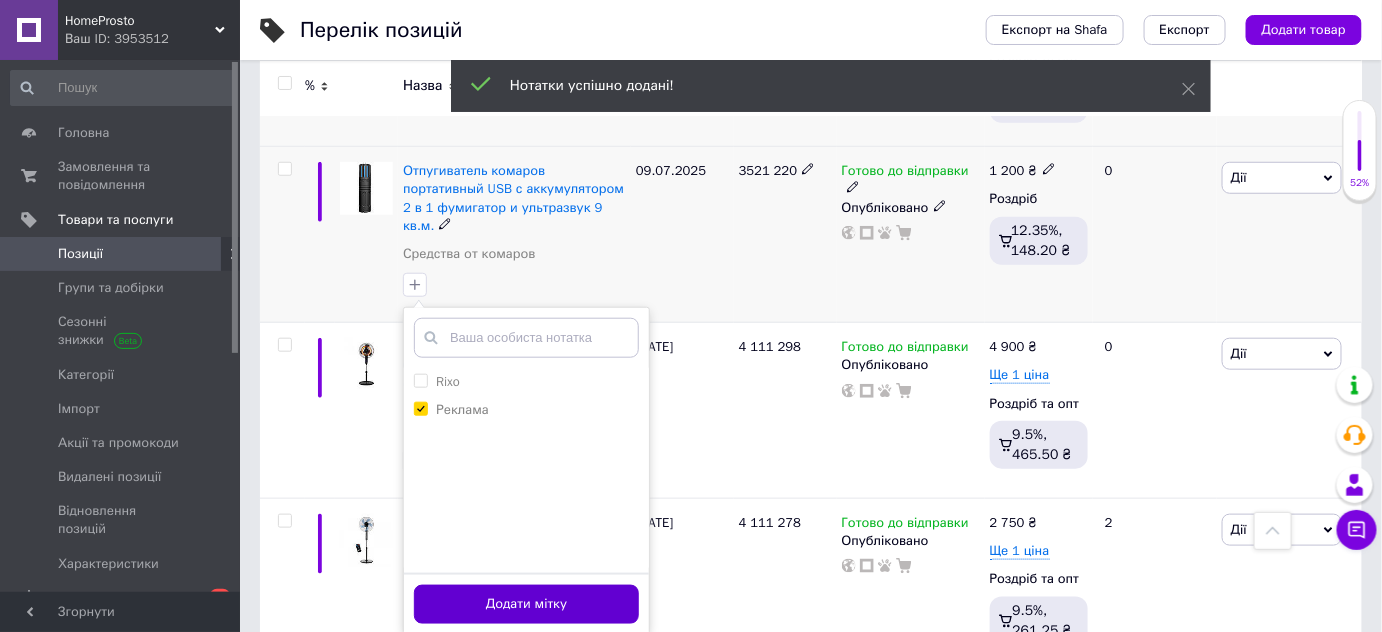 click on "Додати мітку" at bounding box center [526, 604] 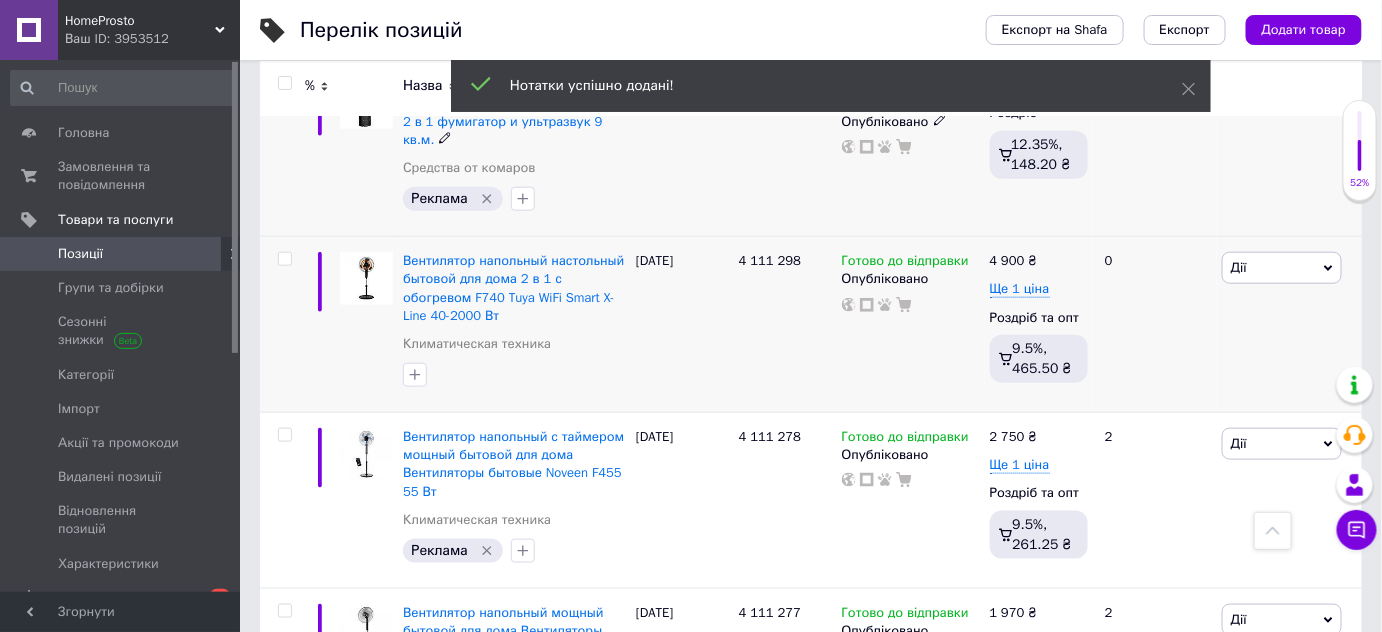 scroll, scrollTop: 545, scrollLeft: 0, axis: vertical 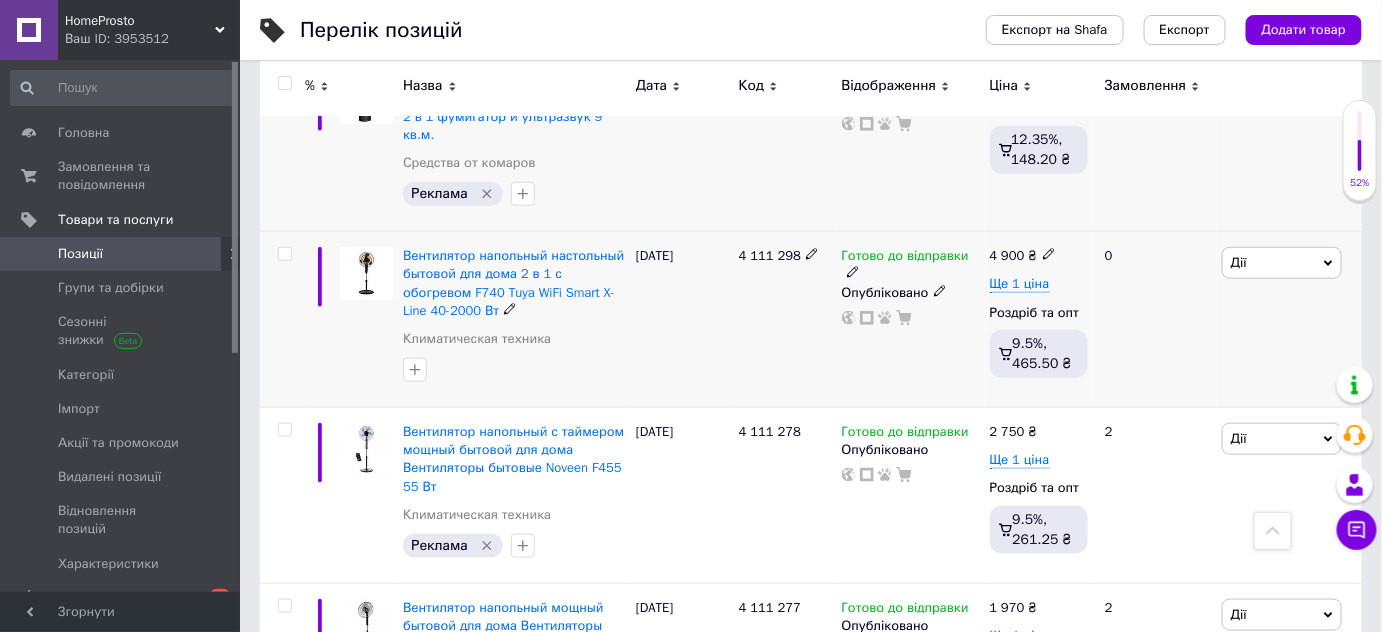 drag, startPoint x: 413, startPoint y: 341, endPoint x: 472, endPoint y: 329, distance: 60.207973 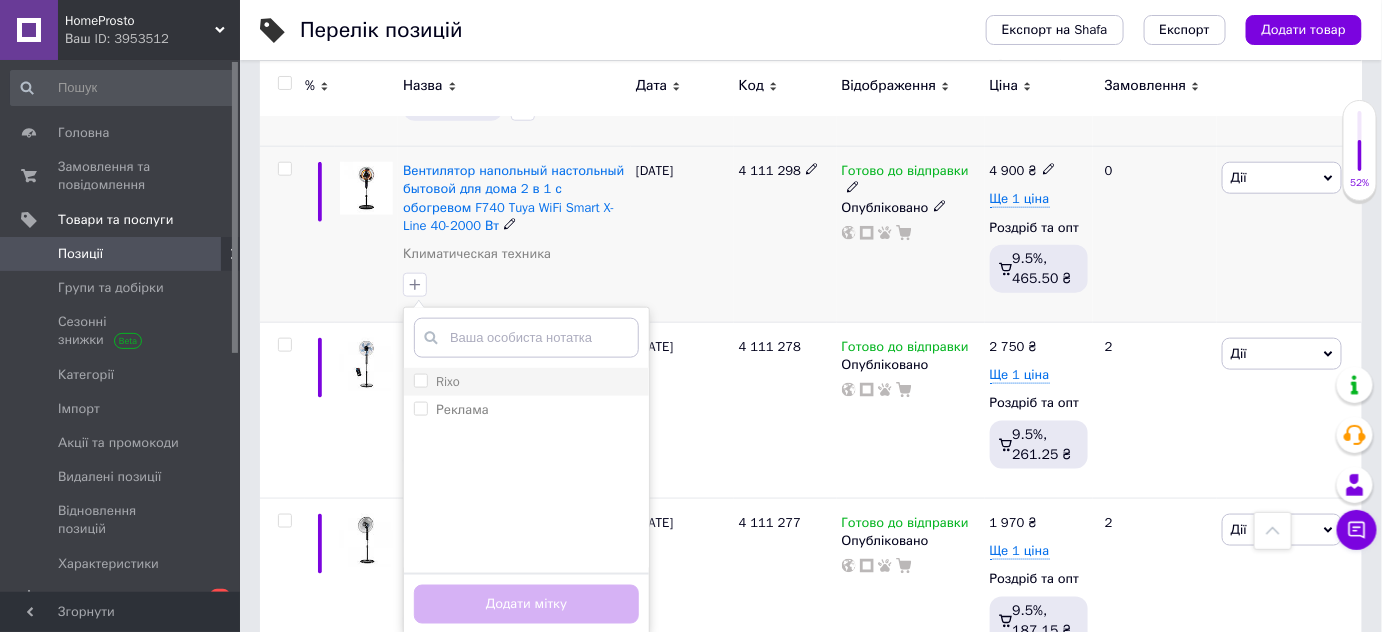 scroll, scrollTop: 636, scrollLeft: 0, axis: vertical 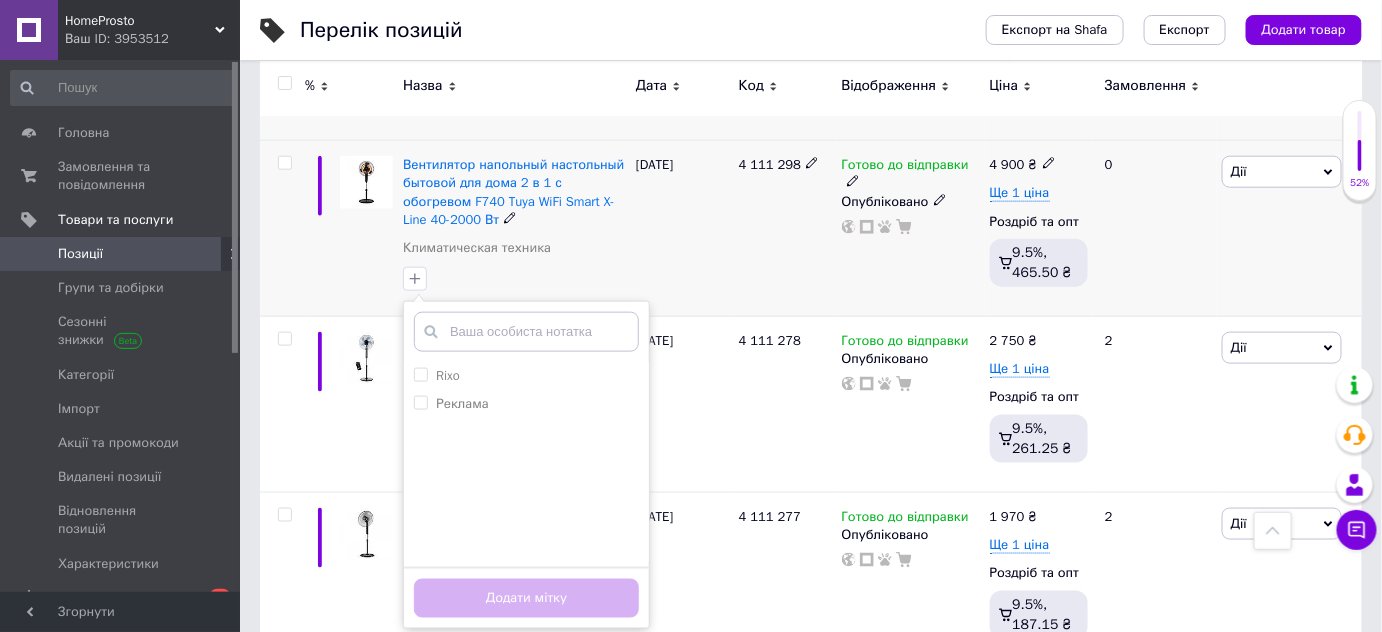 drag, startPoint x: 421, startPoint y: 383, endPoint x: 514, endPoint y: 502, distance: 151.0298 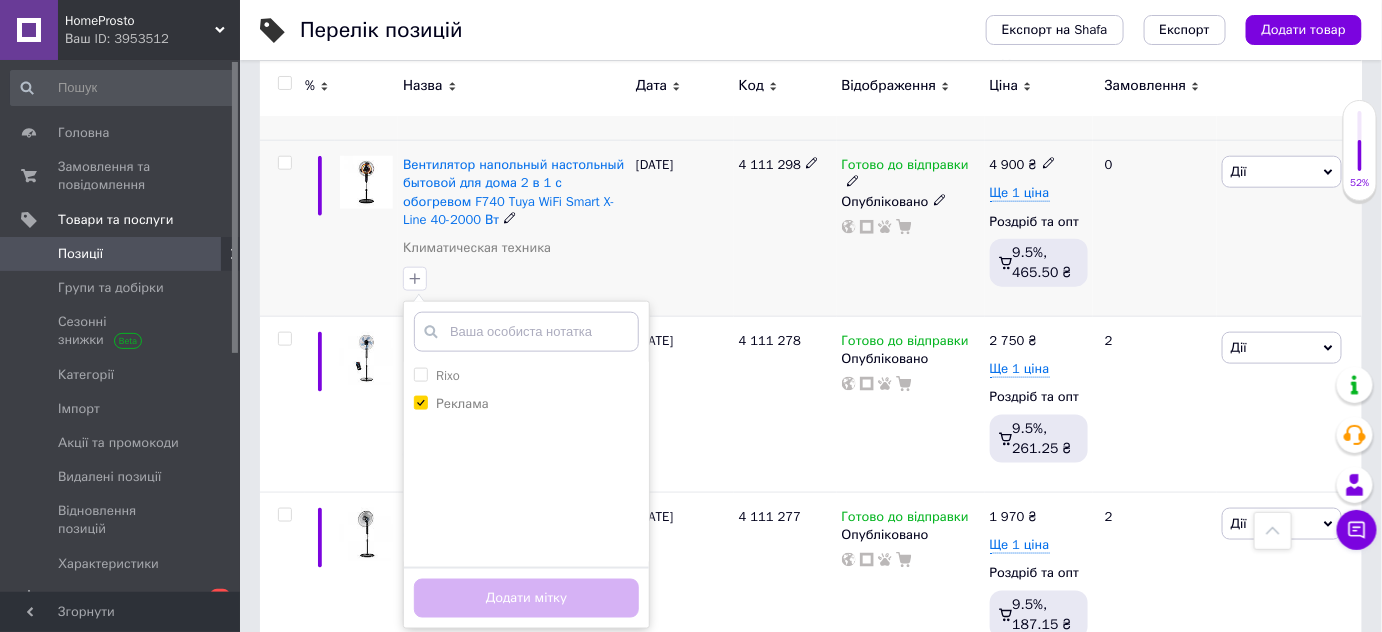 checkbox on "true" 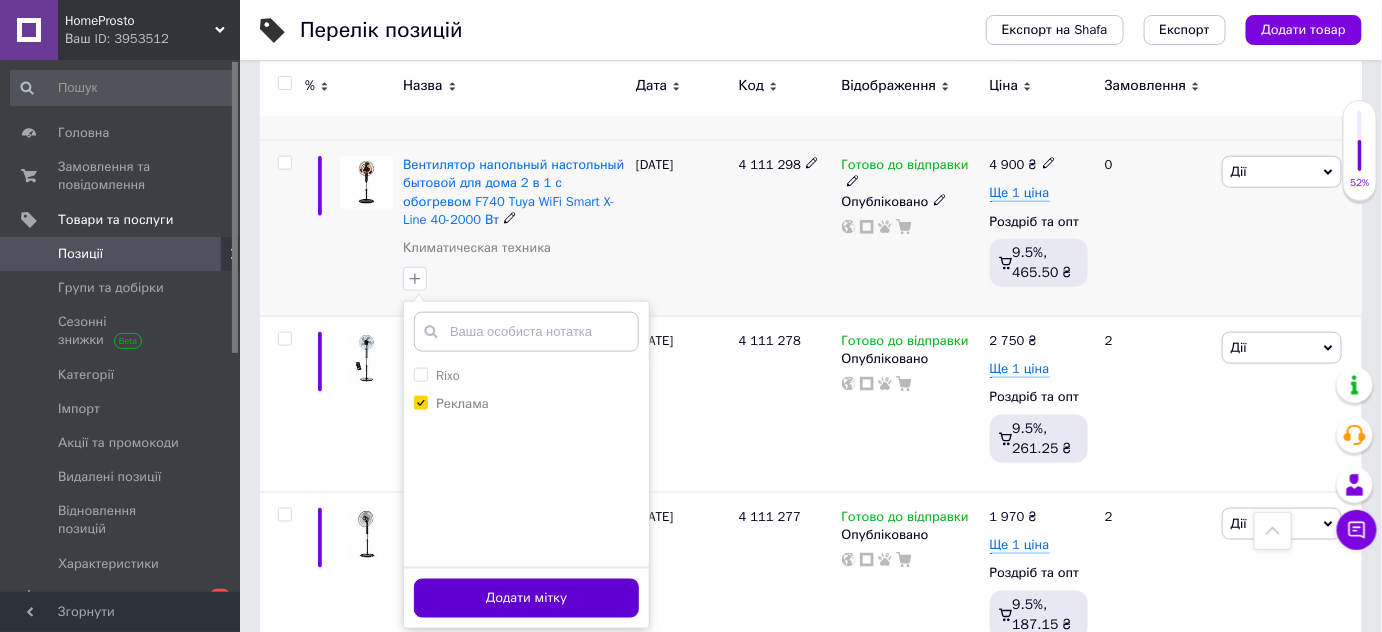 click on "Додати мітку" at bounding box center [526, 598] 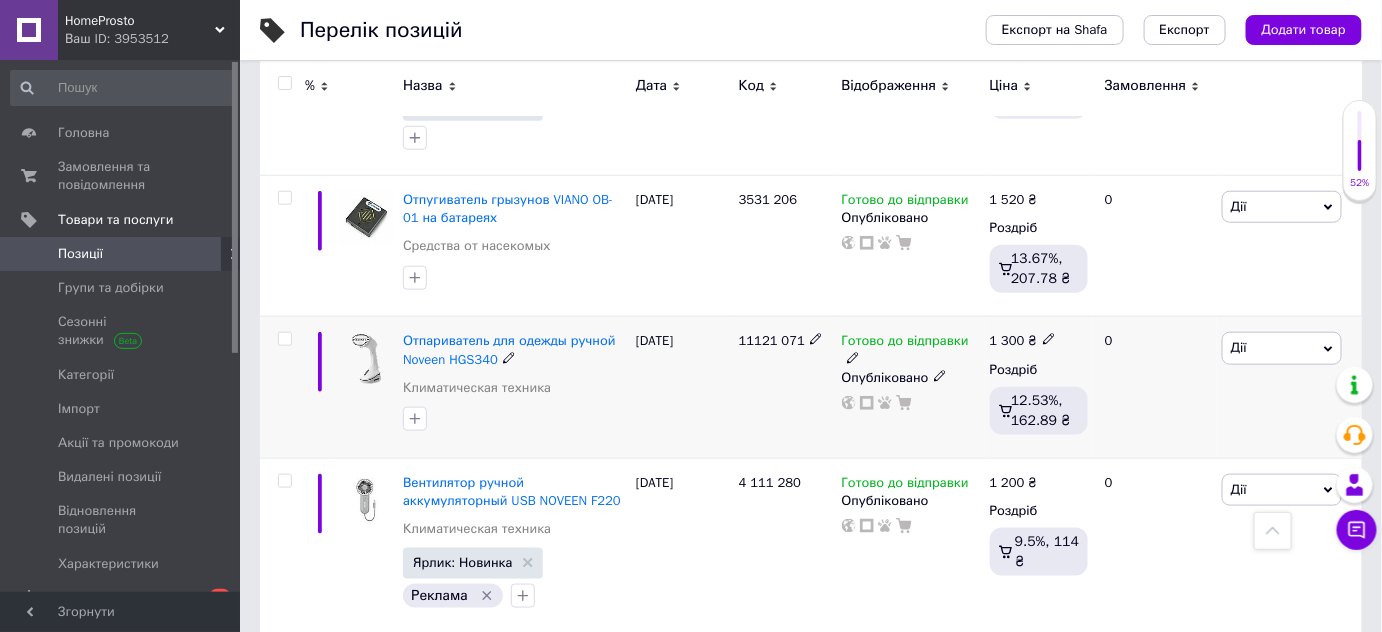 scroll, scrollTop: 3181, scrollLeft: 0, axis: vertical 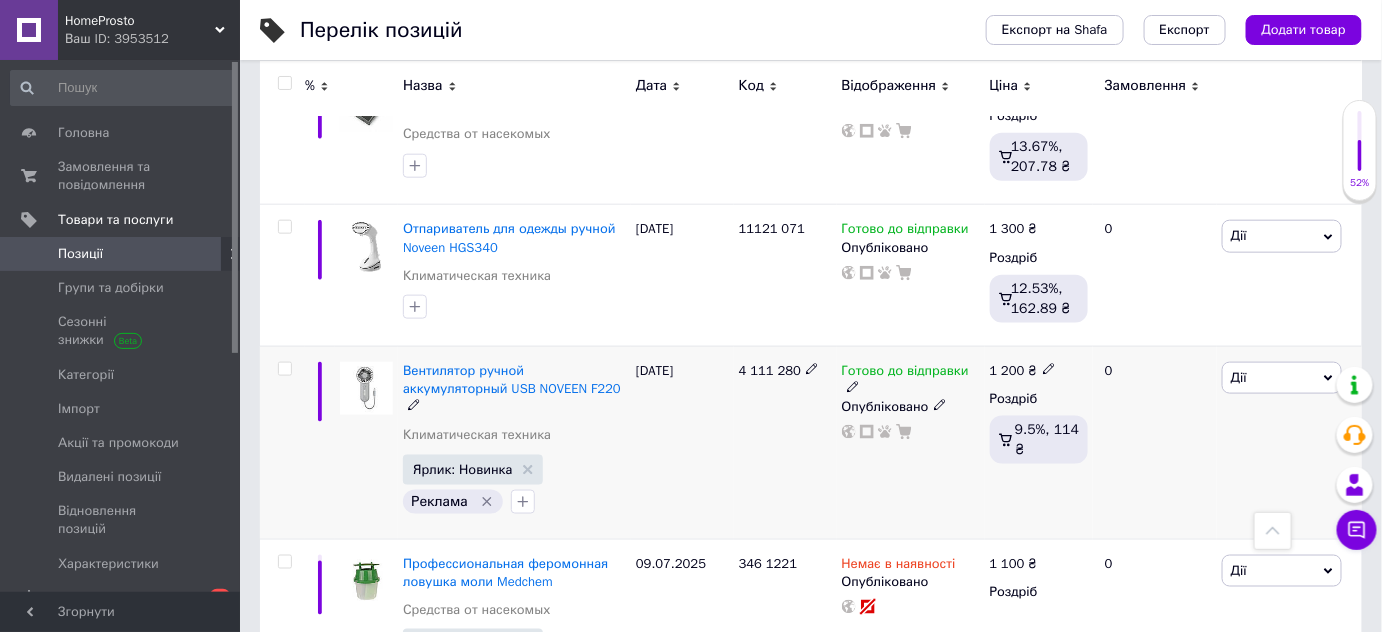 click 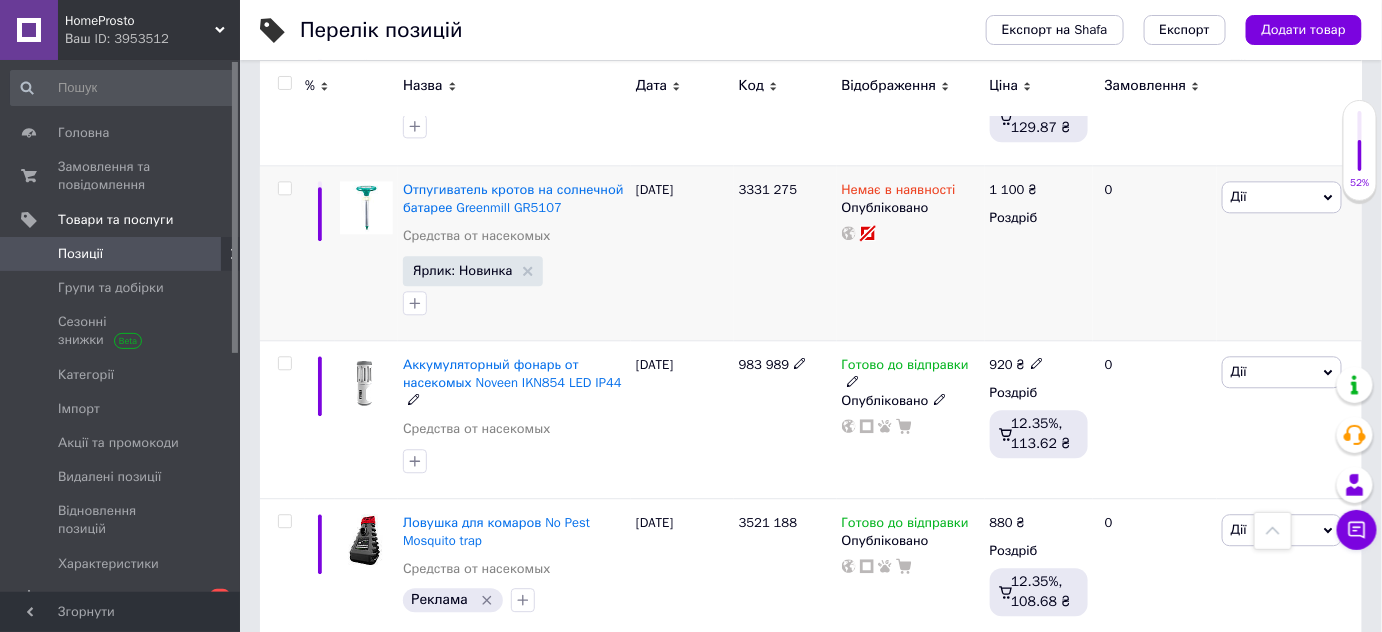scroll, scrollTop: 4000, scrollLeft: 0, axis: vertical 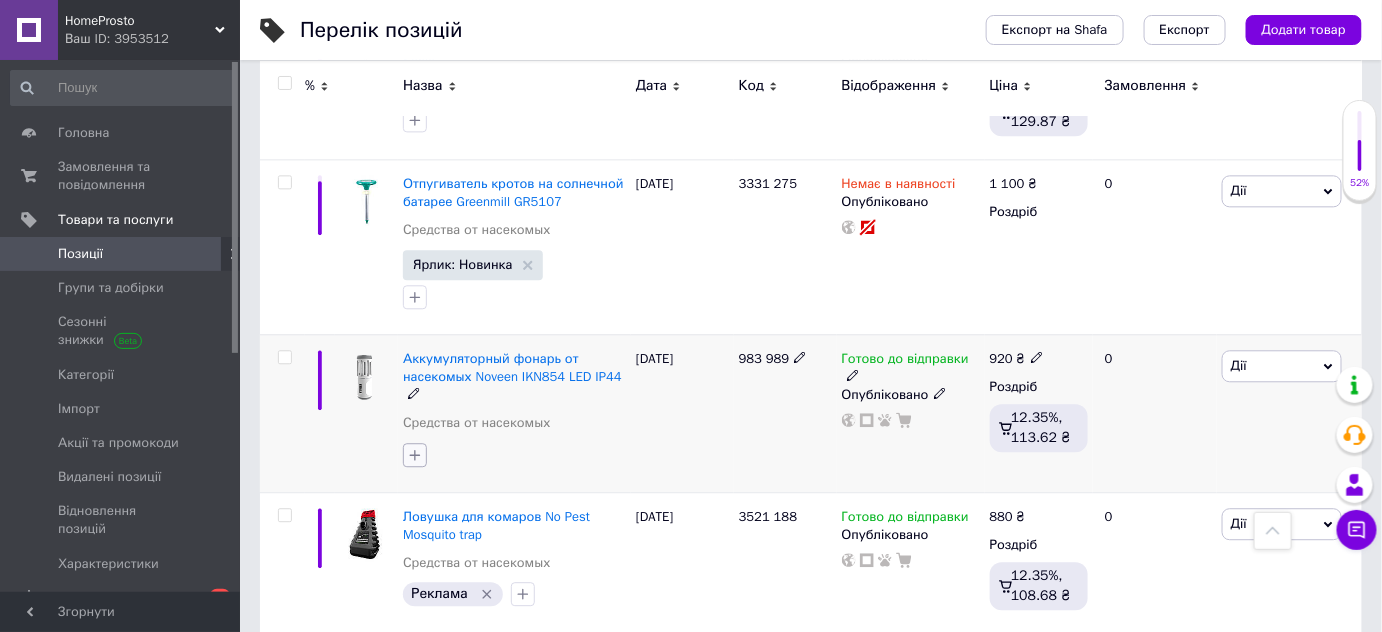click 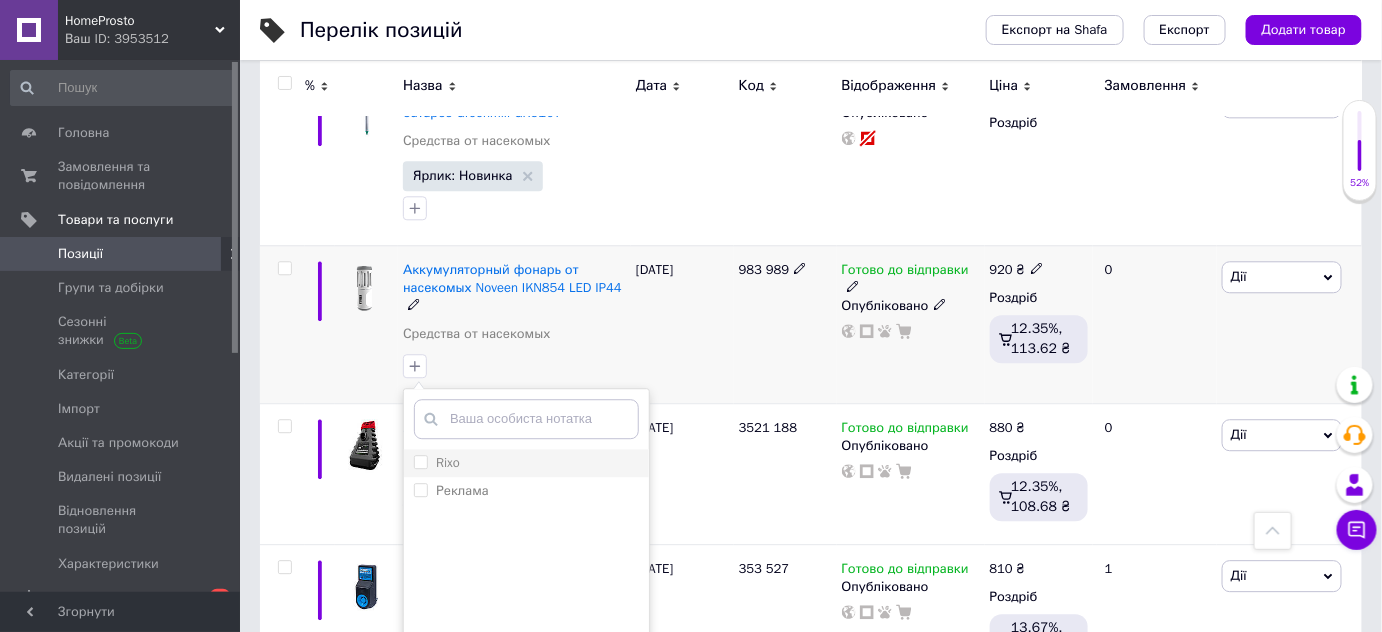 scroll, scrollTop: 4090, scrollLeft: 0, axis: vertical 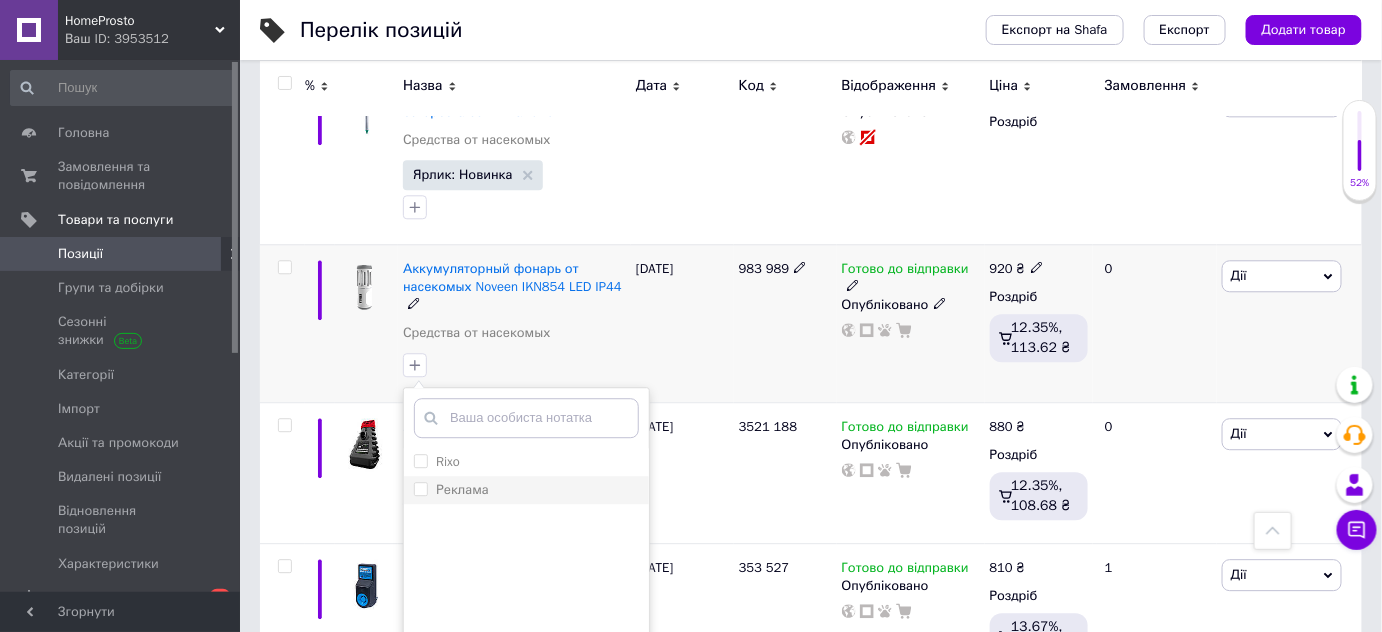 click on "Реклама" at bounding box center [420, 488] 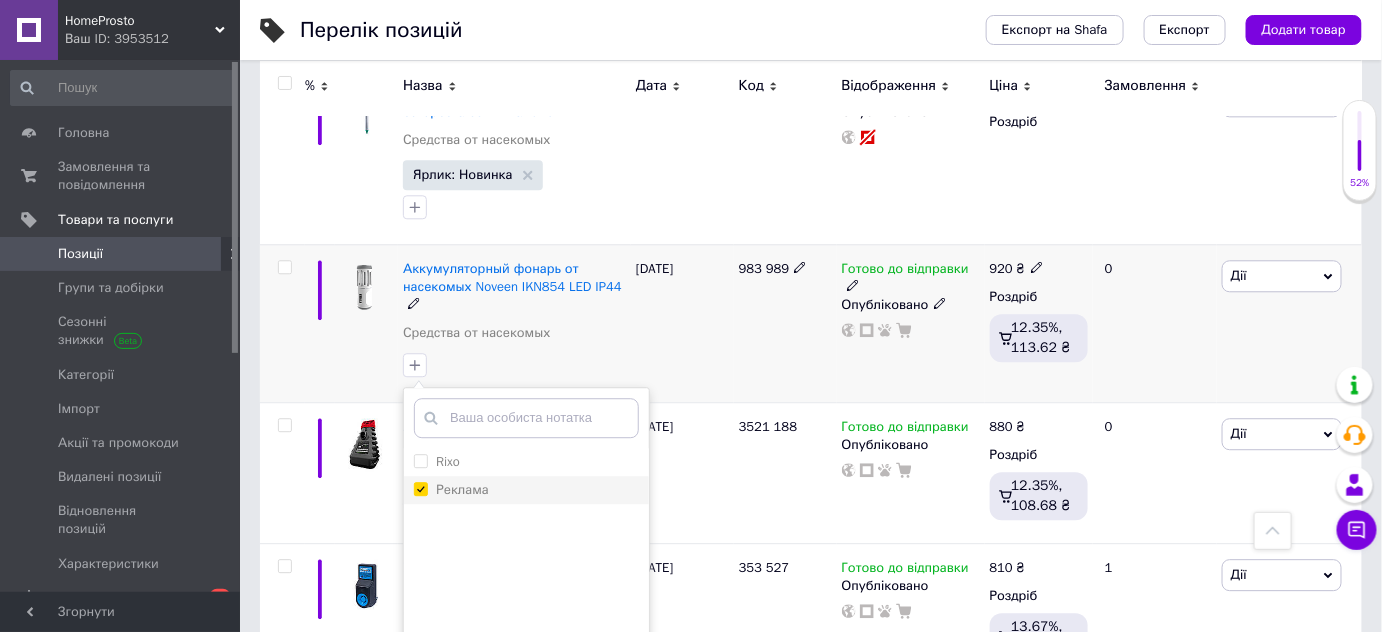 checkbox on "true" 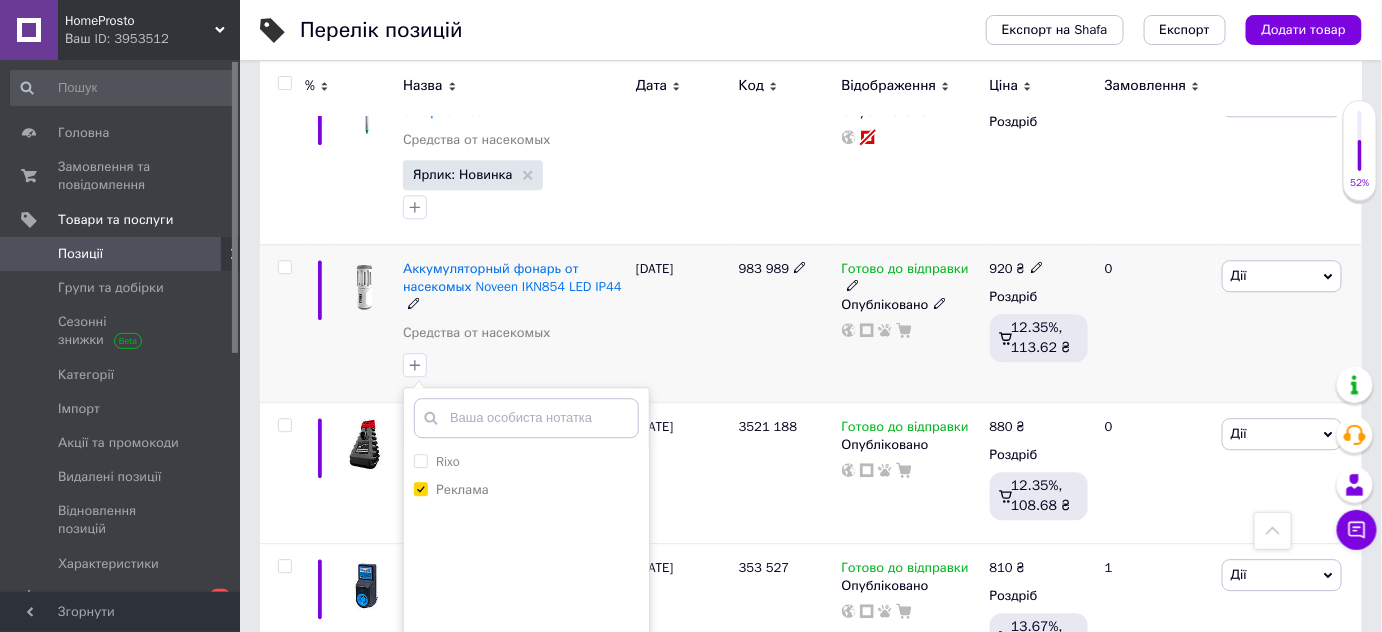 click on "Додати мітку" at bounding box center [526, 684] 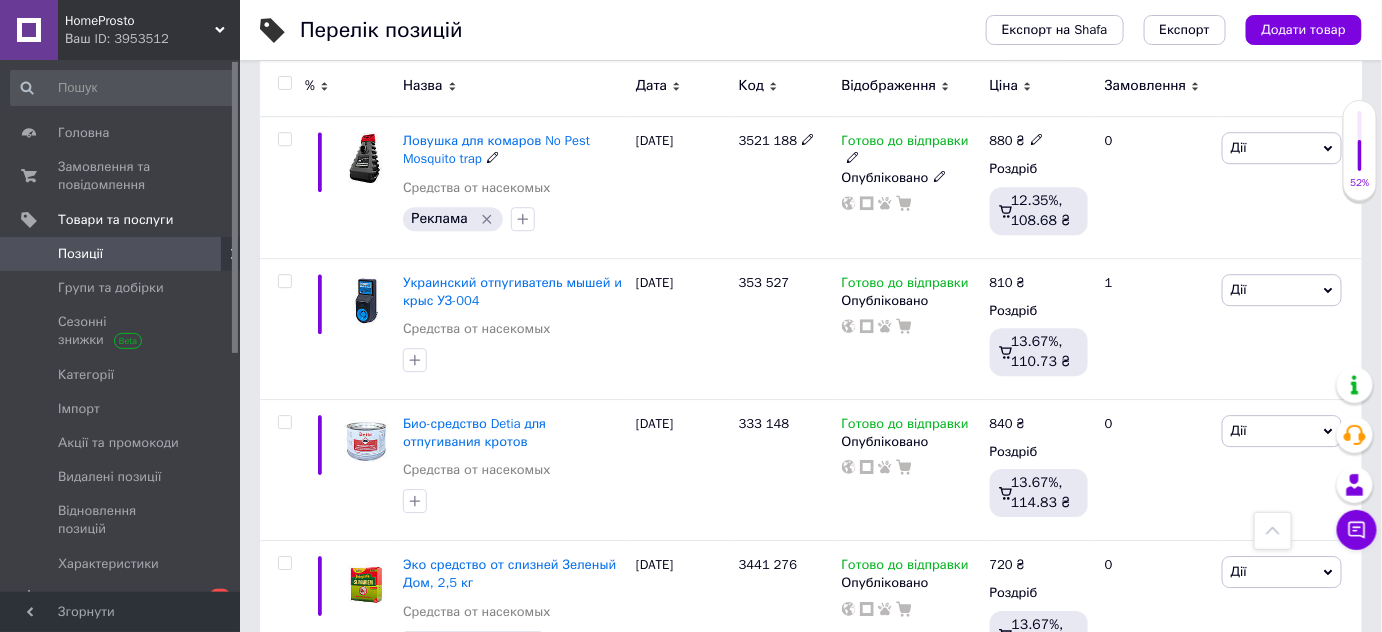 scroll, scrollTop: 4363, scrollLeft: 0, axis: vertical 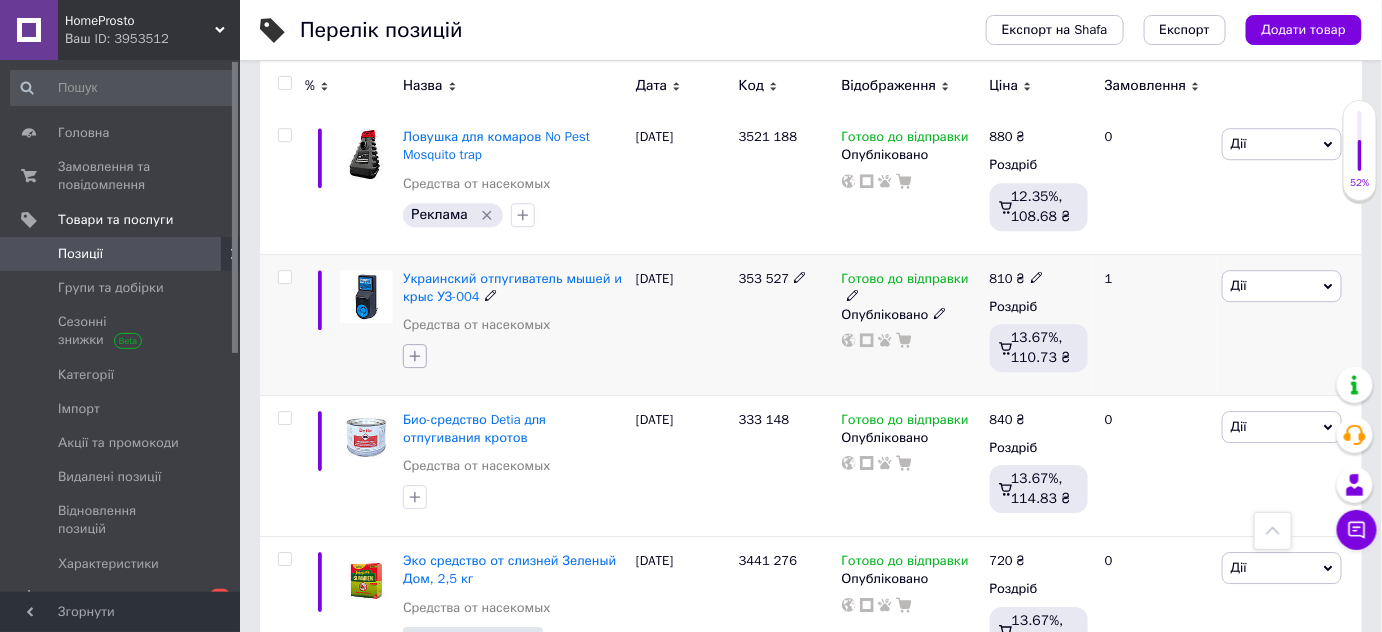 click 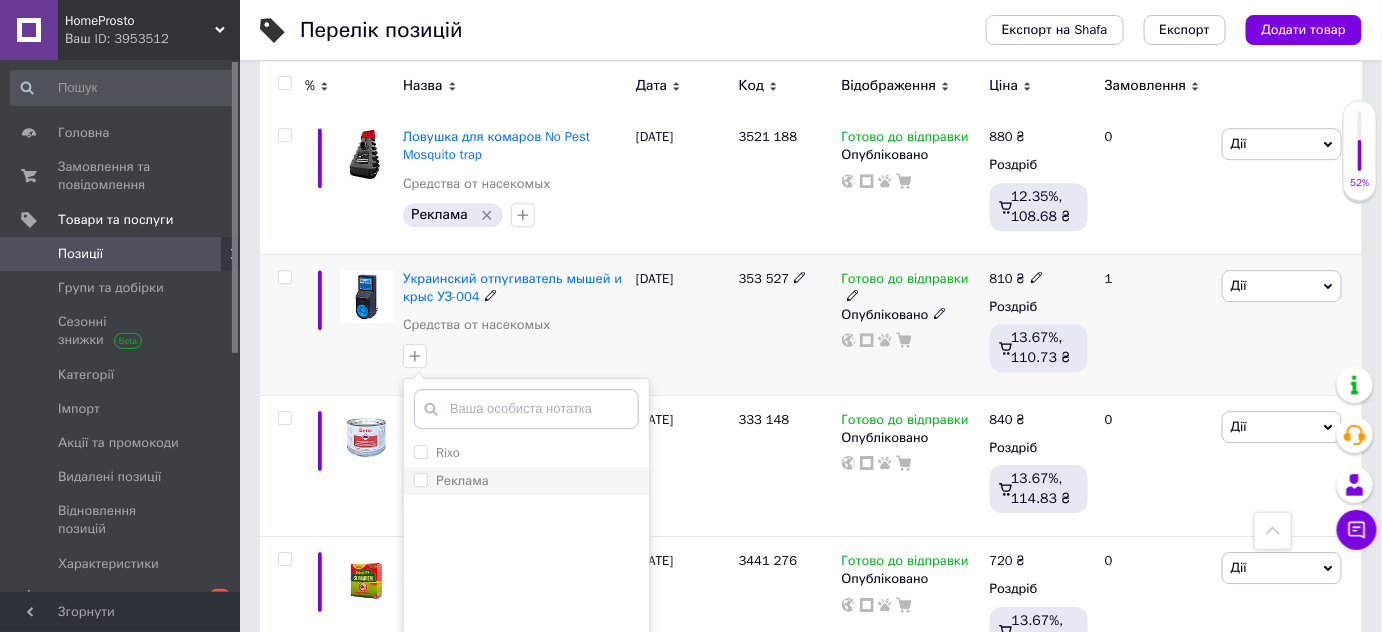 drag, startPoint x: 422, startPoint y: 399, endPoint x: 491, endPoint y: 511, distance: 131.54848 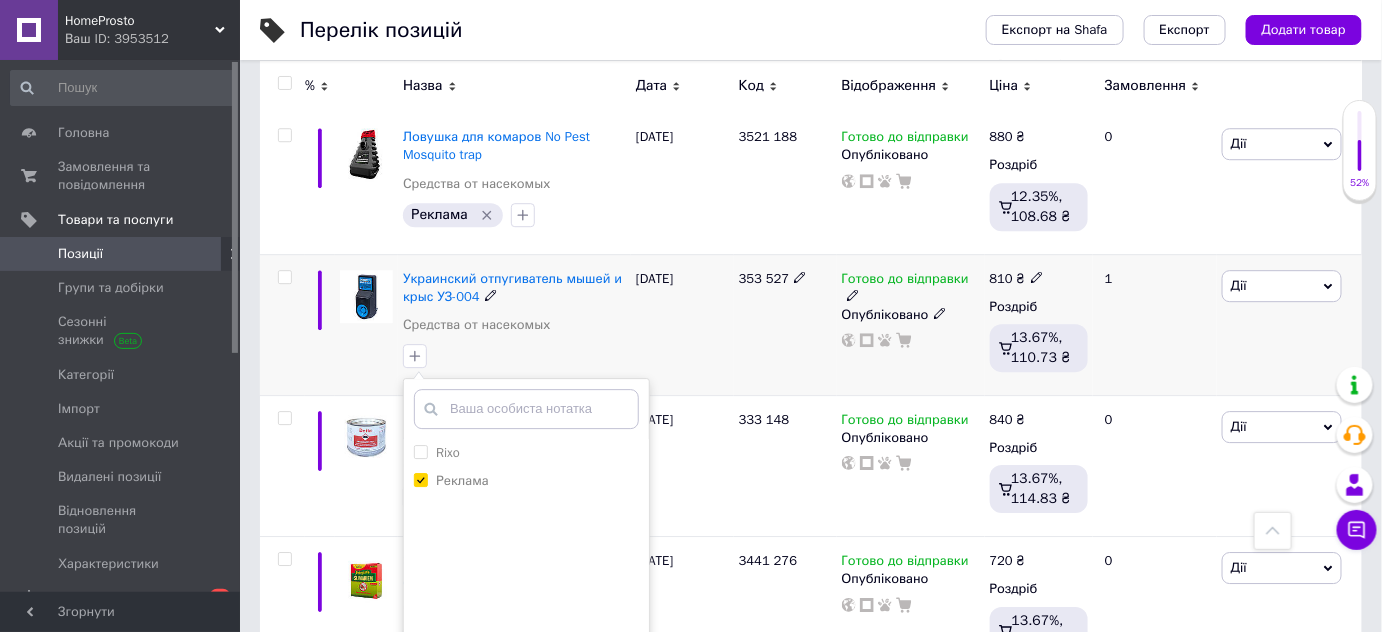 checkbox on "true" 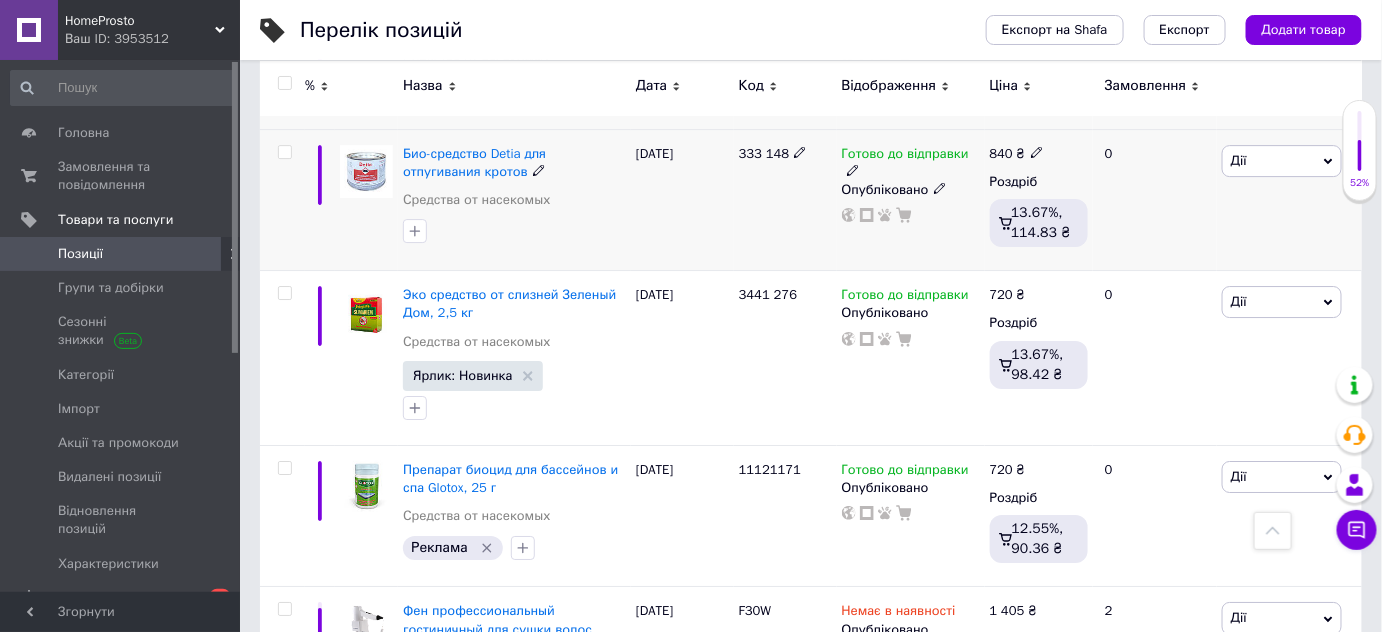 scroll, scrollTop: 4636, scrollLeft: 0, axis: vertical 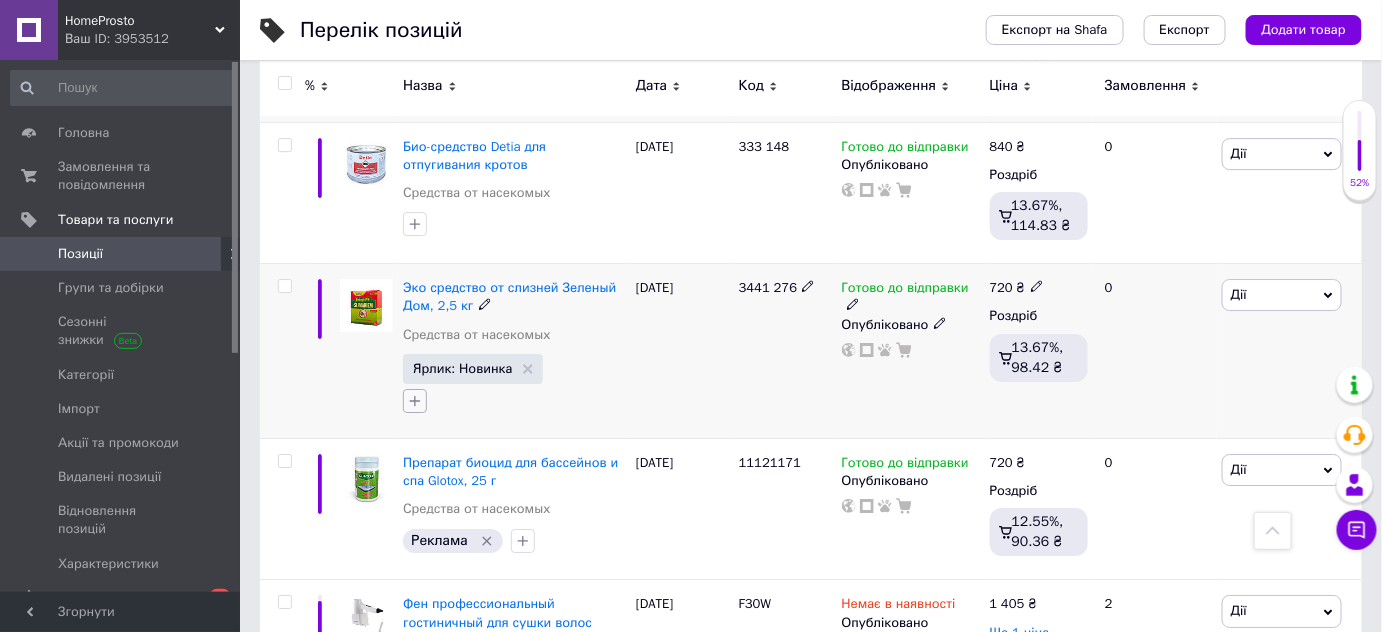 click 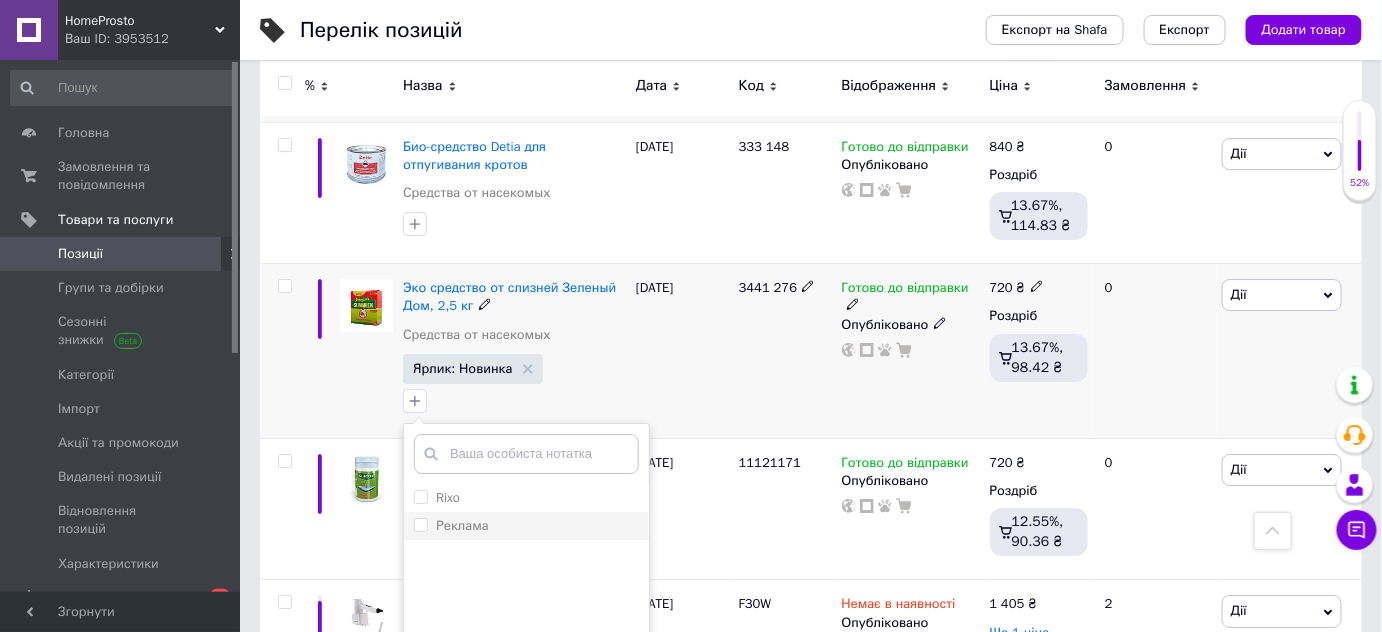 click on "Реклама" at bounding box center (420, 524) 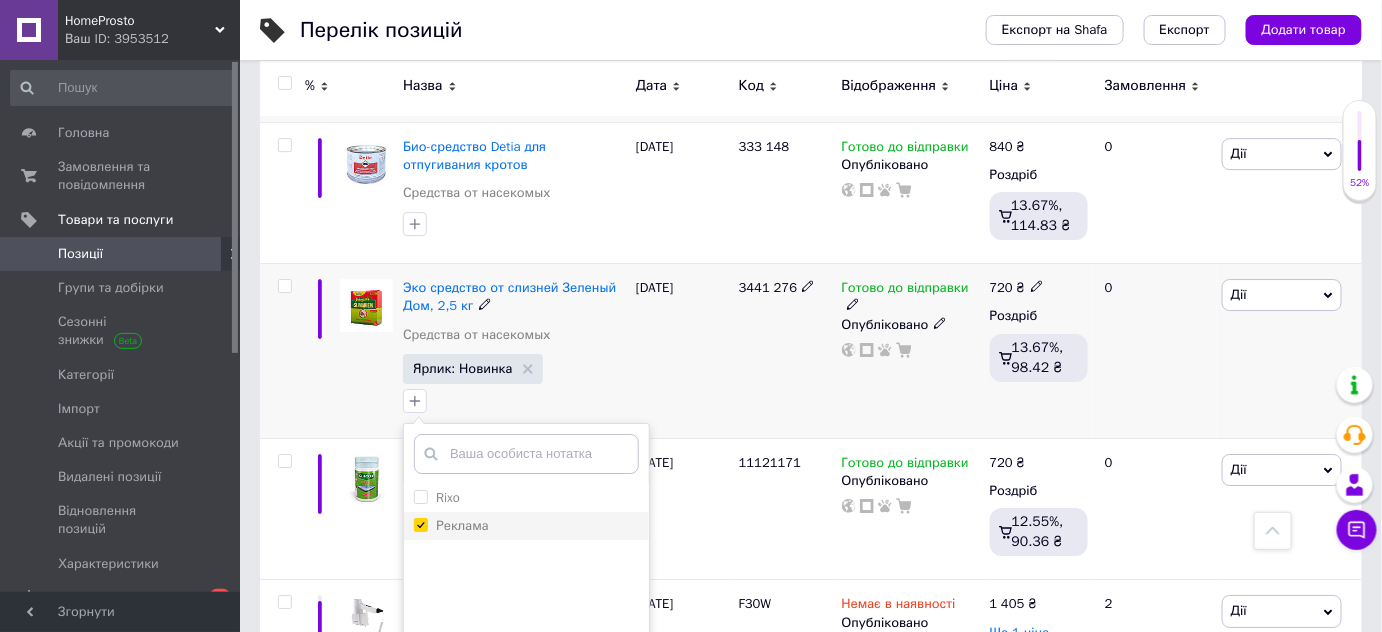 checkbox on "true" 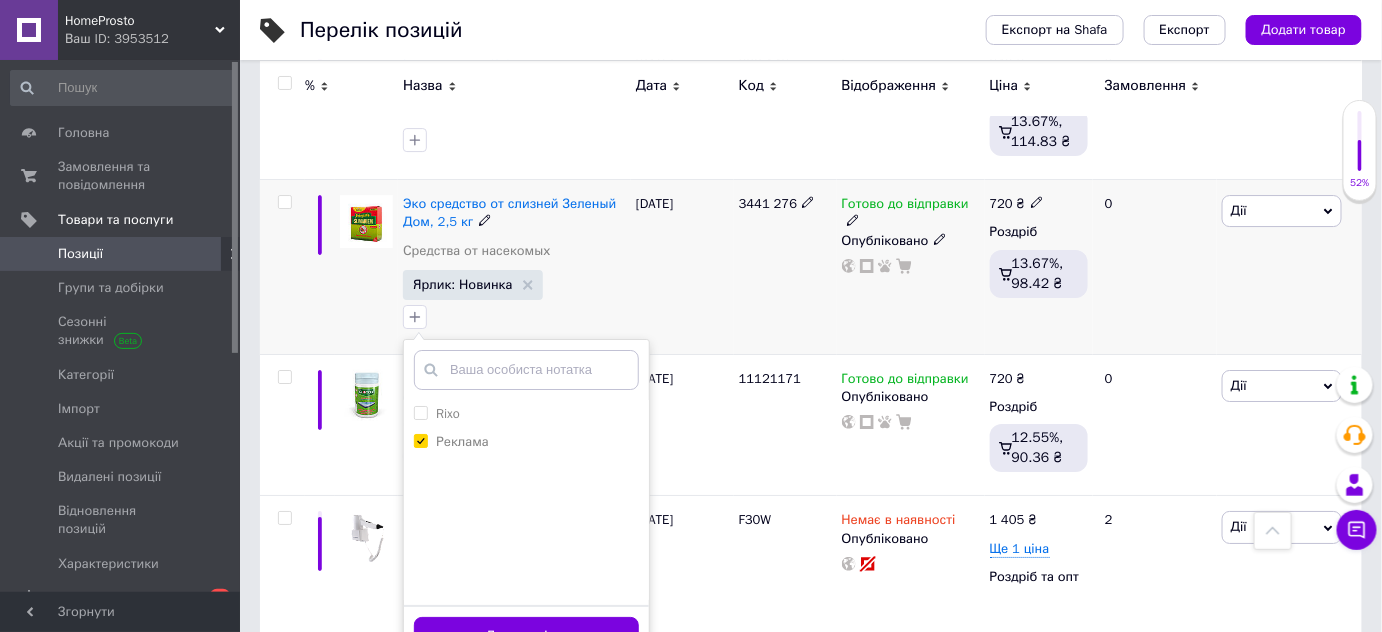 scroll, scrollTop: 4727, scrollLeft: 0, axis: vertical 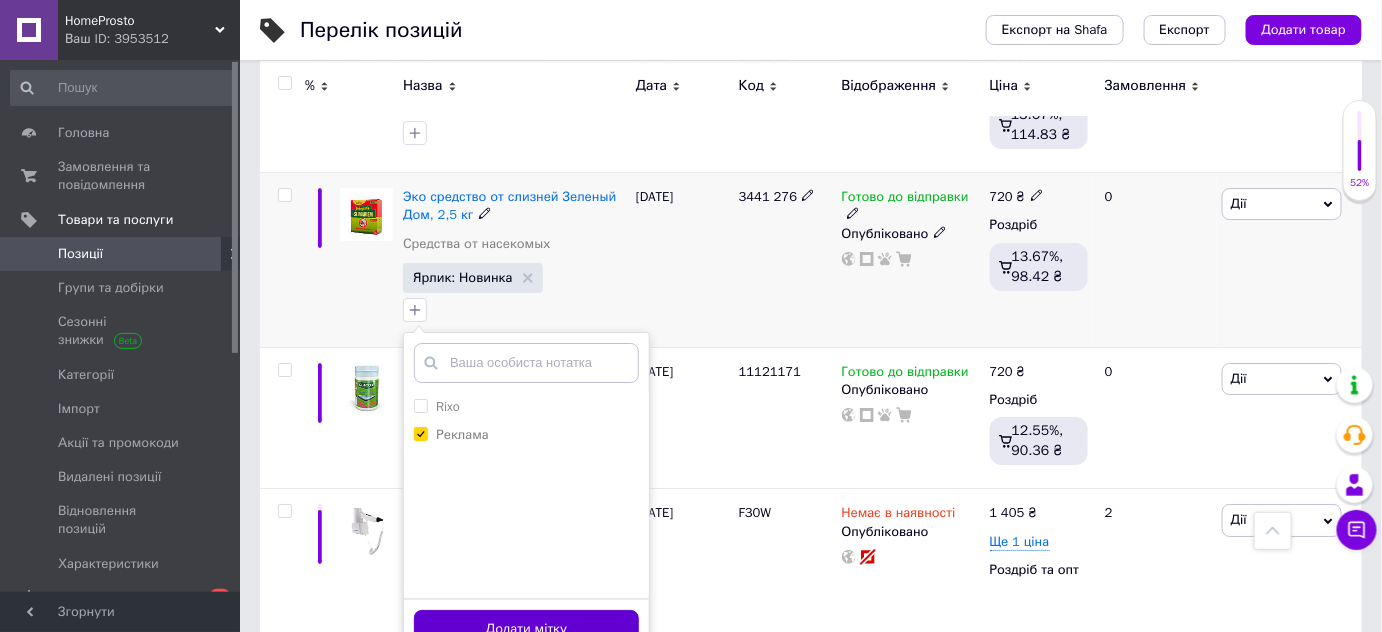 click on "Додати мітку" at bounding box center [526, 629] 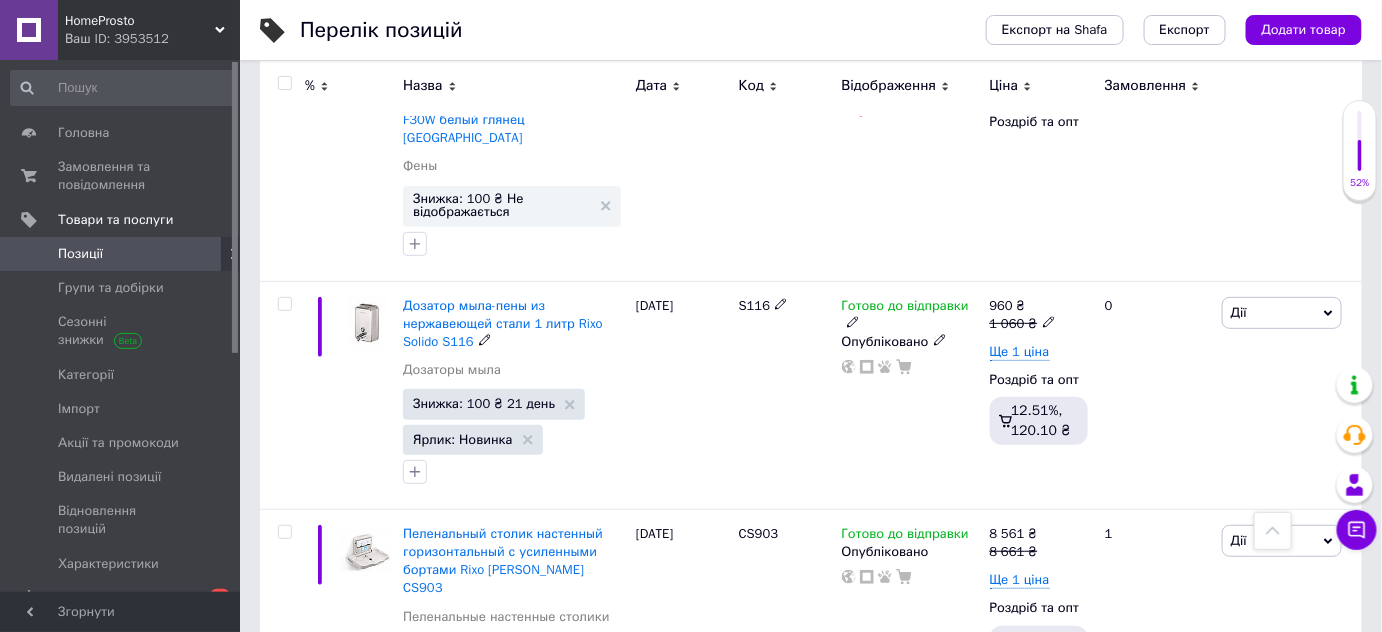 scroll, scrollTop: 5181, scrollLeft: 0, axis: vertical 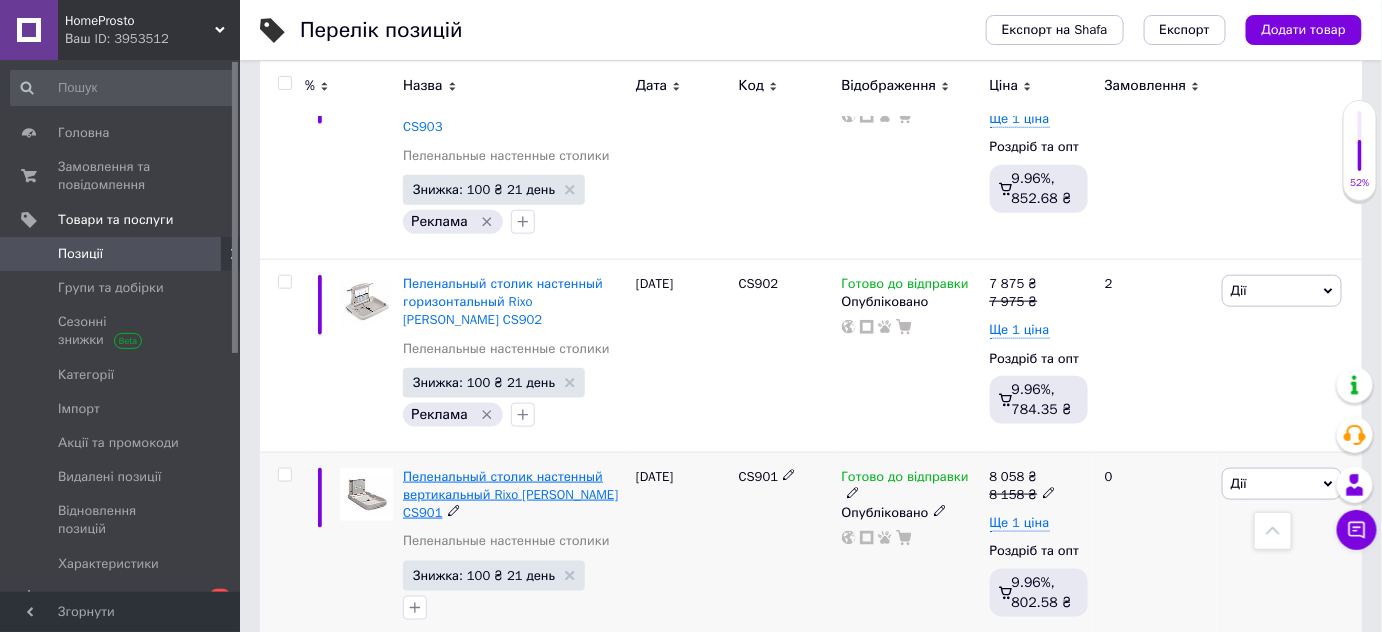 drag, startPoint x: 413, startPoint y: 465, endPoint x: 495, endPoint y: 375, distance: 121.75385 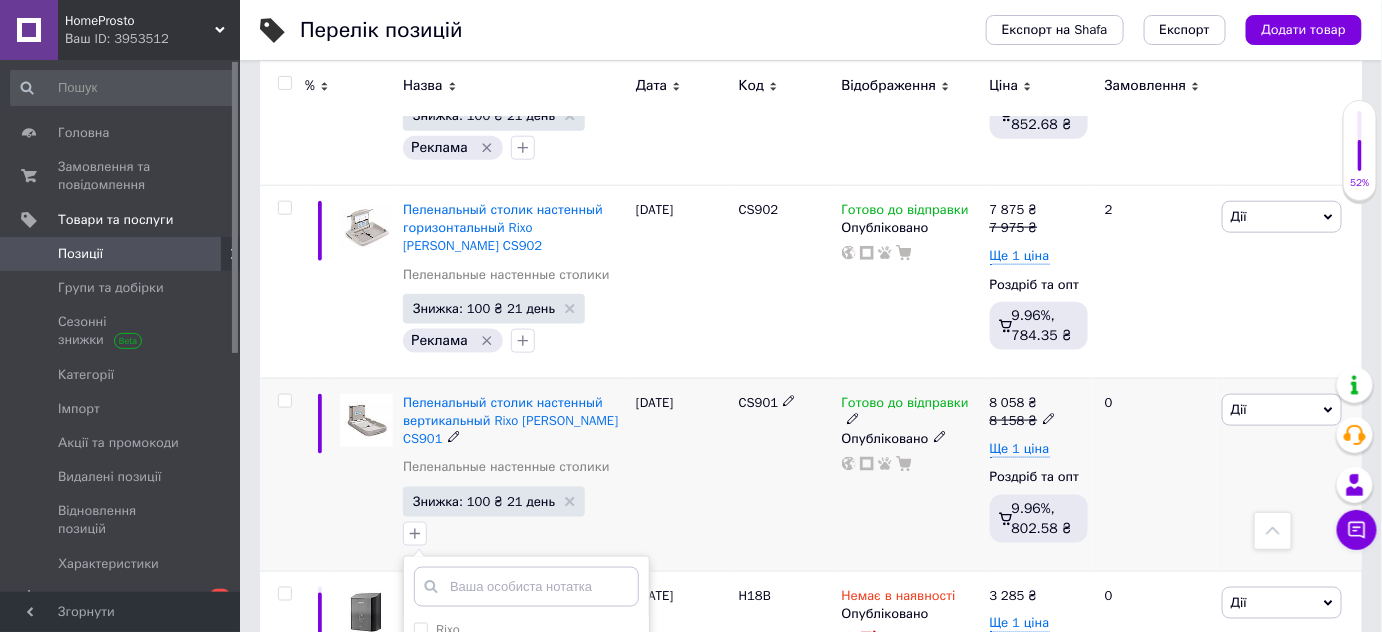 scroll, scrollTop: 5727, scrollLeft: 0, axis: vertical 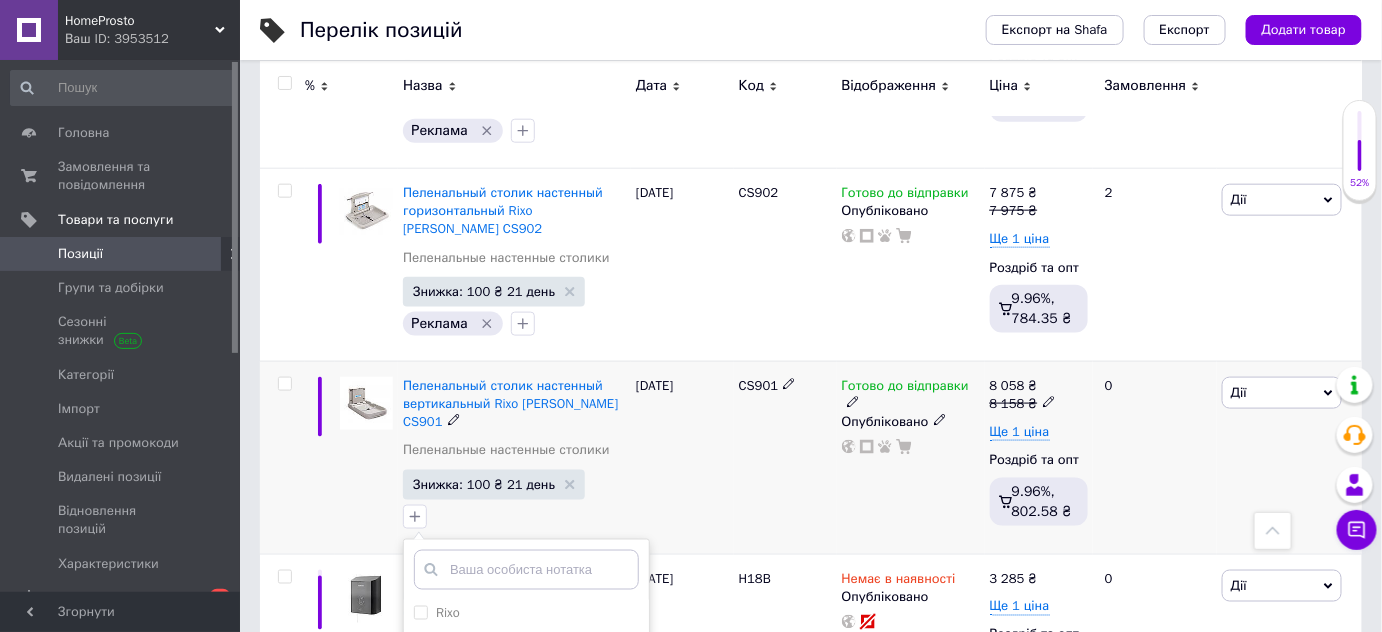 drag, startPoint x: 421, startPoint y: 498, endPoint x: 514, endPoint y: 535, distance: 100.08996 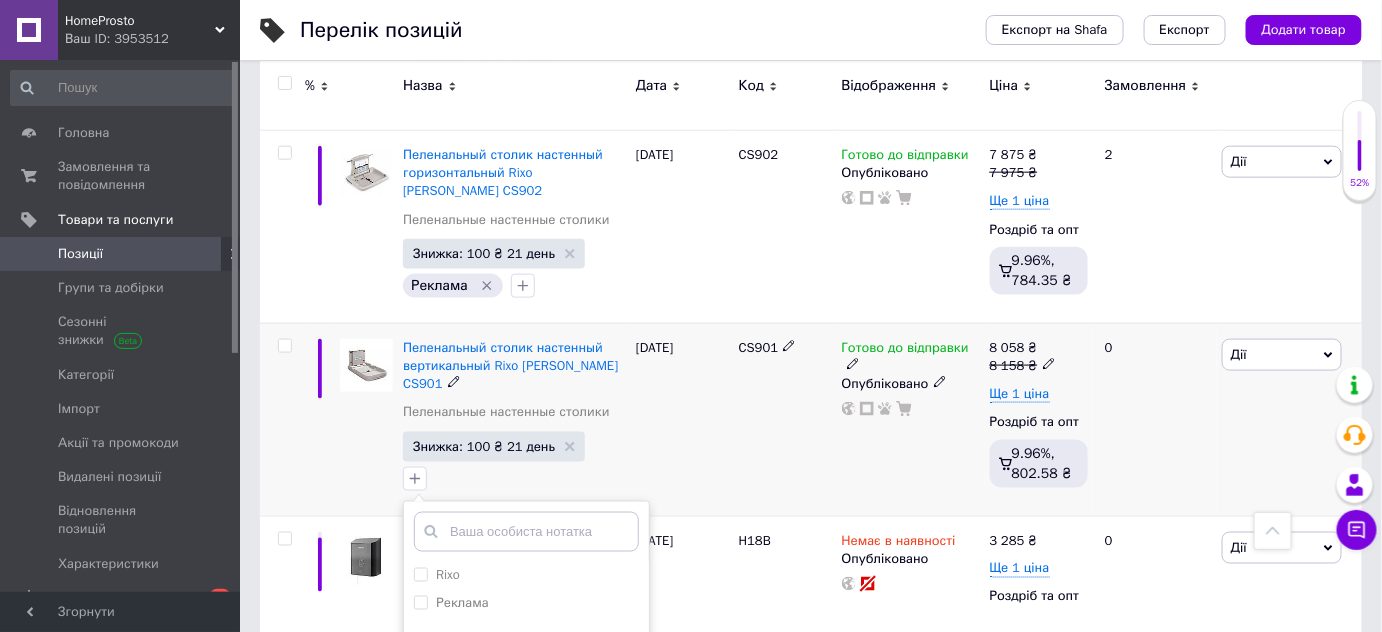 scroll, scrollTop: 5818, scrollLeft: 0, axis: vertical 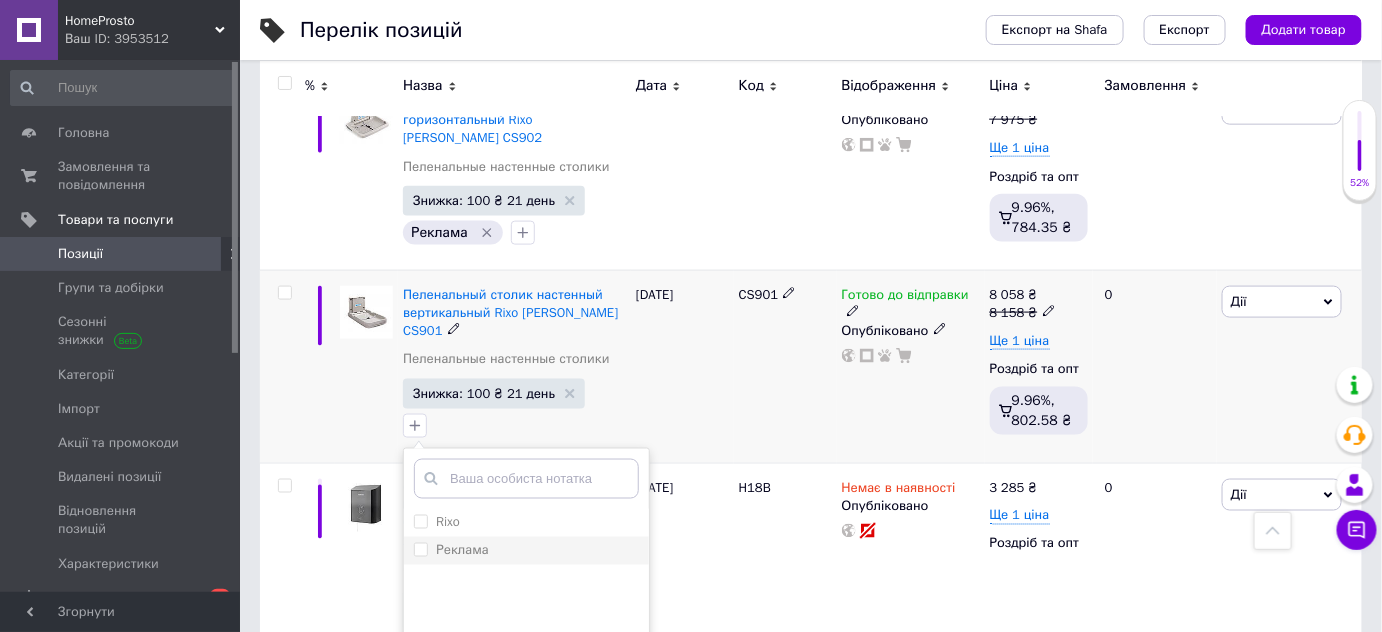 click on "Реклама" at bounding box center [420, 549] 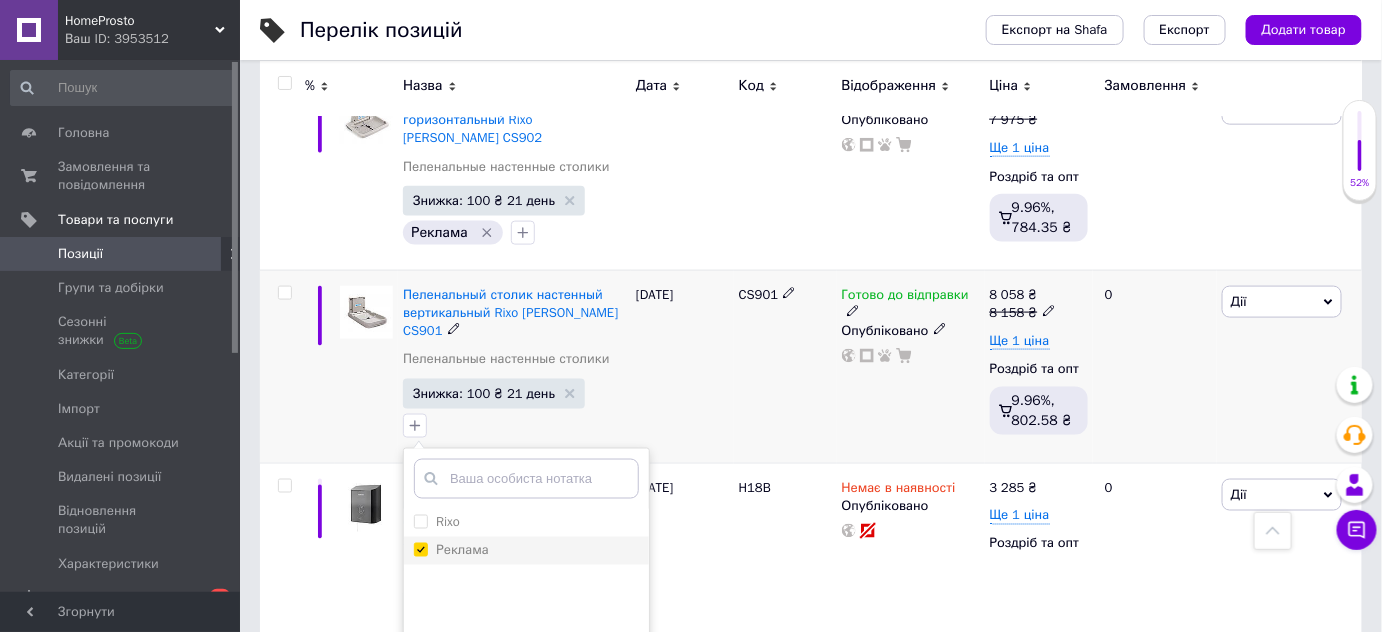 checkbox on "true" 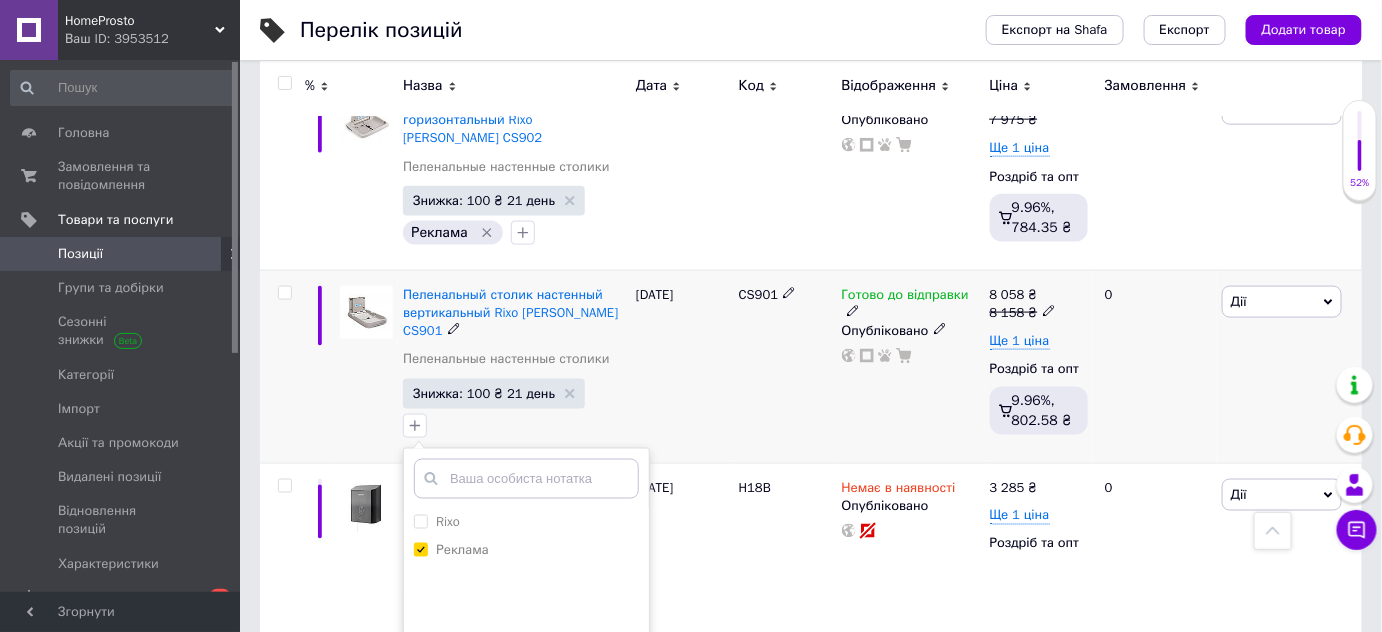 click on "Додати мітку" at bounding box center (526, 745) 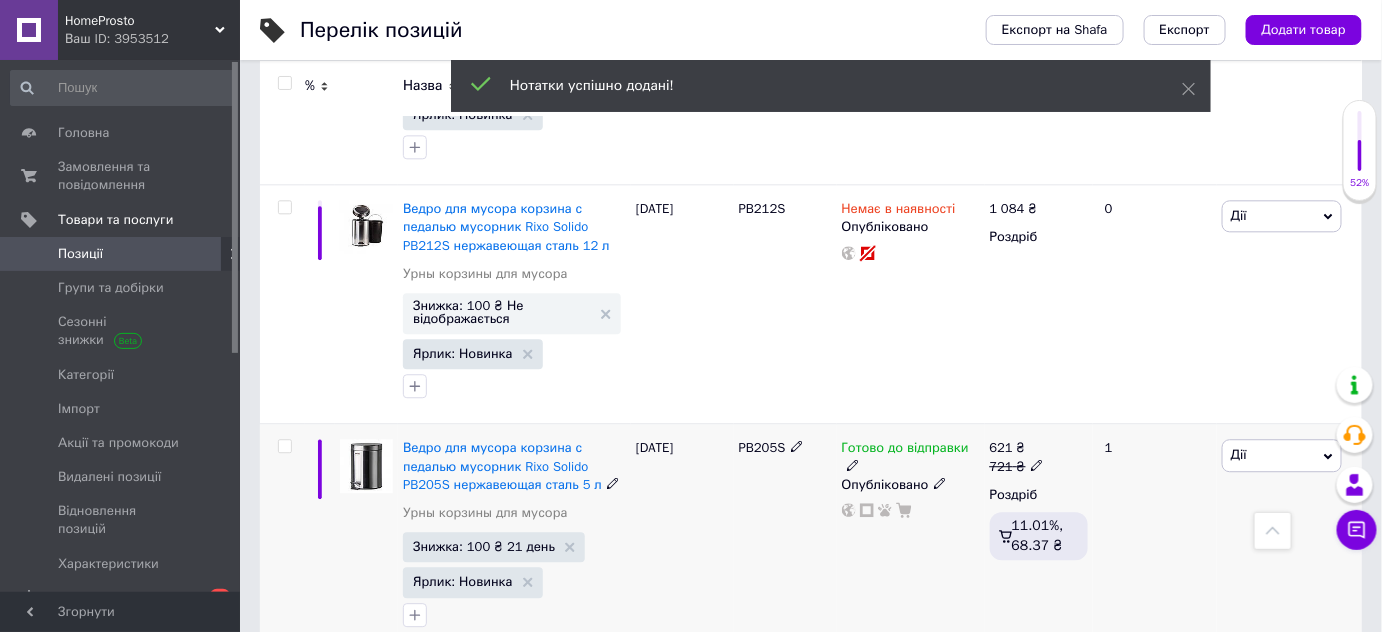 scroll, scrollTop: 6818, scrollLeft: 0, axis: vertical 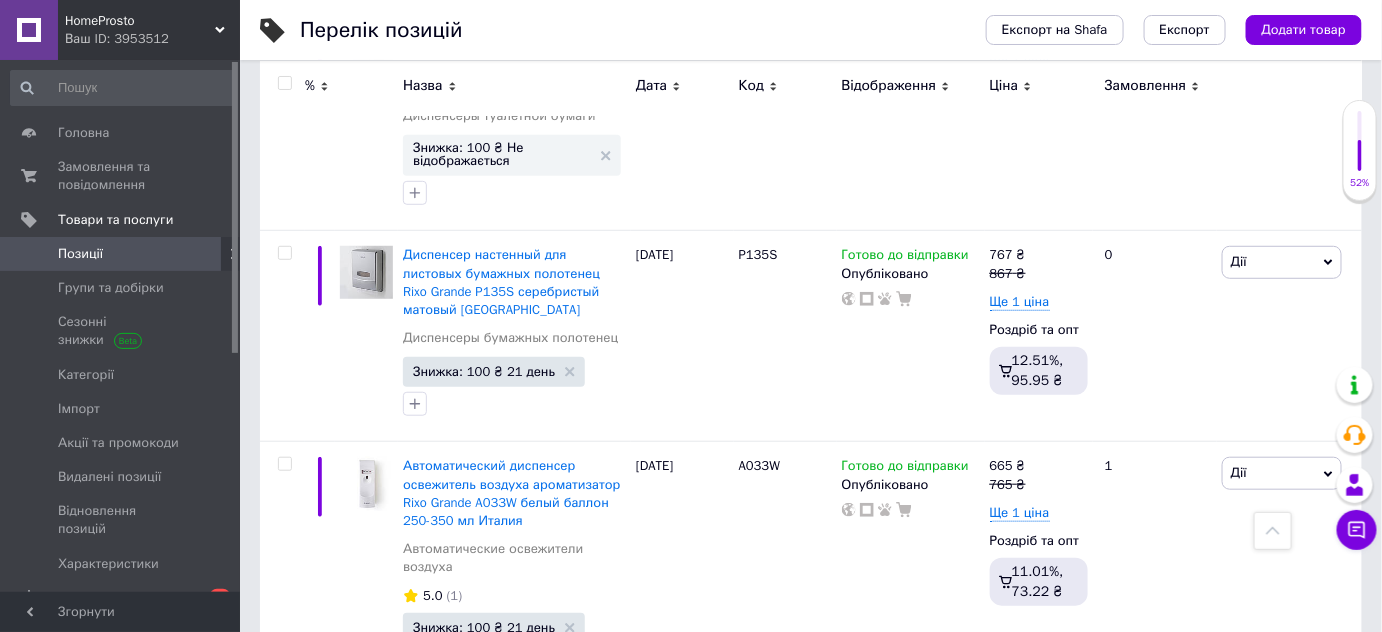 click on "2" at bounding box center (327, 1179) 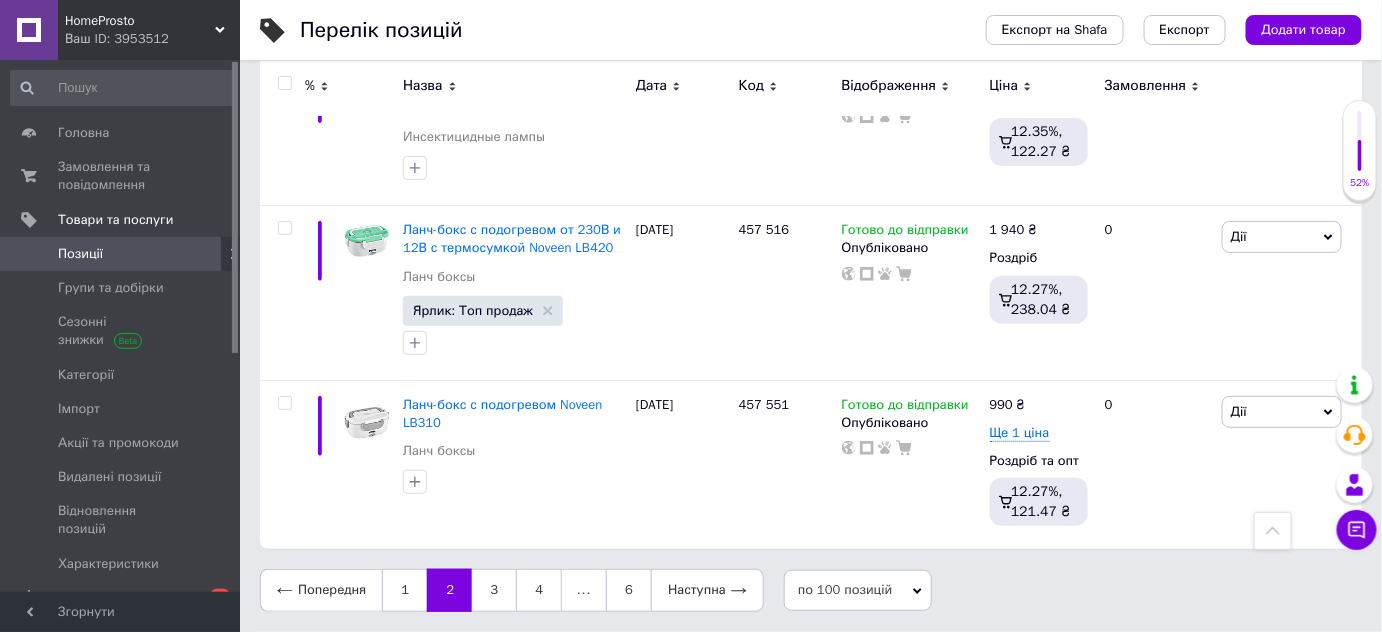 scroll, scrollTop: 17408, scrollLeft: 0, axis: vertical 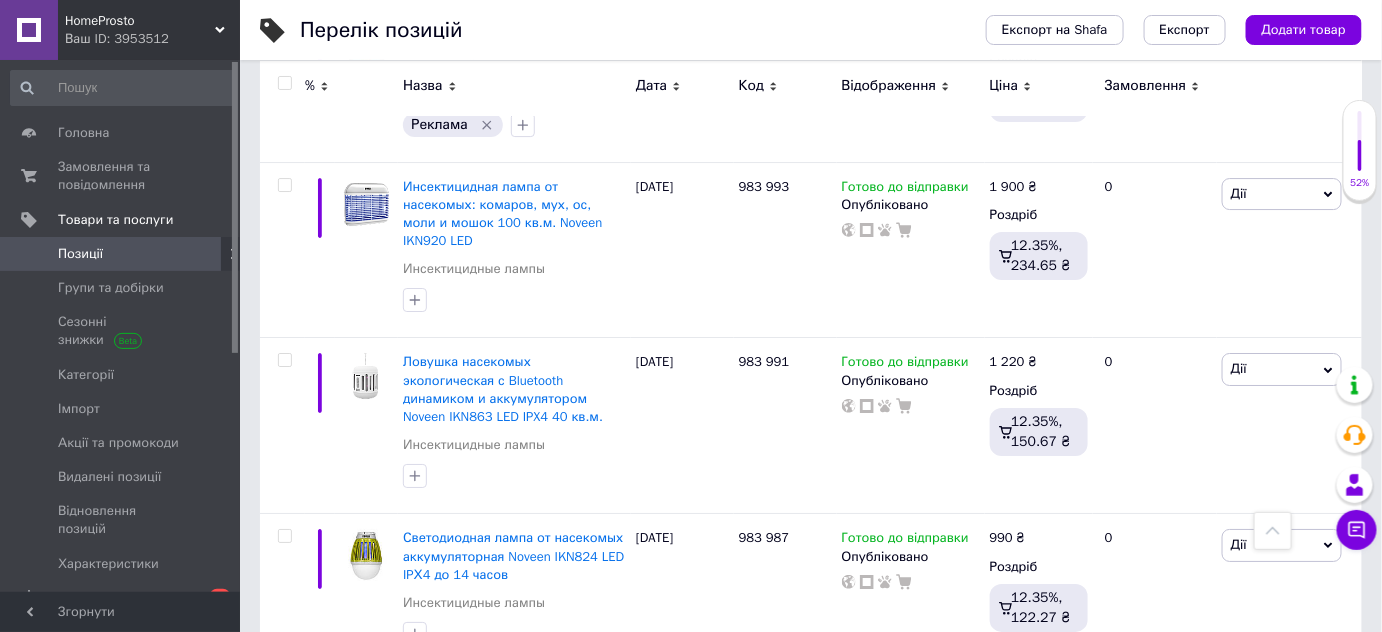 click on "3" at bounding box center (494, 1056) 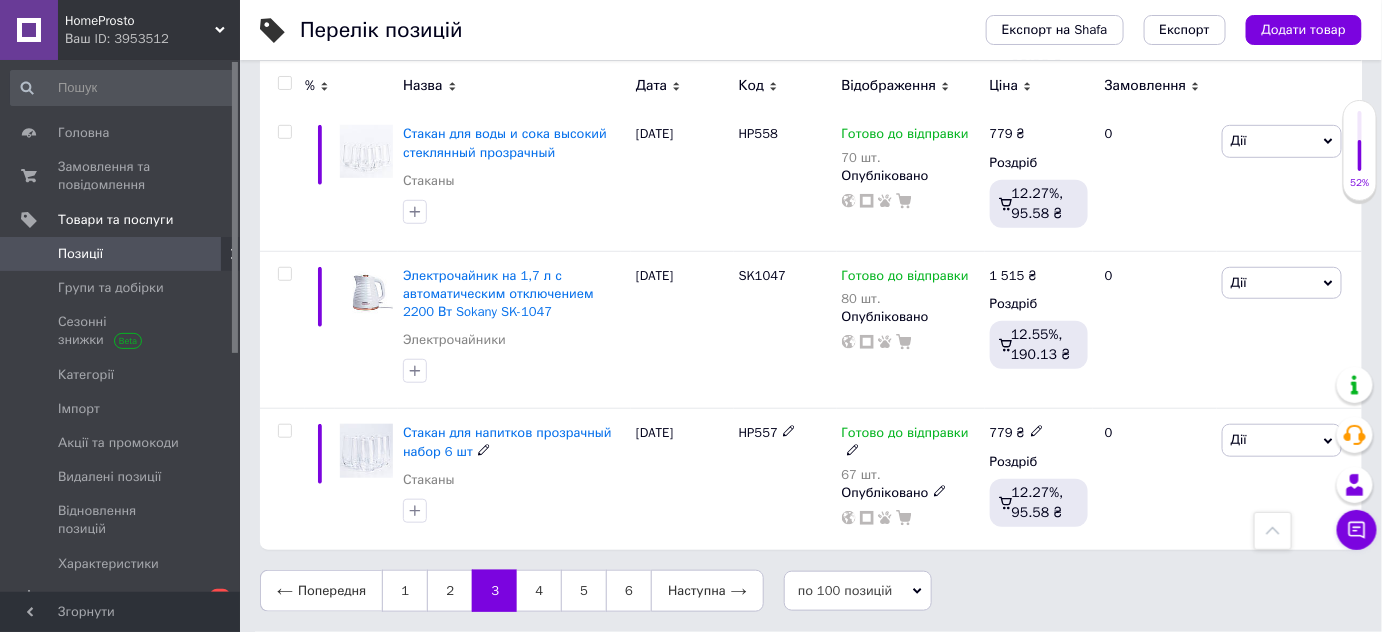 scroll, scrollTop: 15183, scrollLeft: 0, axis: vertical 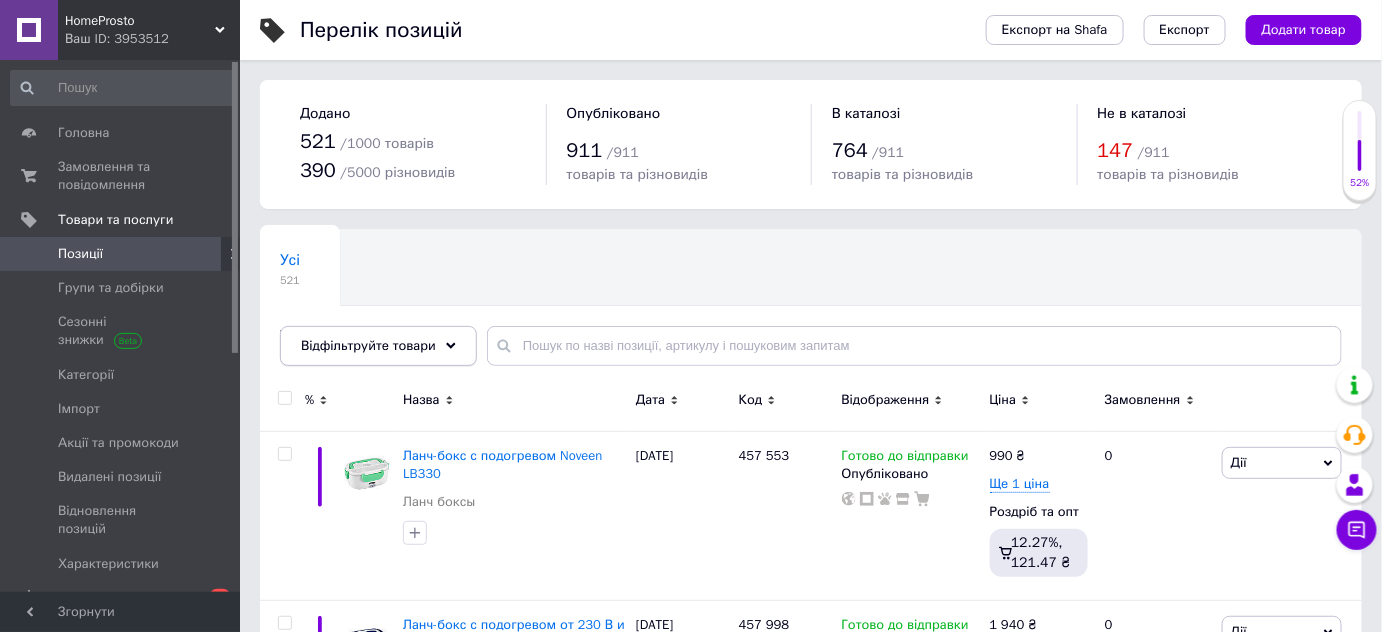 click on "Відфільтруйте товари" at bounding box center (368, 345) 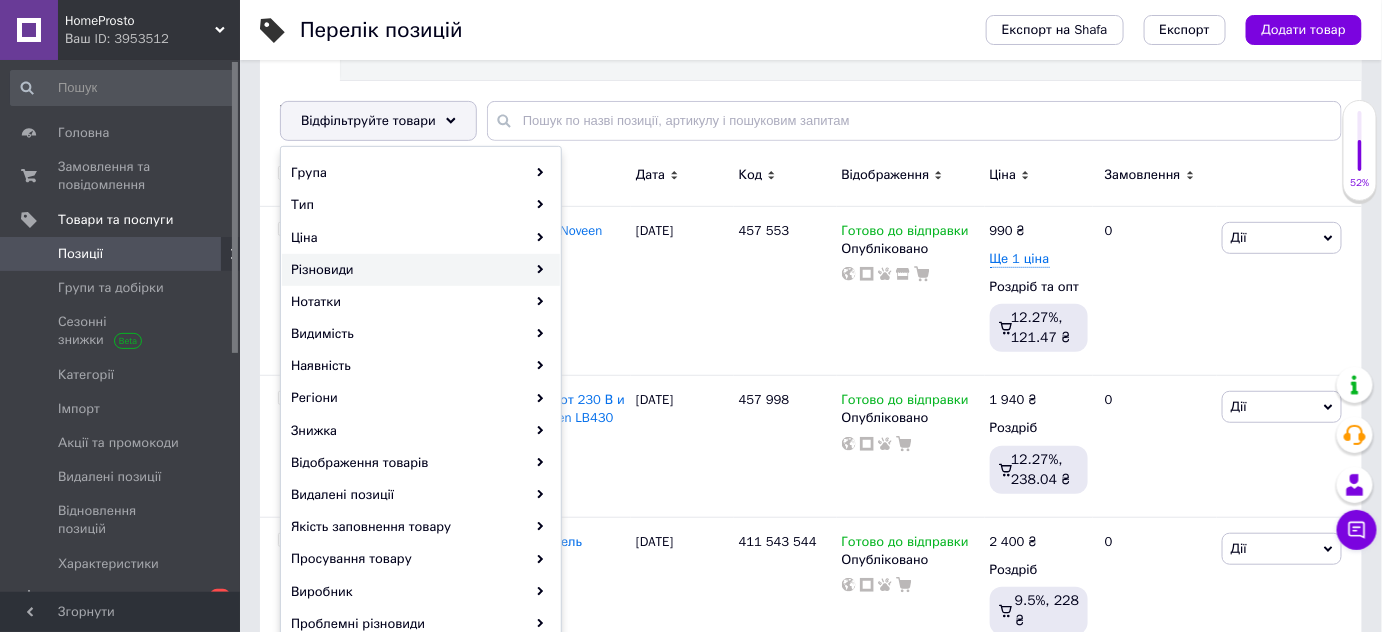 scroll, scrollTop: 272, scrollLeft: 0, axis: vertical 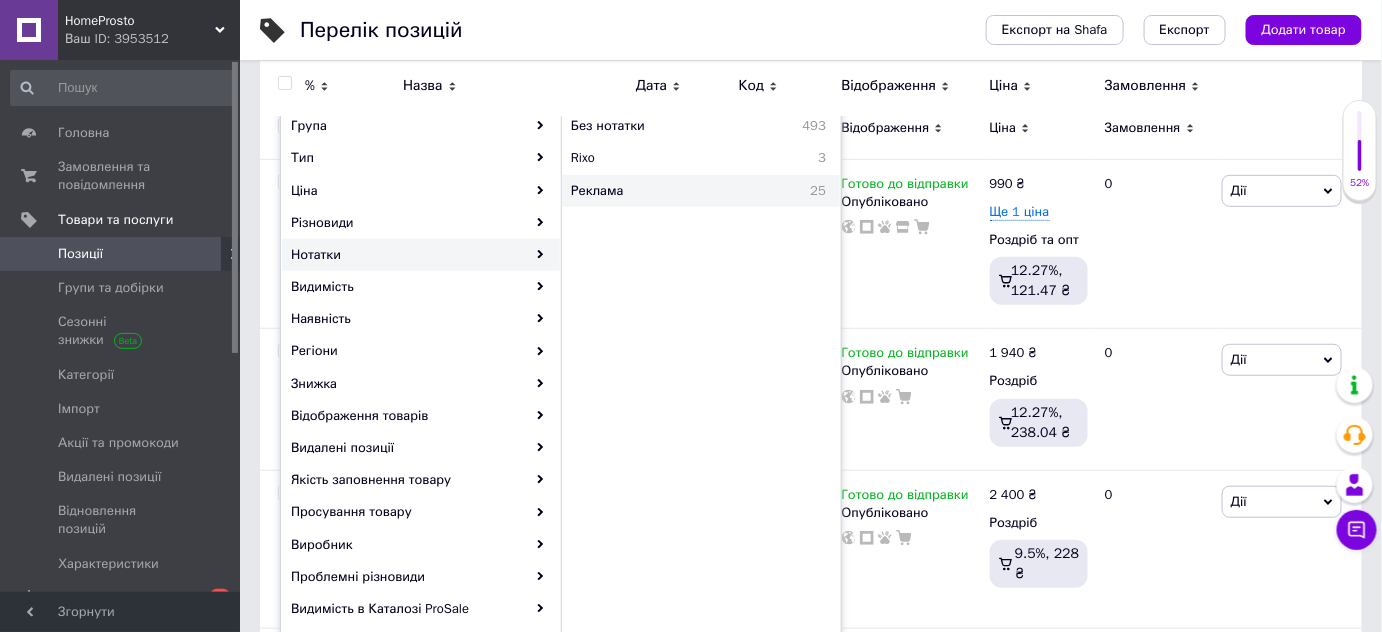 click on "Реклама" at bounding box center (657, 191) 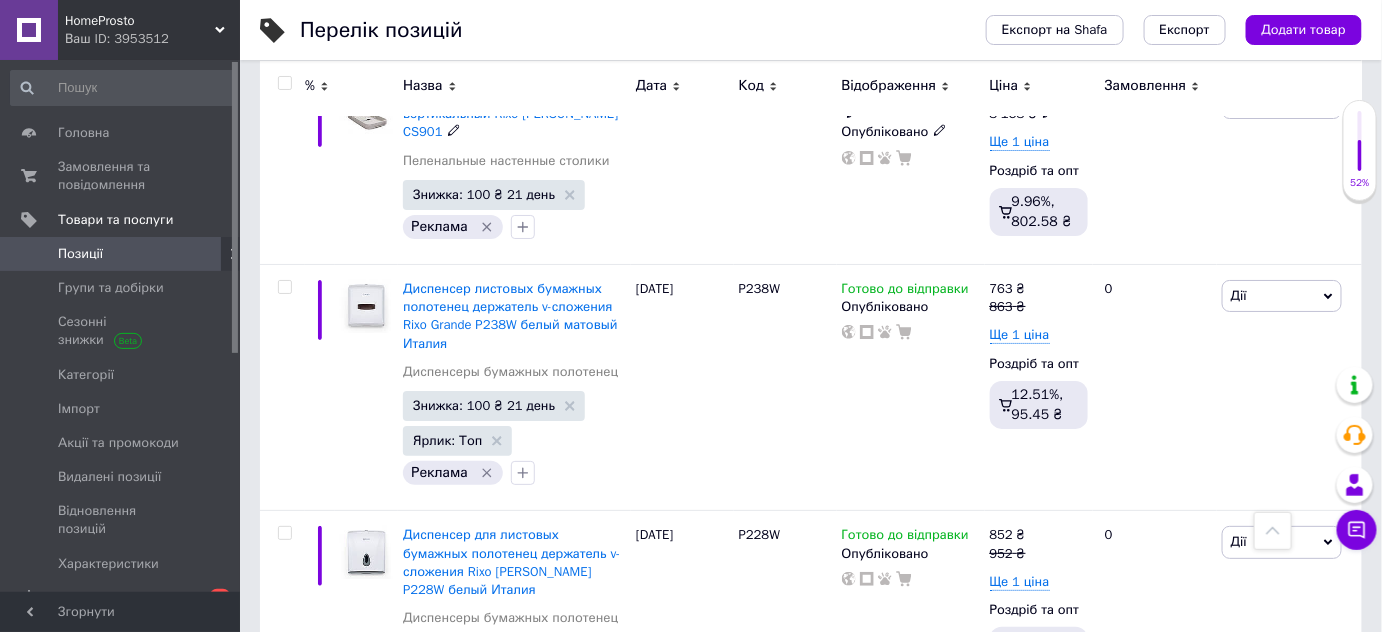 scroll, scrollTop: 2454, scrollLeft: 0, axis: vertical 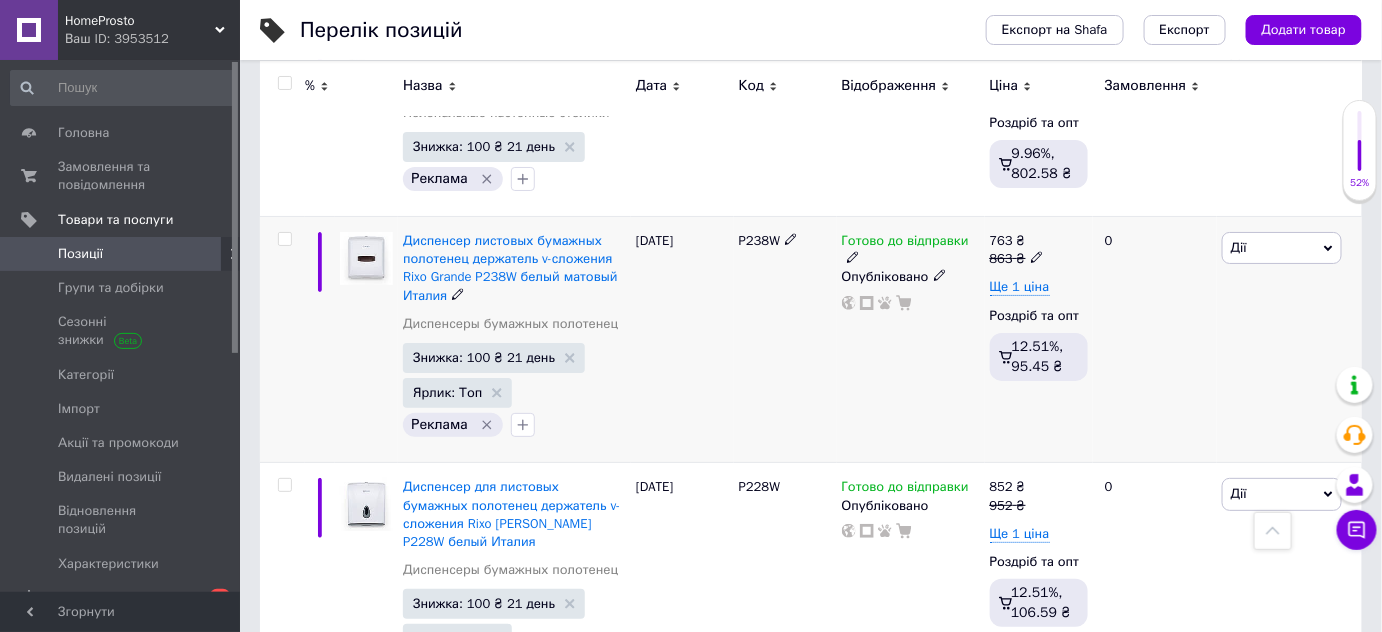 click 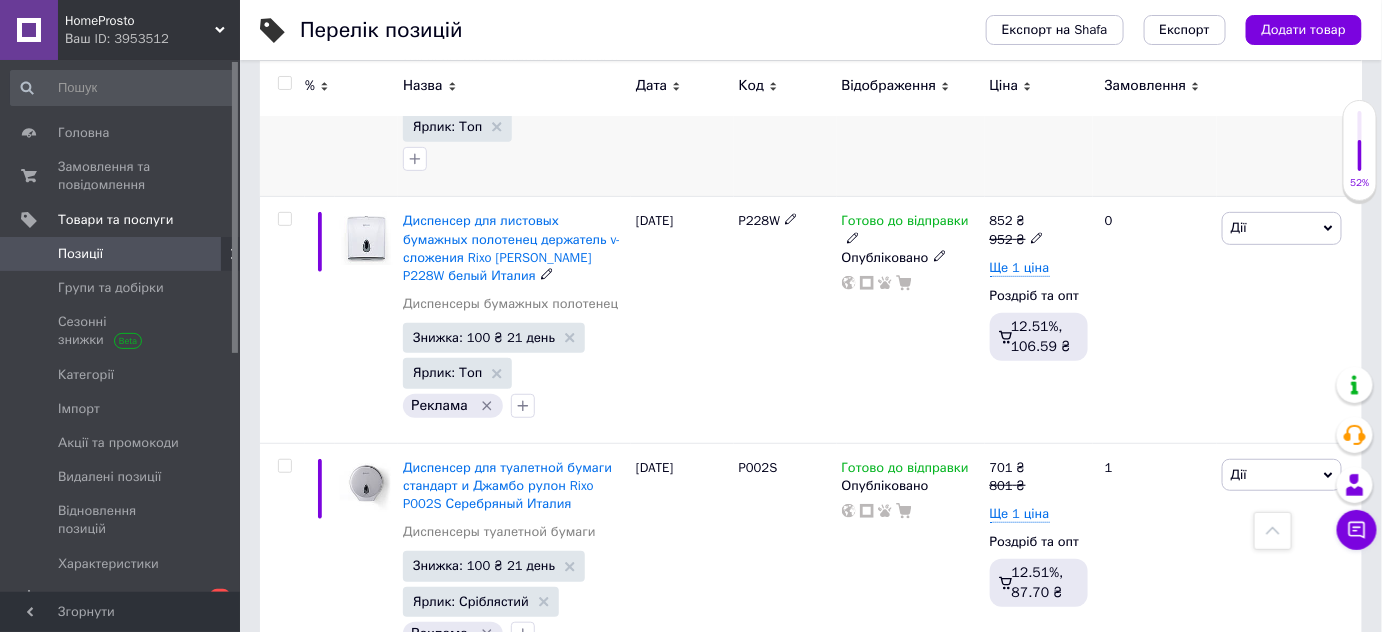 scroll, scrollTop: 2727, scrollLeft: 0, axis: vertical 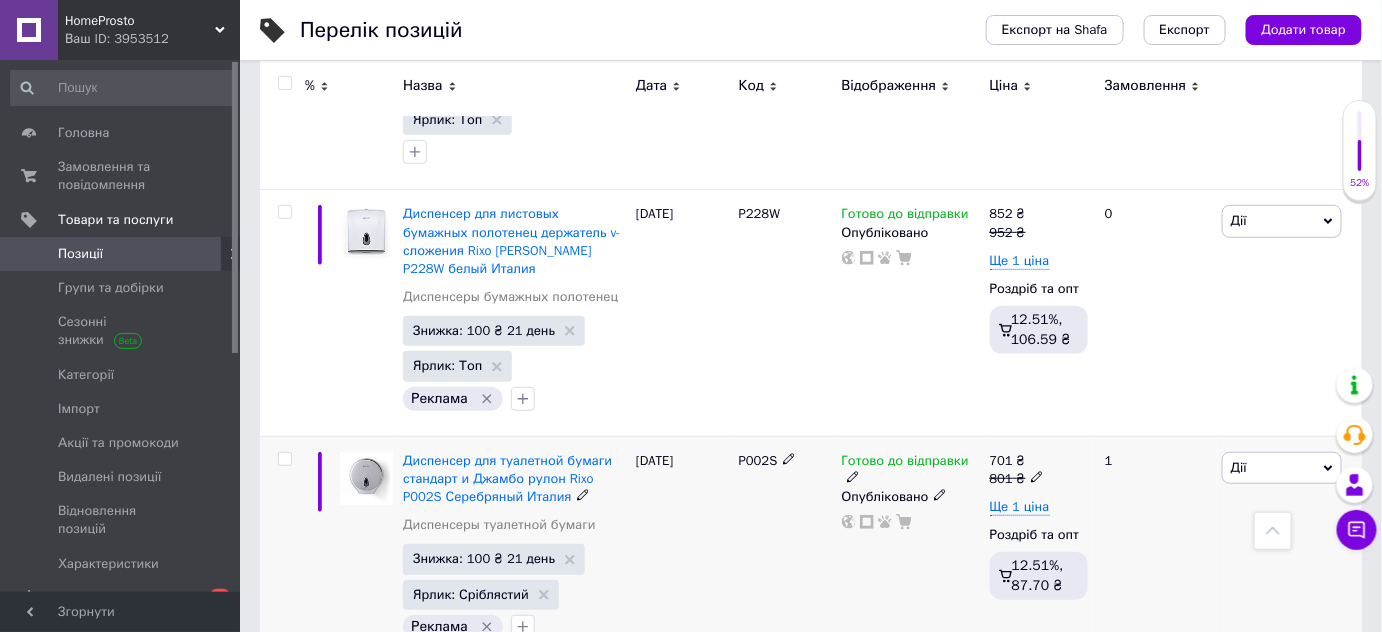 click 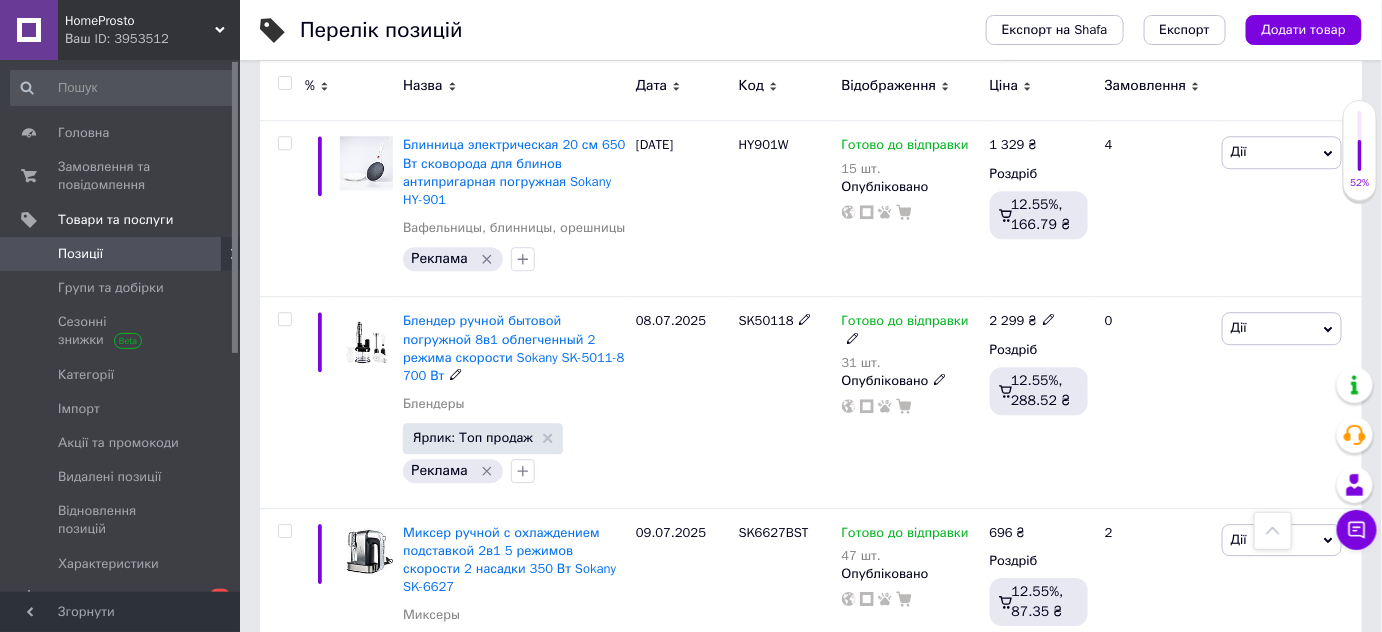 scroll, scrollTop: 4272, scrollLeft: 0, axis: vertical 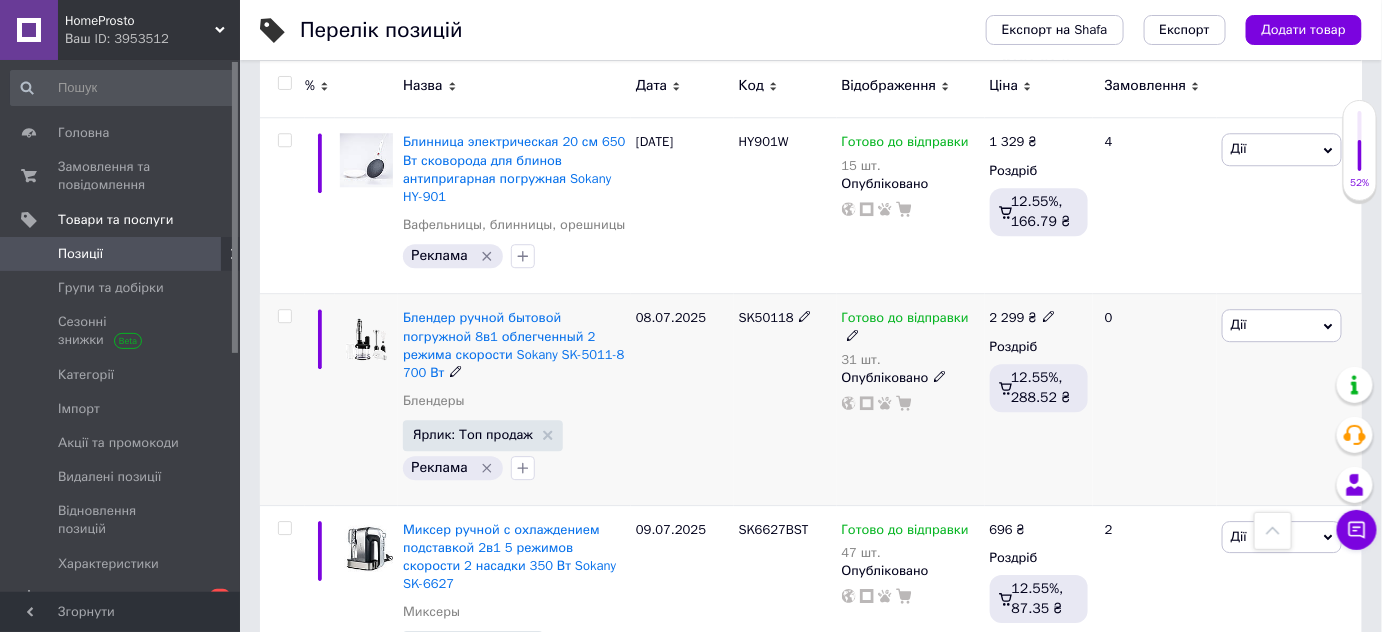click 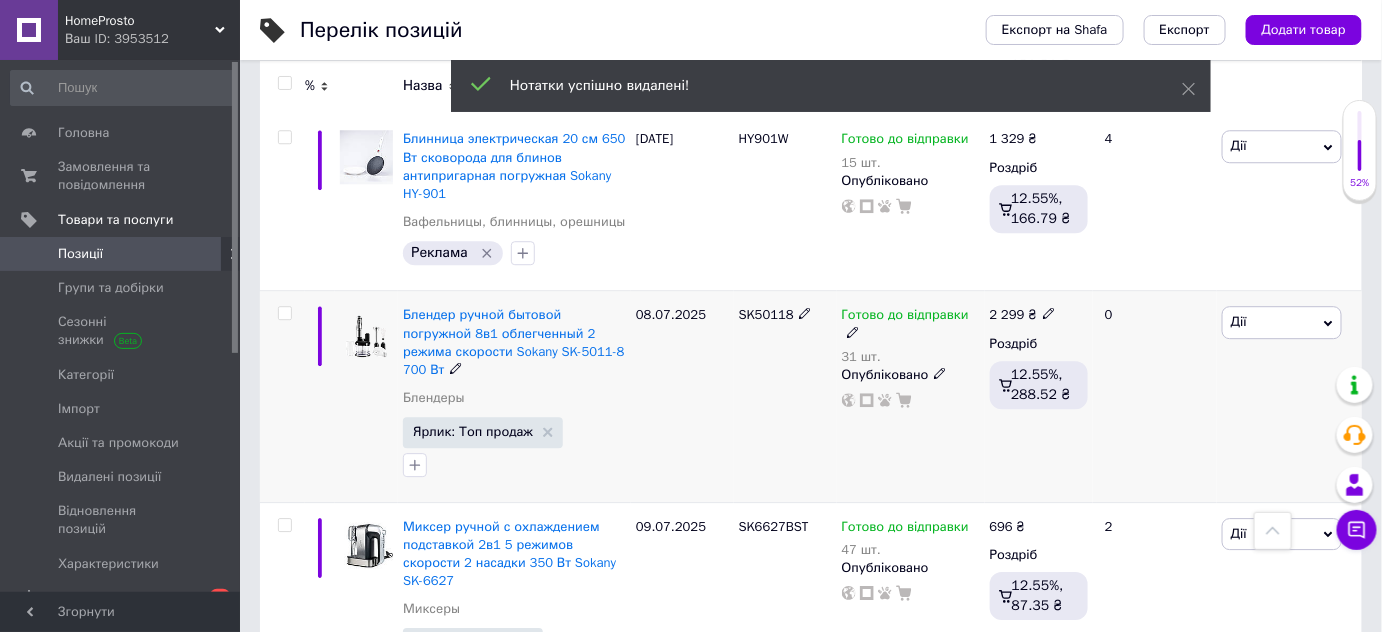 scroll, scrollTop: 4276, scrollLeft: 0, axis: vertical 